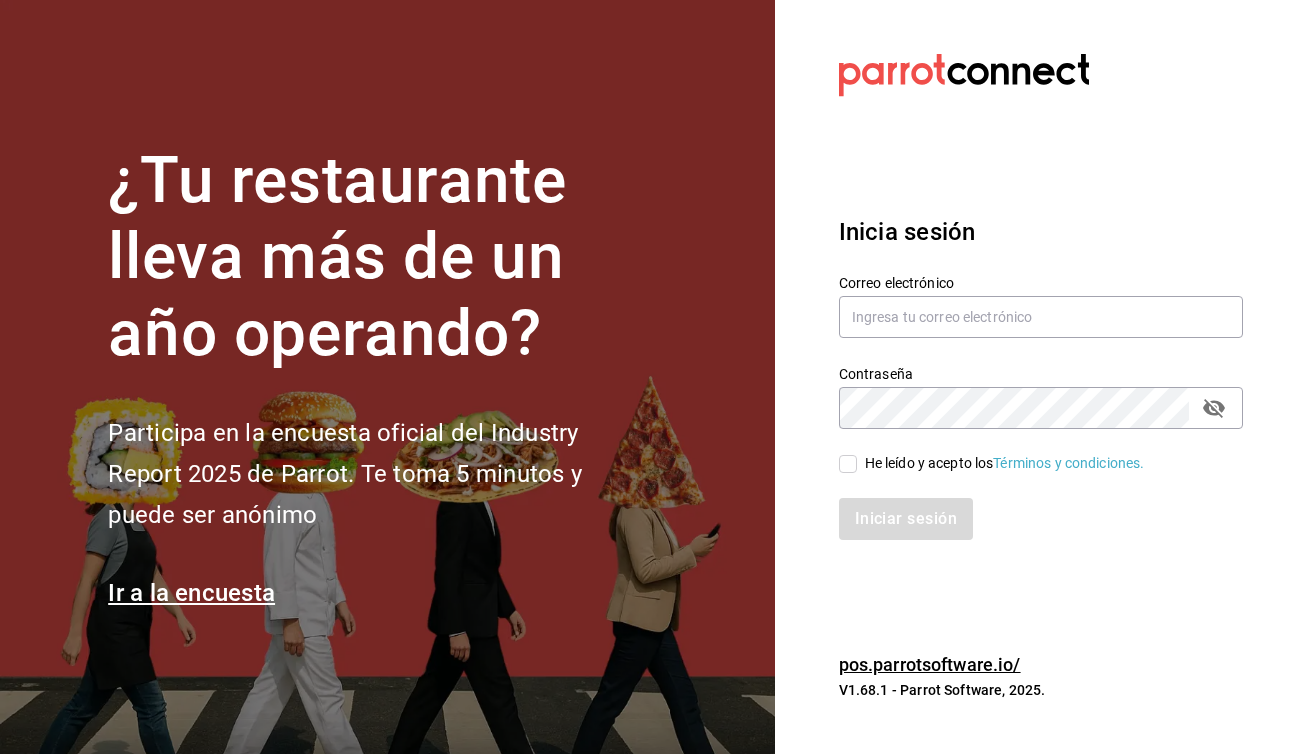 scroll, scrollTop: 0, scrollLeft: 0, axis: both 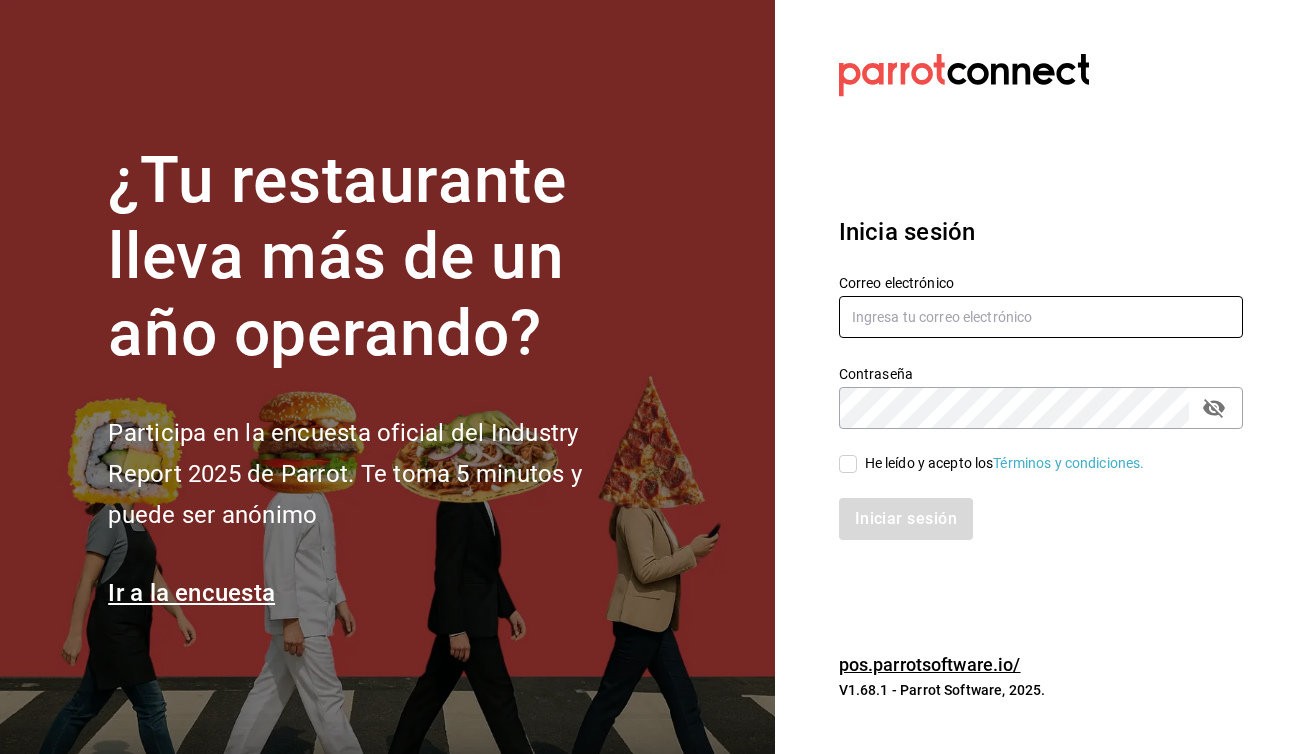 type on "[USERNAME]@[DOMAIN].com" 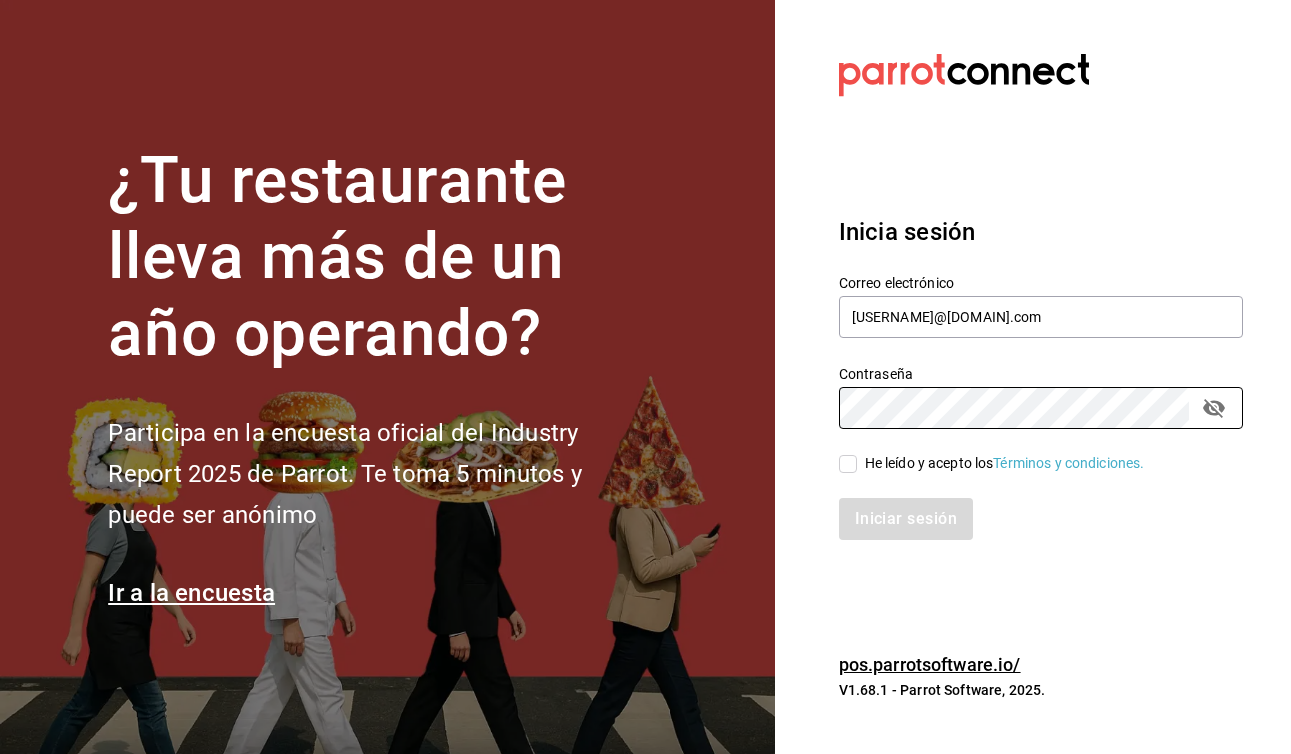 click on "He leído y acepto los  Términos y condiciones." at bounding box center (848, 464) 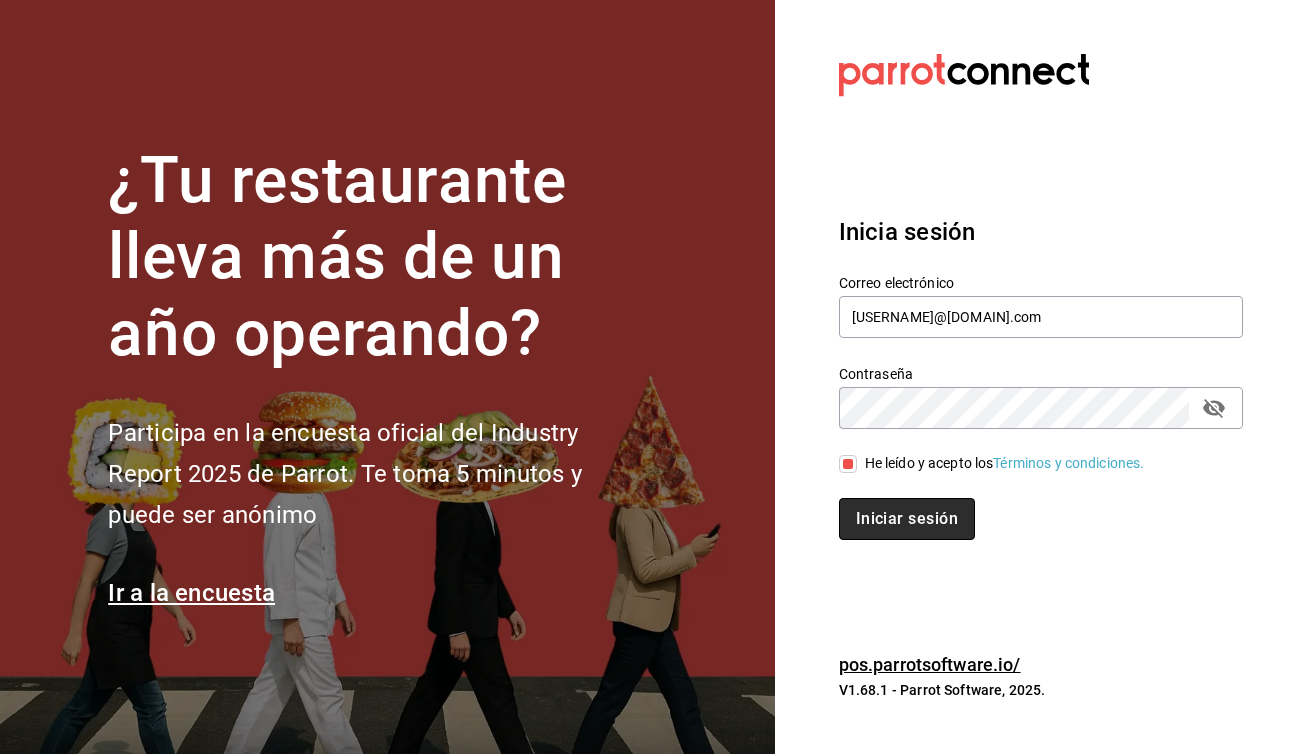 click on "Iniciar sesión" at bounding box center (907, 519) 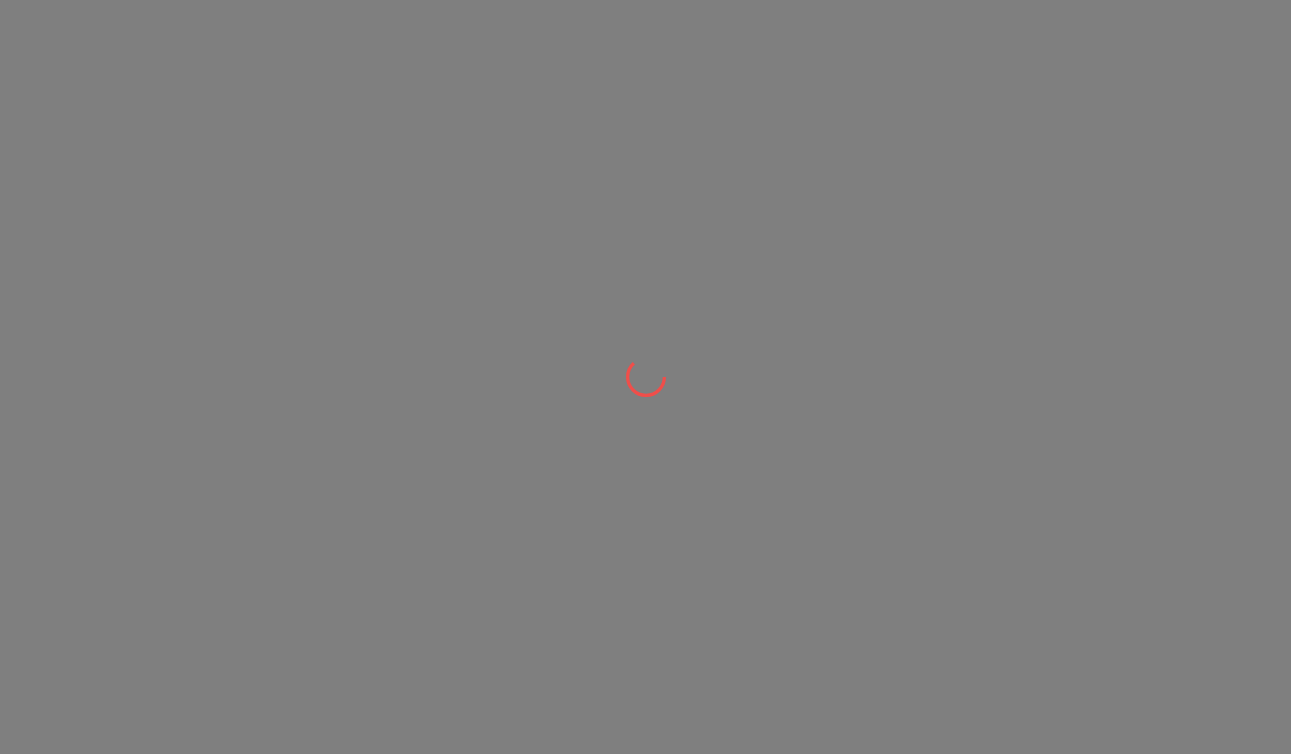 scroll, scrollTop: 0, scrollLeft: 0, axis: both 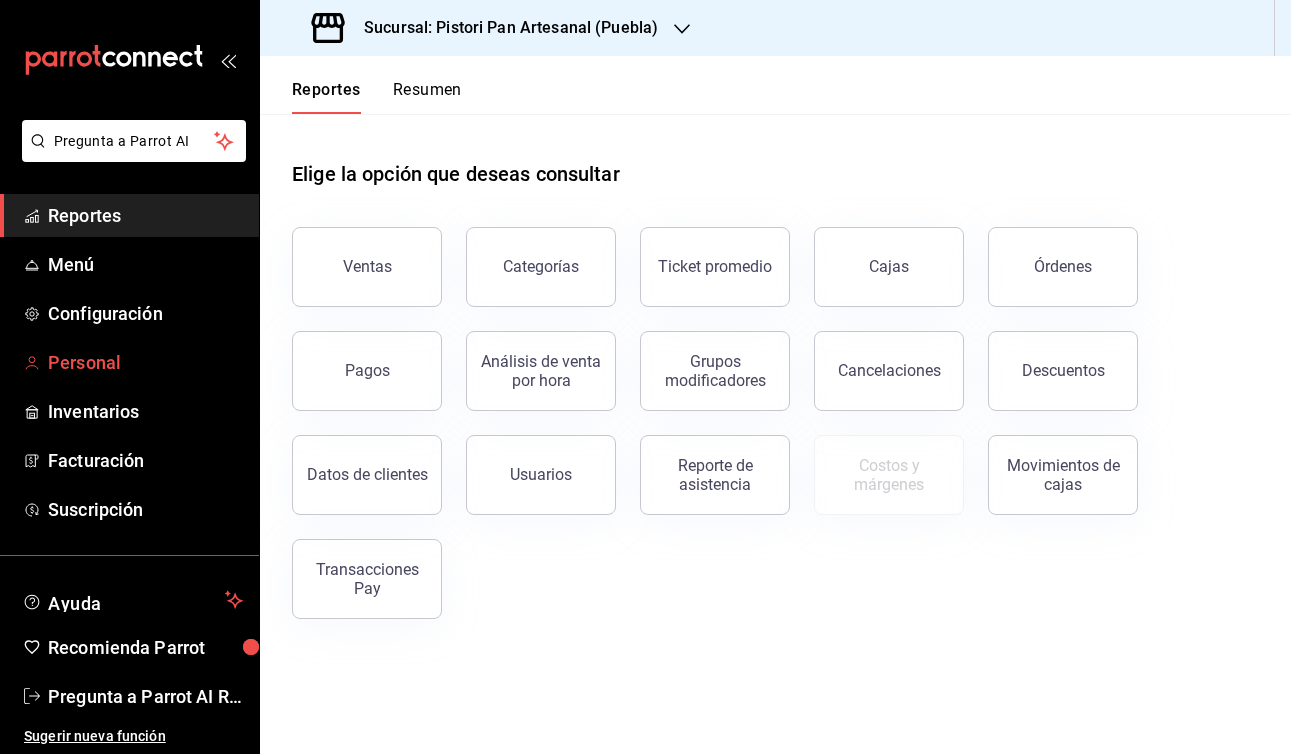 click on "Personal" at bounding box center [145, 362] 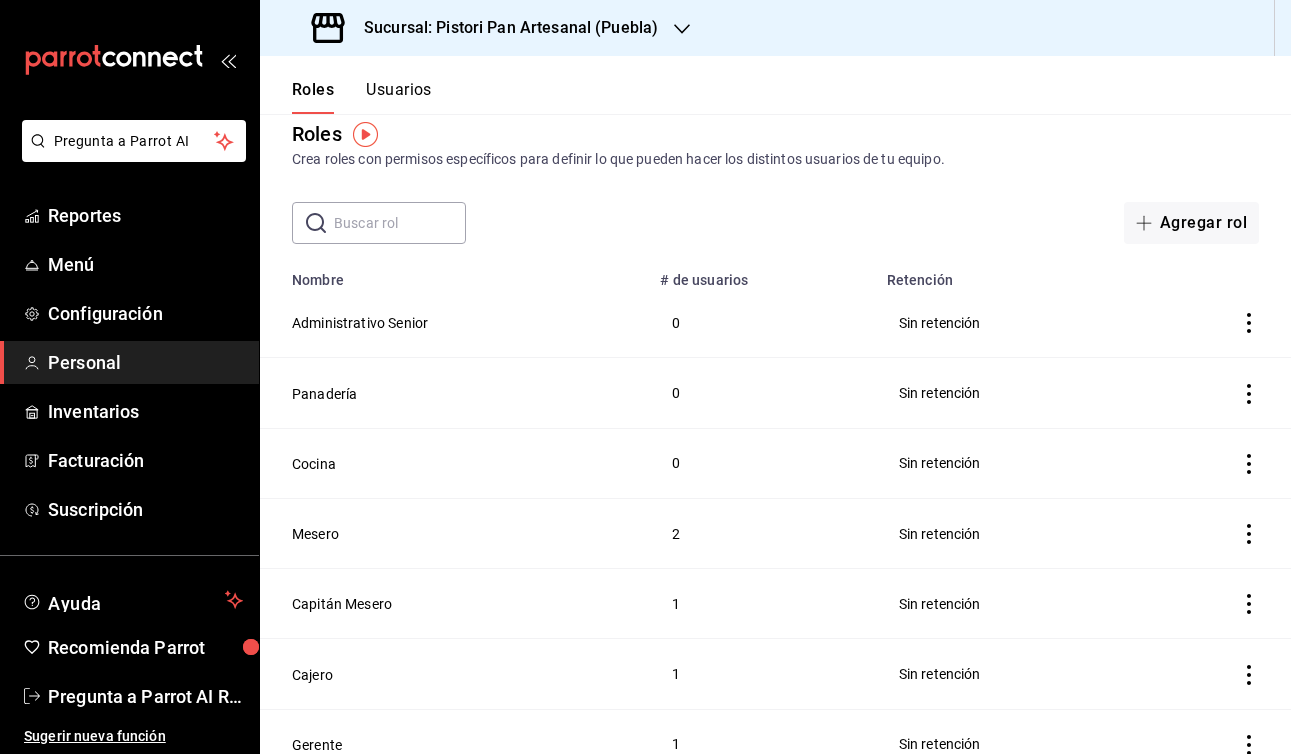 scroll, scrollTop: 0, scrollLeft: 0, axis: both 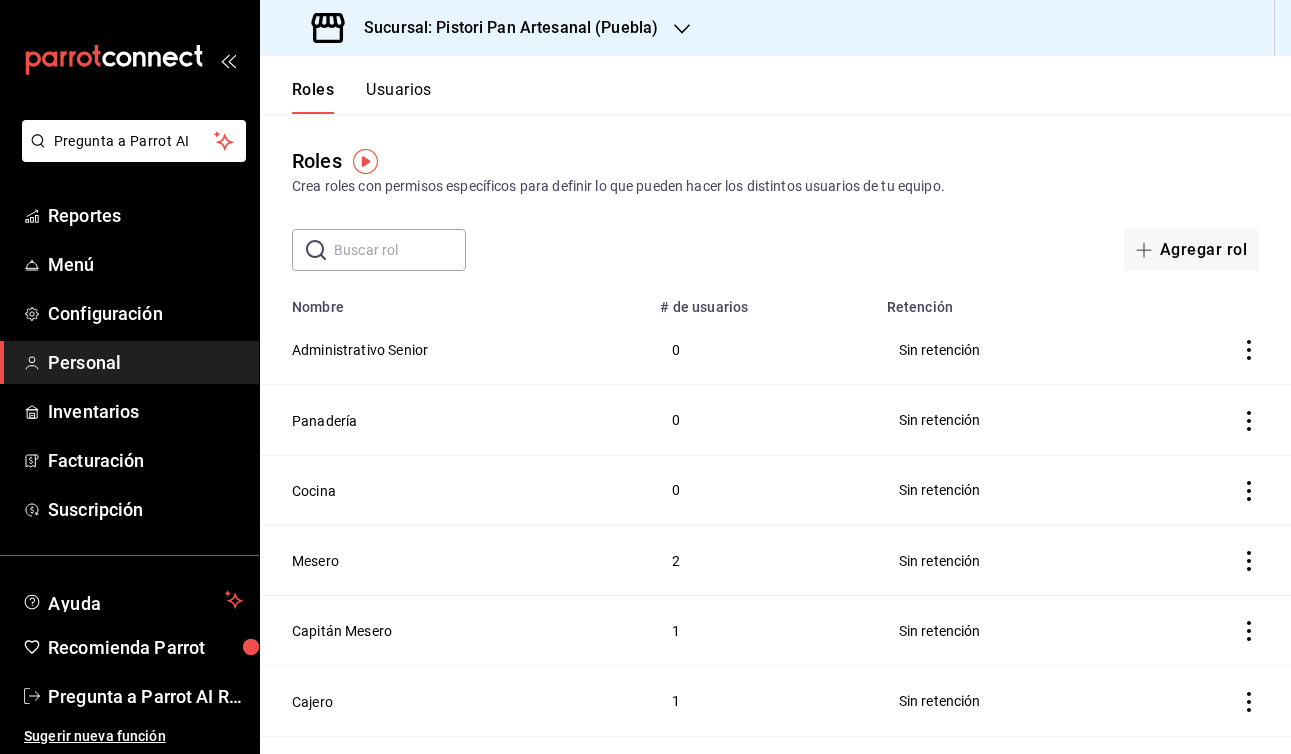 click on "Usuarios" at bounding box center [399, 97] 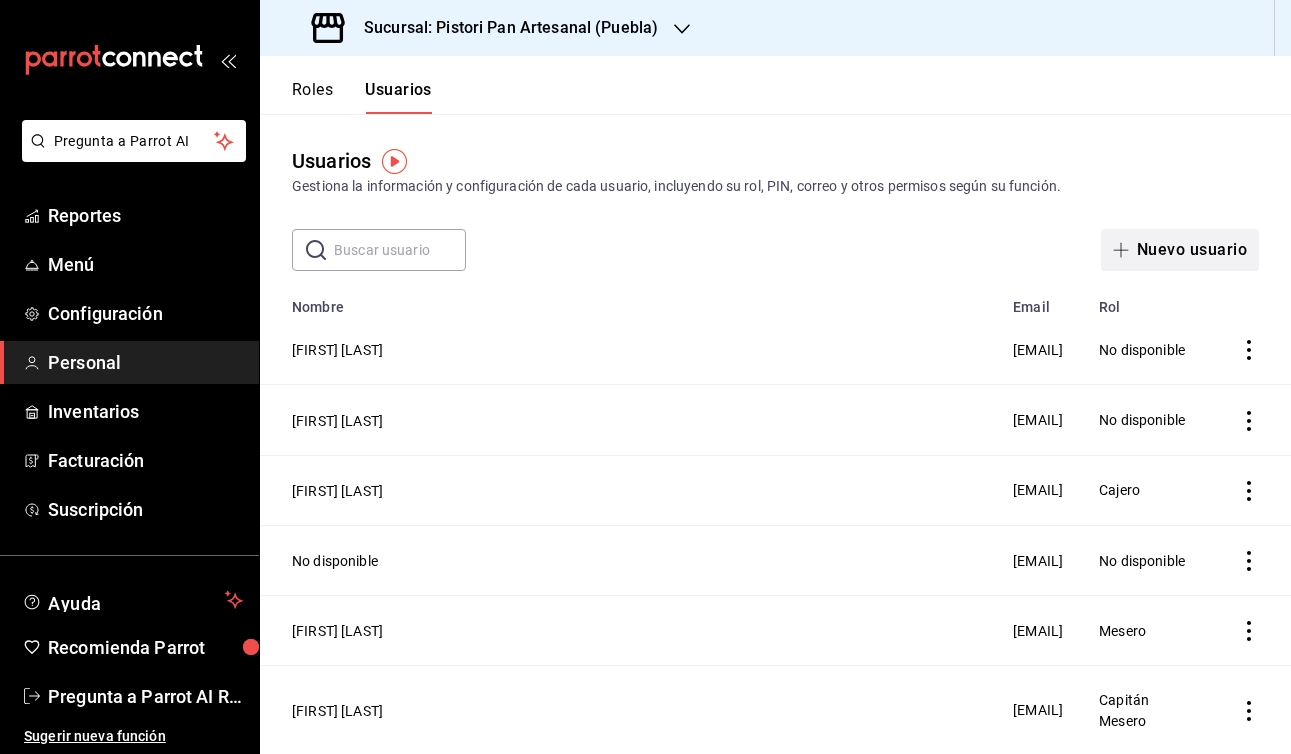 click on "Nuevo usuario" at bounding box center [1180, 250] 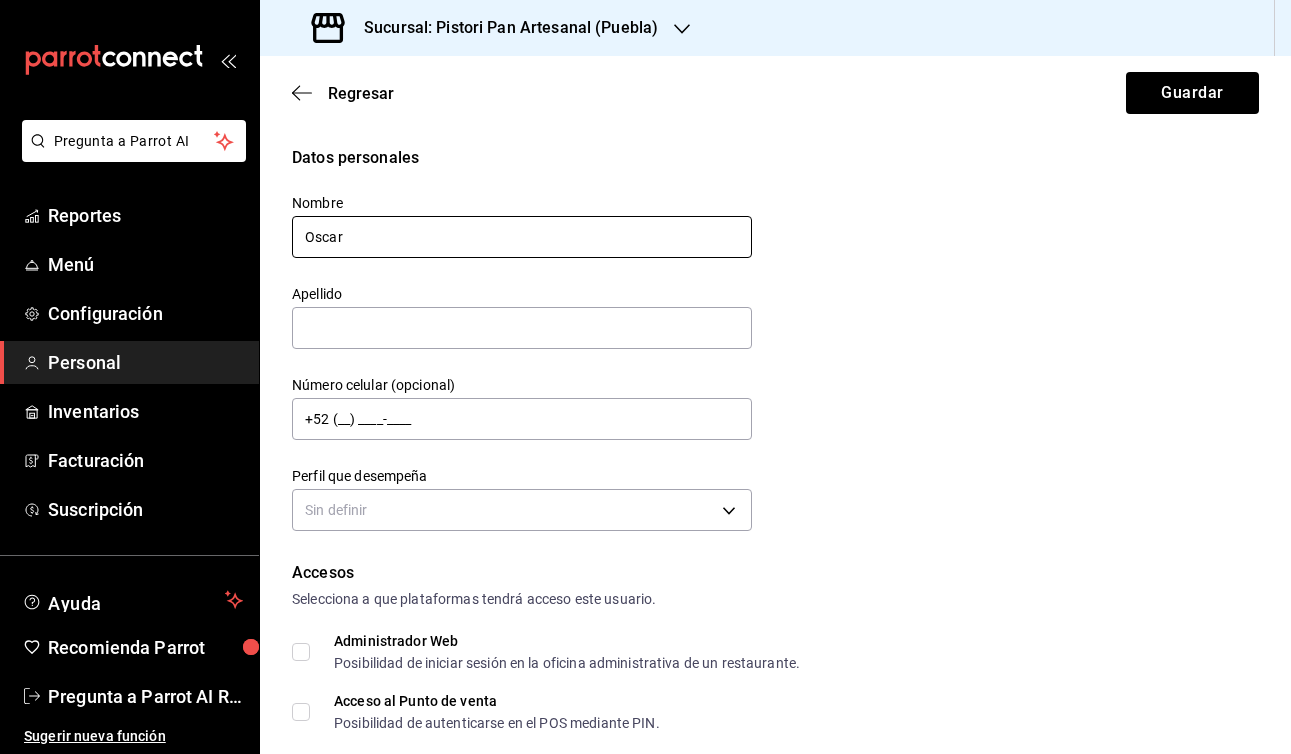 type on "Oscar" 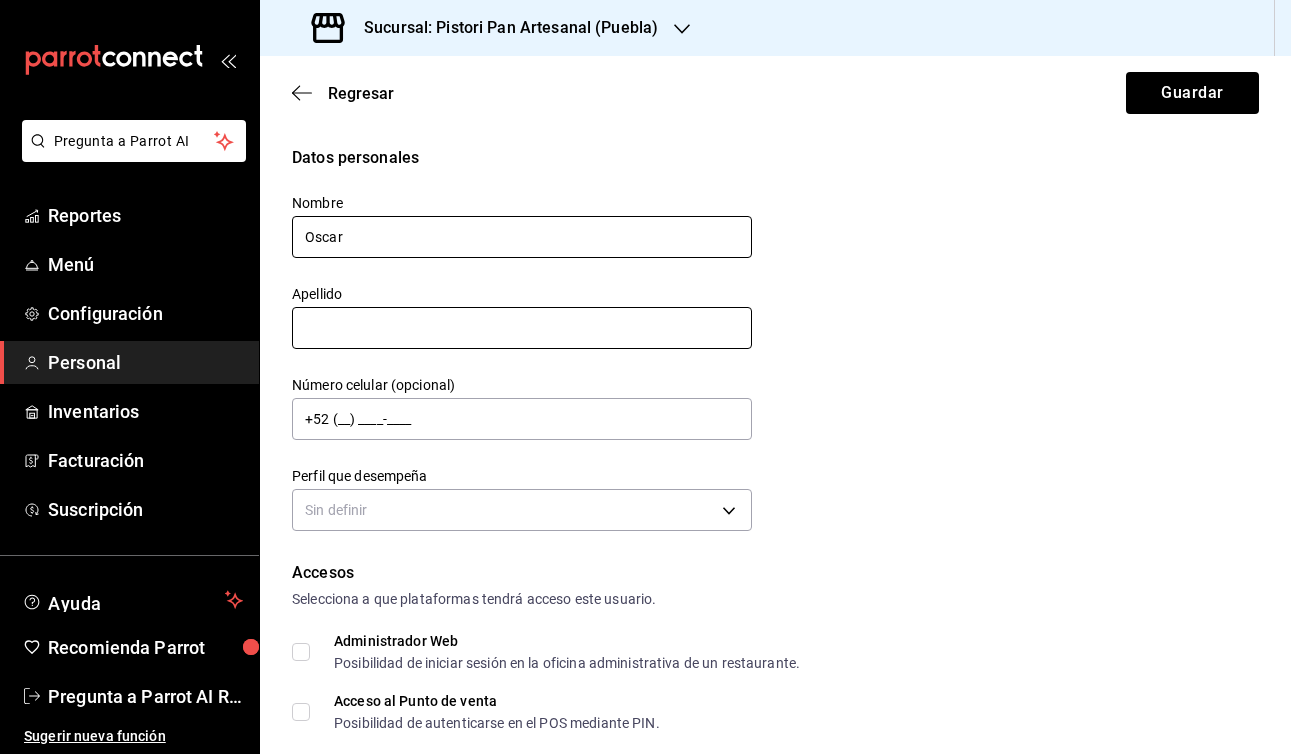 type on "V" 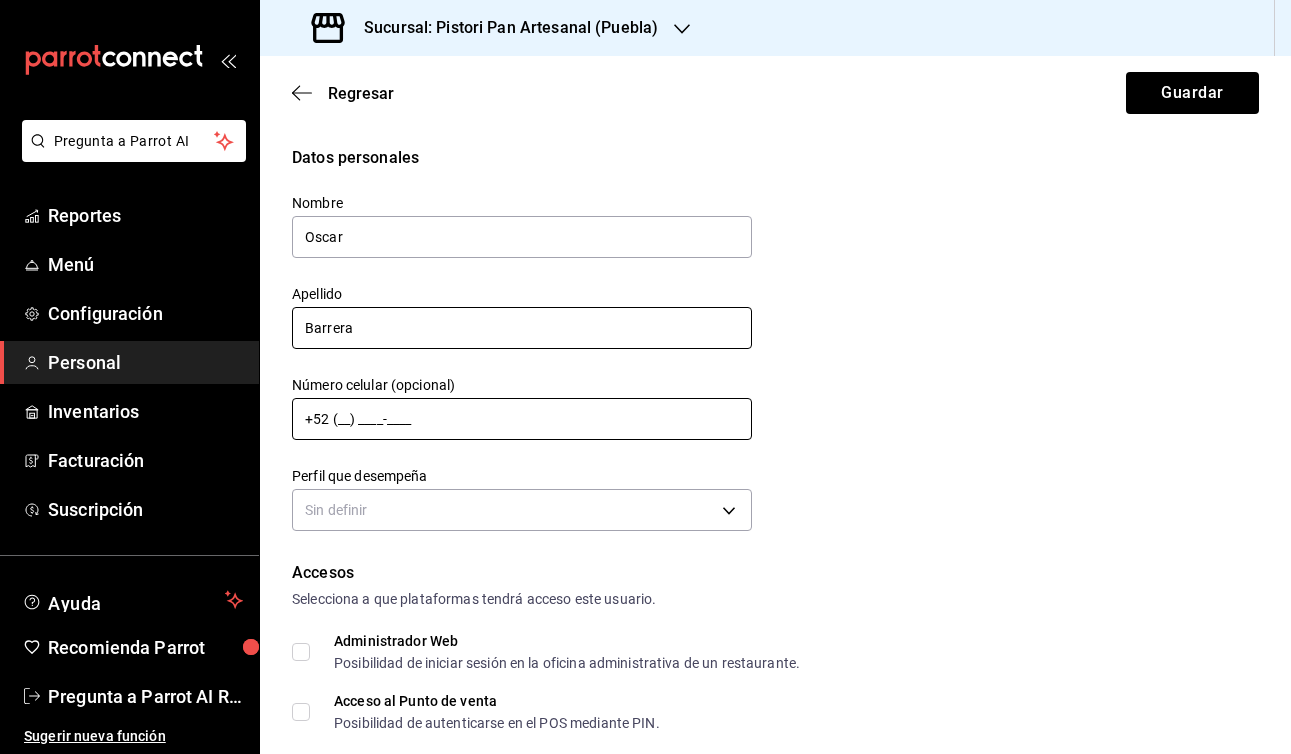 type on "Barrera" 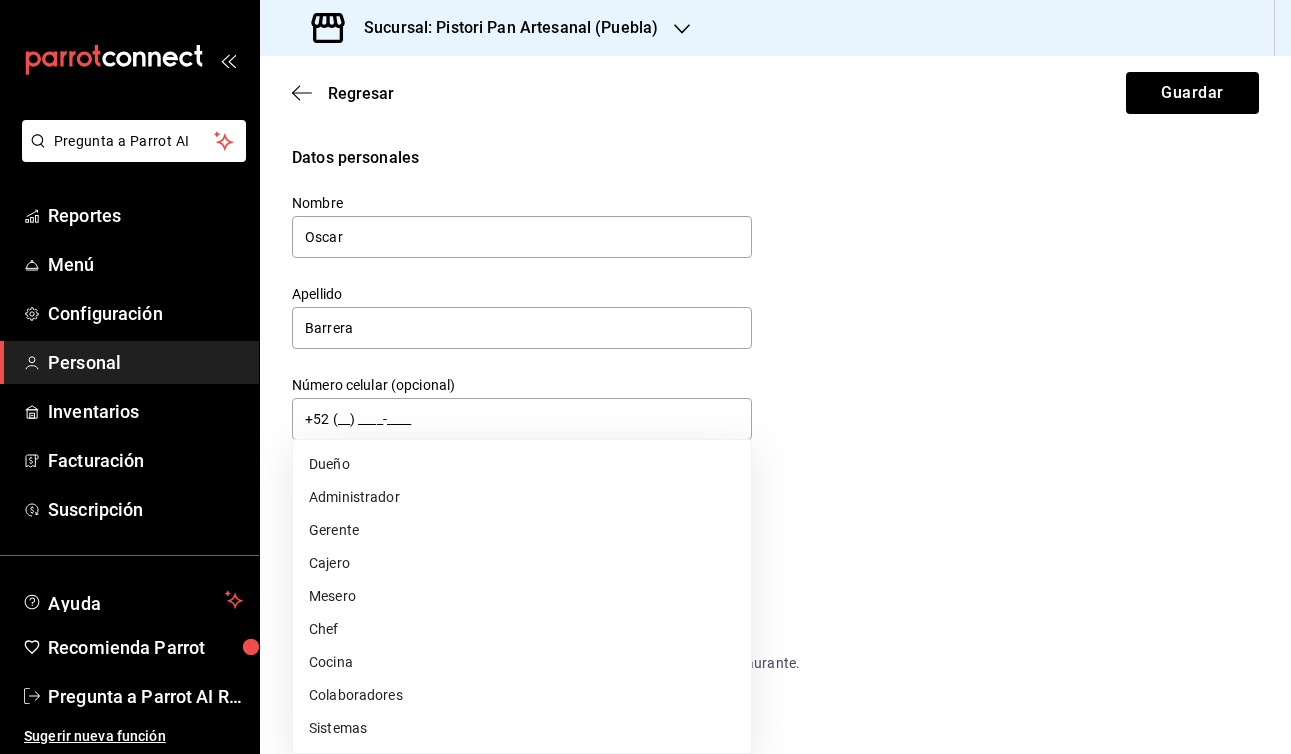 click on "Pregunta a Parrot AI Reportes   Menú   Configuración   Personal   Inventarios   Facturación   Suscripción   Ayuda Recomienda Parrot   [FIRST] [LAST]   Sugerir nueva función   Sucursal: Pistori Pan Artesanal ([CITY]) Regresar Guardar Datos personales Nombre [FIRST] Apellido   Número celular (opcional) +52 ([PHONE]) Perfil que desempeña Sin definir Accesos Selecciona a que plataformas tendrá acceso este usuario. Administrador Web Posibilidad de iniciar sesión en la oficina administrativa de un restaurante.  Acceso al Punto de venta Posibilidad de autenticarse en el POS mediante PIN.  Iniciar sesión en terminal (correo electrónico o QR) Los usuarios podrán iniciar sesión y aceptar términos y condiciones en la terminal. Acceso uso de terminal Los usuarios podrán acceder y utilizar la terminal para visualizar y procesar pagos de sus órdenes. Correo electrónico Se volverá obligatorio al tener ciertos accesos activados. Contraseña Contraseña Repetir contraseña Repetir contraseña PIN ​" at bounding box center (645, 377) 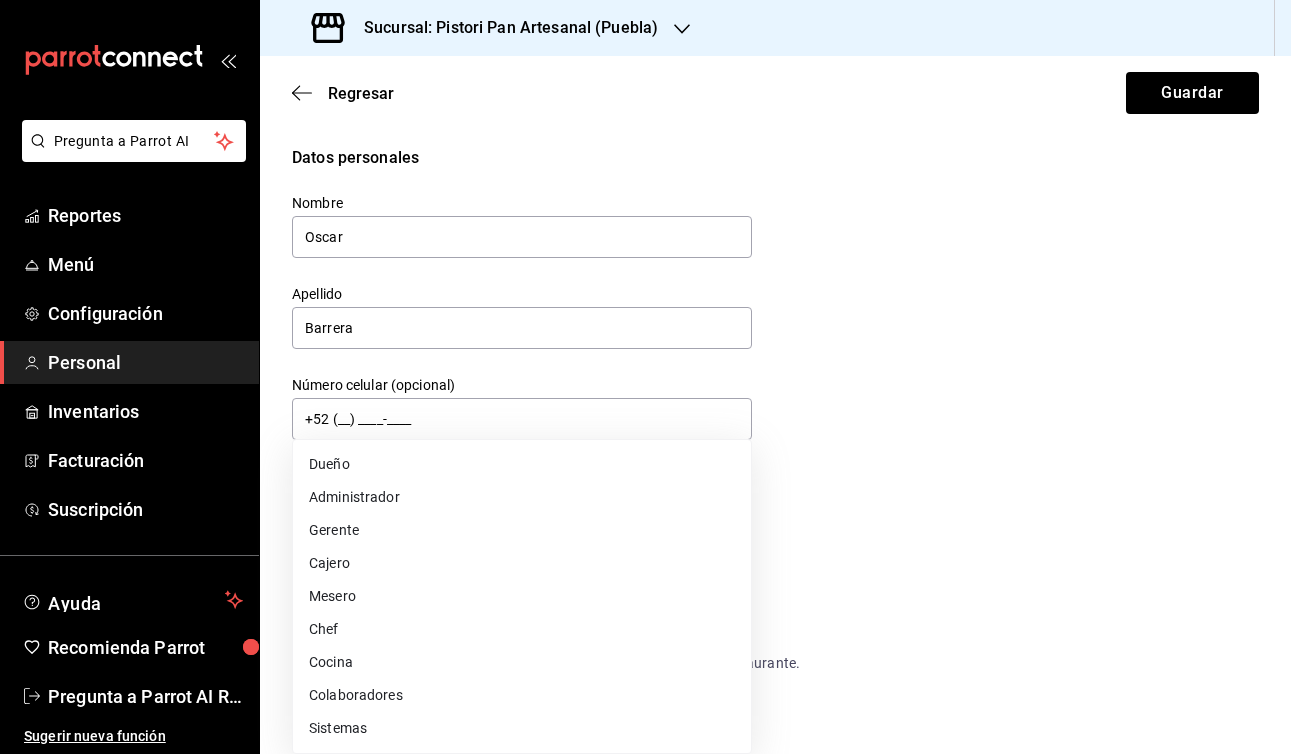 click at bounding box center [645, 377] 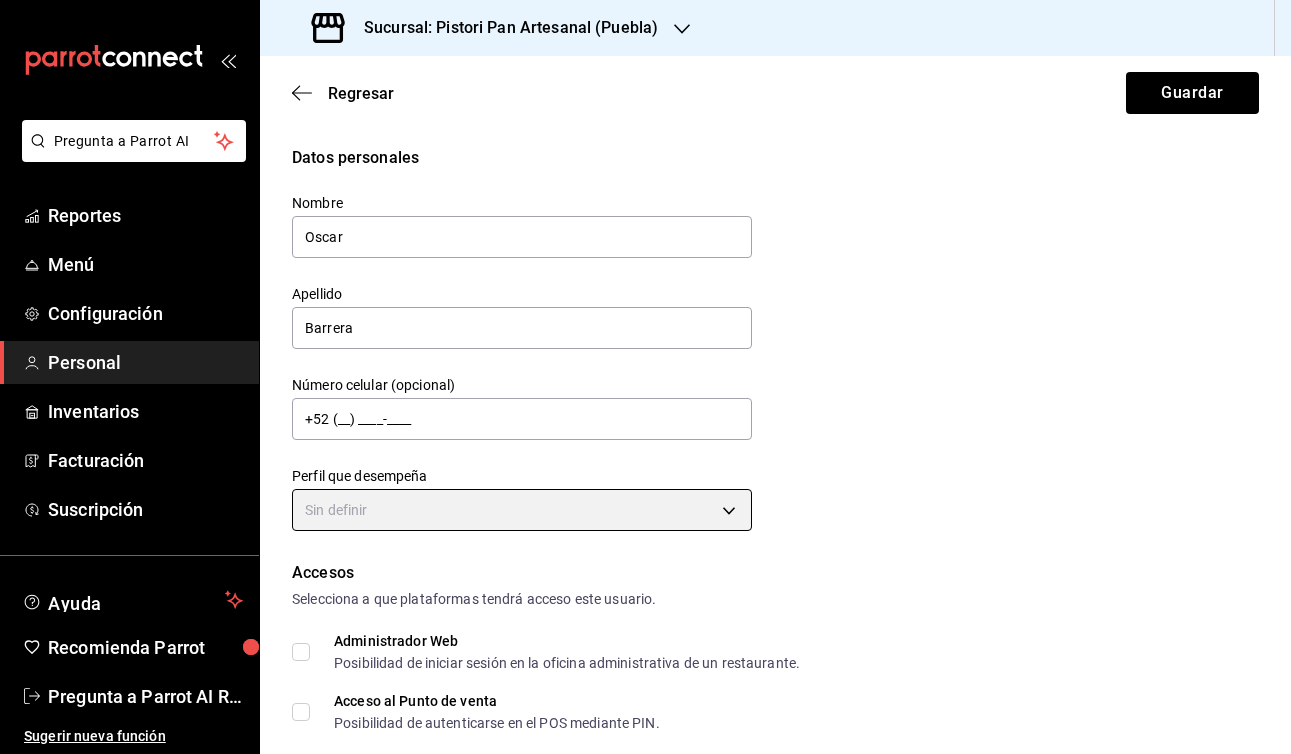 scroll, scrollTop: 0, scrollLeft: 0, axis: both 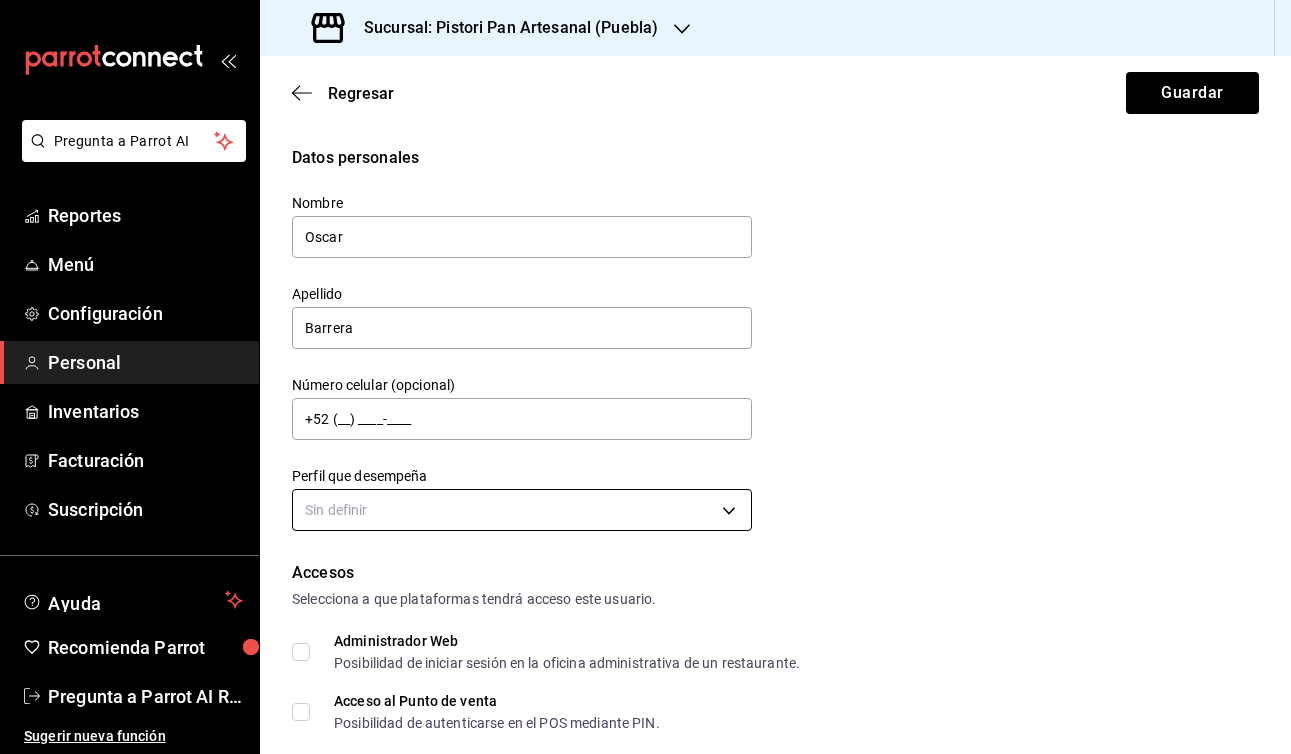 click on "Pregunta a Parrot AI Reportes   Menú   Configuración   Personal   Inventarios   Facturación   Suscripción   Ayuda Recomienda Parrot   [FIRST] [LAST]   Sugerir nueva función   Sucursal: Pistori Pan Artesanal ([CITY]) Regresar Guardar Datos personales Nombre [FIRST] Apellido   Número celular (opcional) +52 ([PHONE]) Perfil que desempeña Sin definir Accesos Selecciona a que plataformas tendrá acceso este usuario. Administrador Web Posibilidad de iniciar sesión en la oficina administrativa de un restaurante.  Acceso al Punto de venta Posibilidad de autenticarse en el POS mediante PIN.  Iniciar sesión en terminal (correo electrónico o QR) Los usuarios podrán iniciar sesión y aceptar términos y condiciones en la terminal. Acceso uso de terminal Los usuarios podrán acceder y utilizar la terminal para visualizar y procesar pagos de sus órdenes. Correo electrónico Se volverá obligatorio al tener ciertos accesos activados. Contraseña Contraseña Repetir contraseña Repetir contraseña PIN ​" at bounding box center (645, 377) 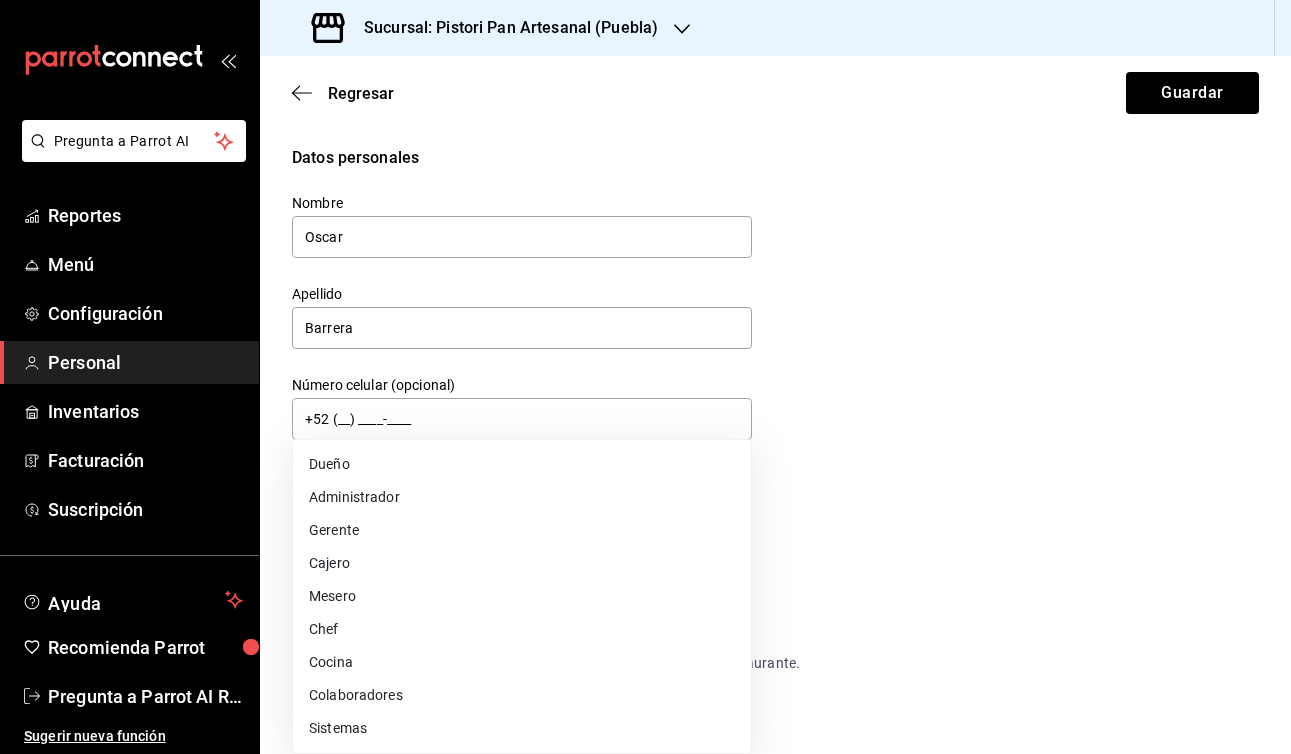 click on "Colaboradores" at bounding box center [522, 695] 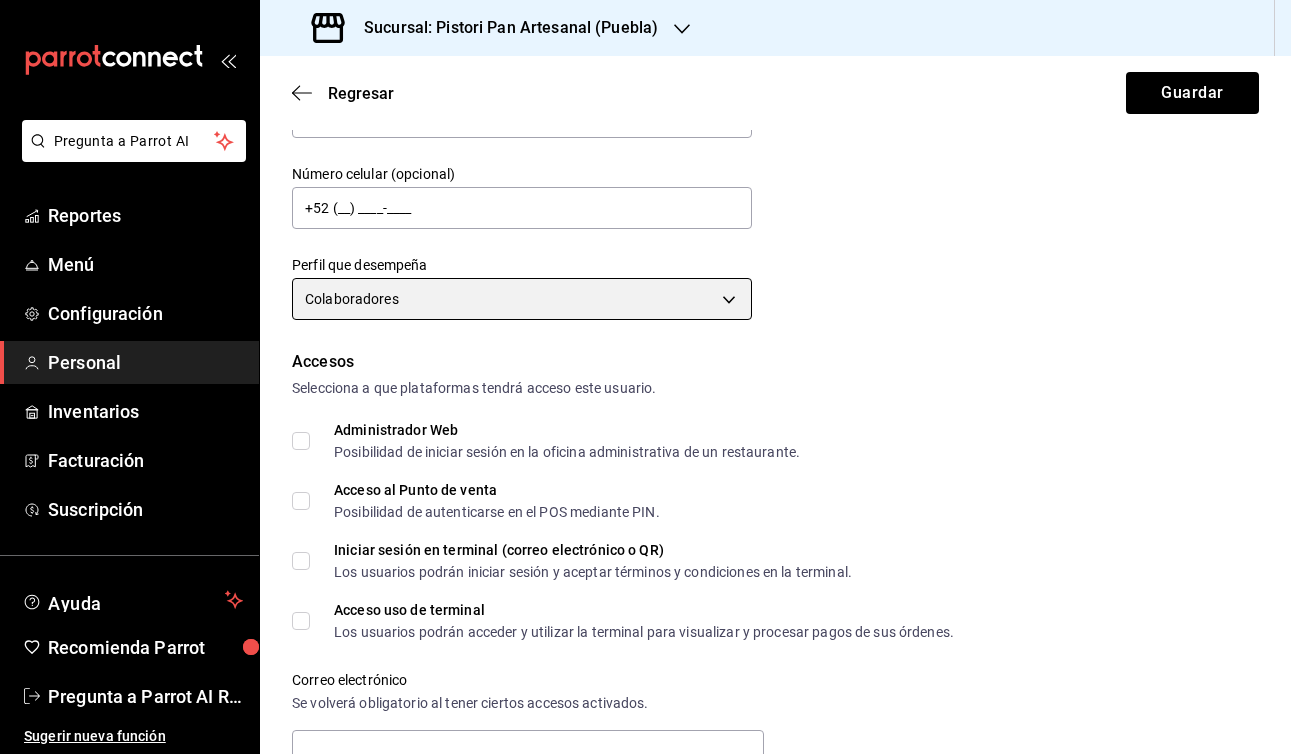 scroll, scrollTop: 215, scrollLeft: 0, axis: vertical 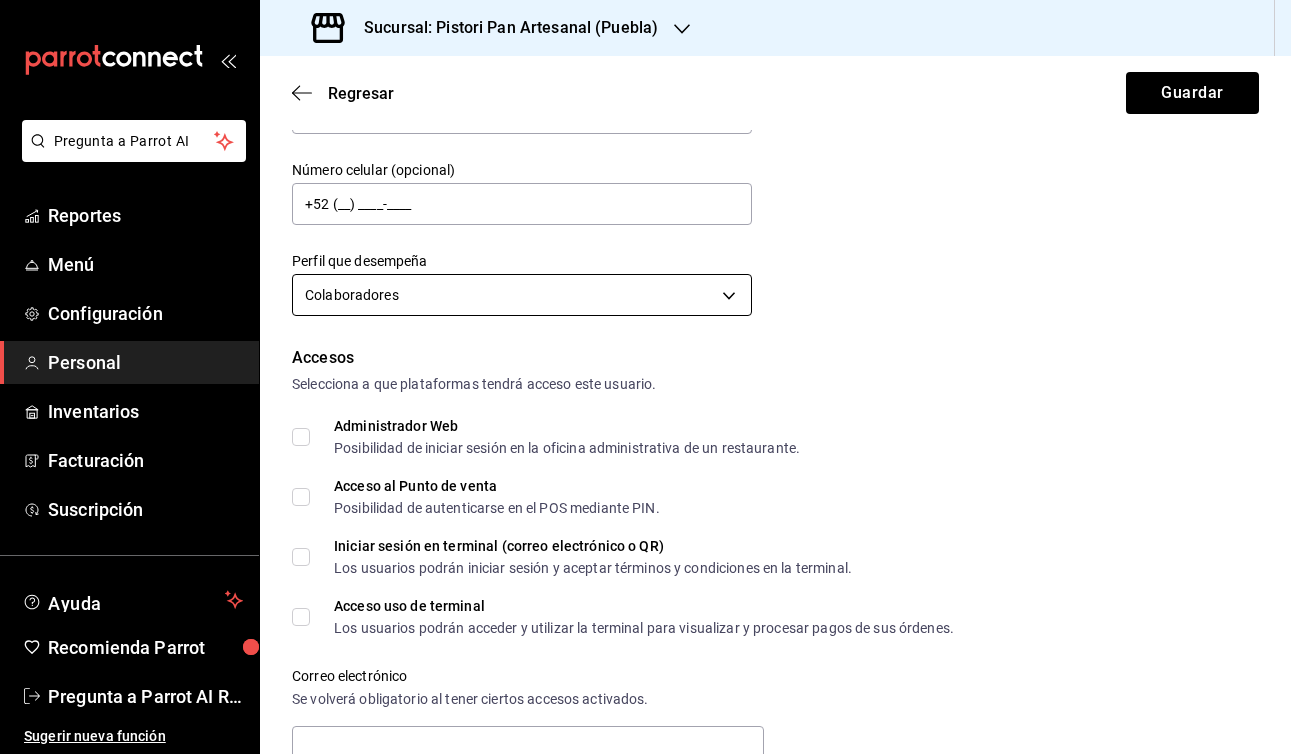 click on "Pregunta a Parrot AI Reportes   Menú   Configuración   Personal   Inventarios   Facturación   Suscripción   Ayuda Recomienda Parrot   [FIRST] [LAST]   Sugerir nueva función   Sucursal: Pistori Pan Artesanal ([CITY]) Regresar Guardar Datos personales Nombre [FIRST] Apellido [LAST] Número celular (opcional) +52 ([PHONE]) Perfil que desempeña Colaboradores STAFF Accesos Selecciona a que plataformas tendrá acceso este usuario. Administrador Web Posibilidad de iniciar sesión en la oficina administrativa de un restaurante.  Acceso al Punto de venta Posibilidad de autenticarse en el POS mediante PIN.  Iniciar sesión en terminal (correo electrónico o QR) Los usuarios podrán iniciar sesión y aceptar términos y condiciones en la terminal. Acceso uso de terminal Los usuarios podrán acceder y utilizar la terminal para visualizar y procesar pagos de sus órdenes. Correo electrónico Se volverá obligatorio al tener ciertos accesos activados. Contraseña Contraseña Repetir contraseña Repetir contraseña" at bounding box center (645, 377) 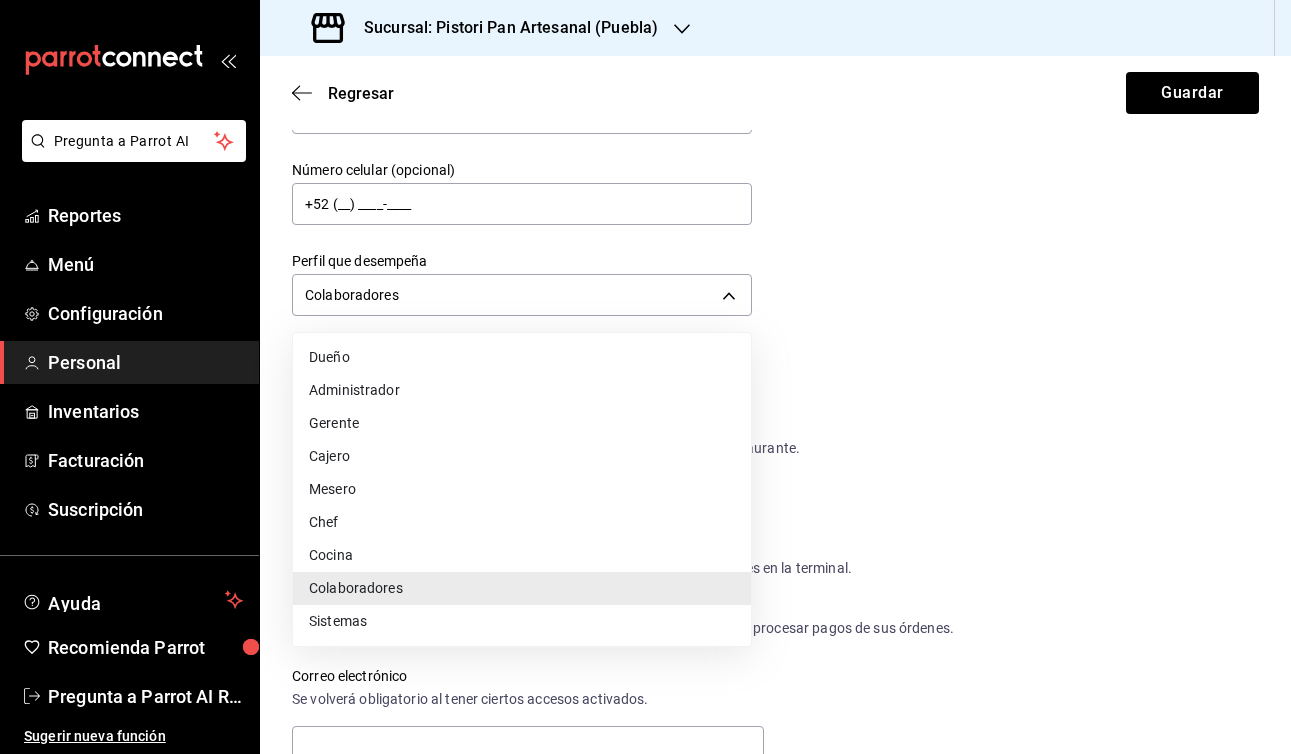 click on "Administrador" at bounding box center (522, 390) 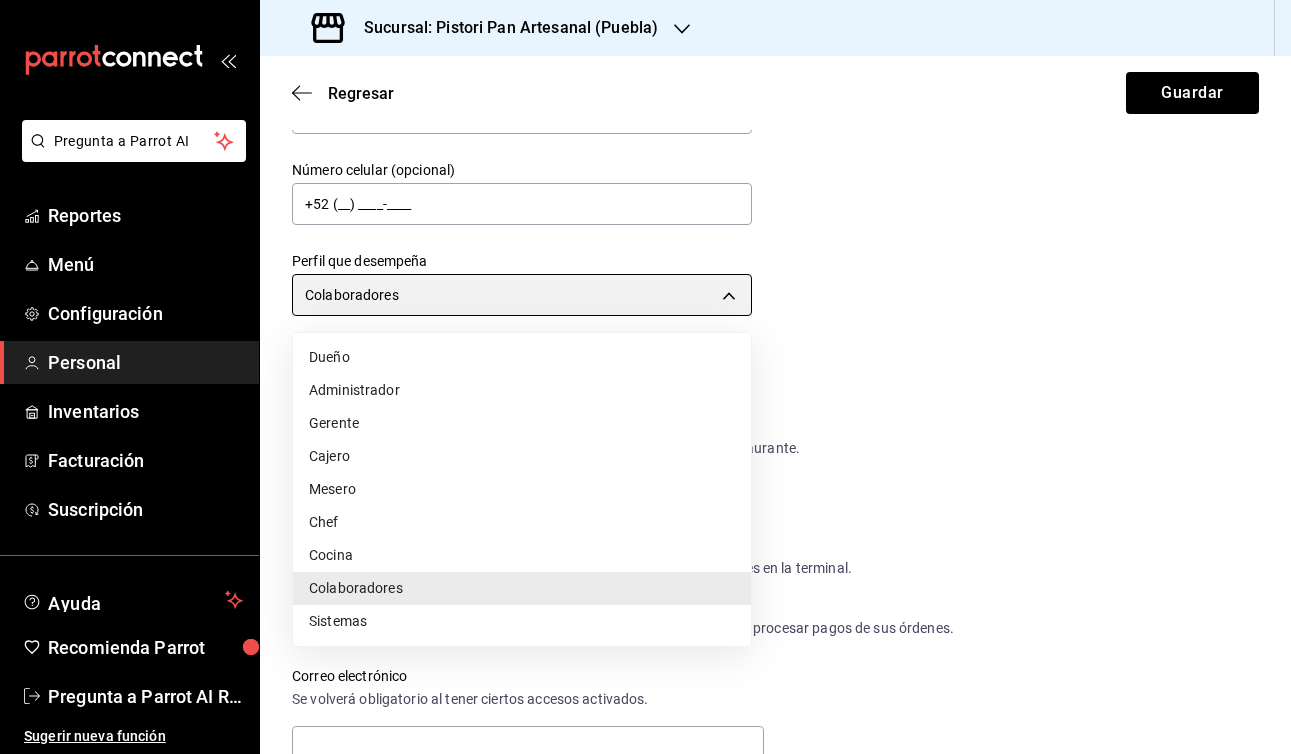 type on "ADMIN" 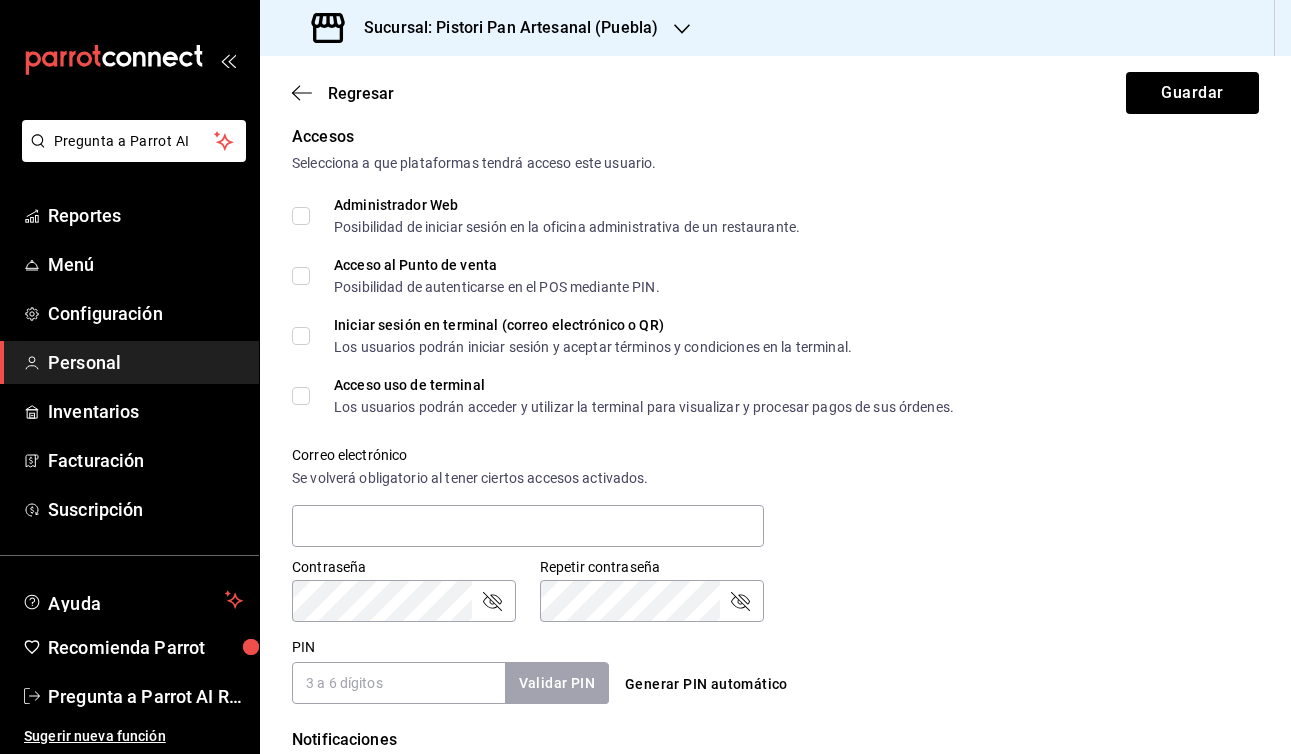 scroll, scrollTop: 437, scrollLeft: 0, axis: vertical 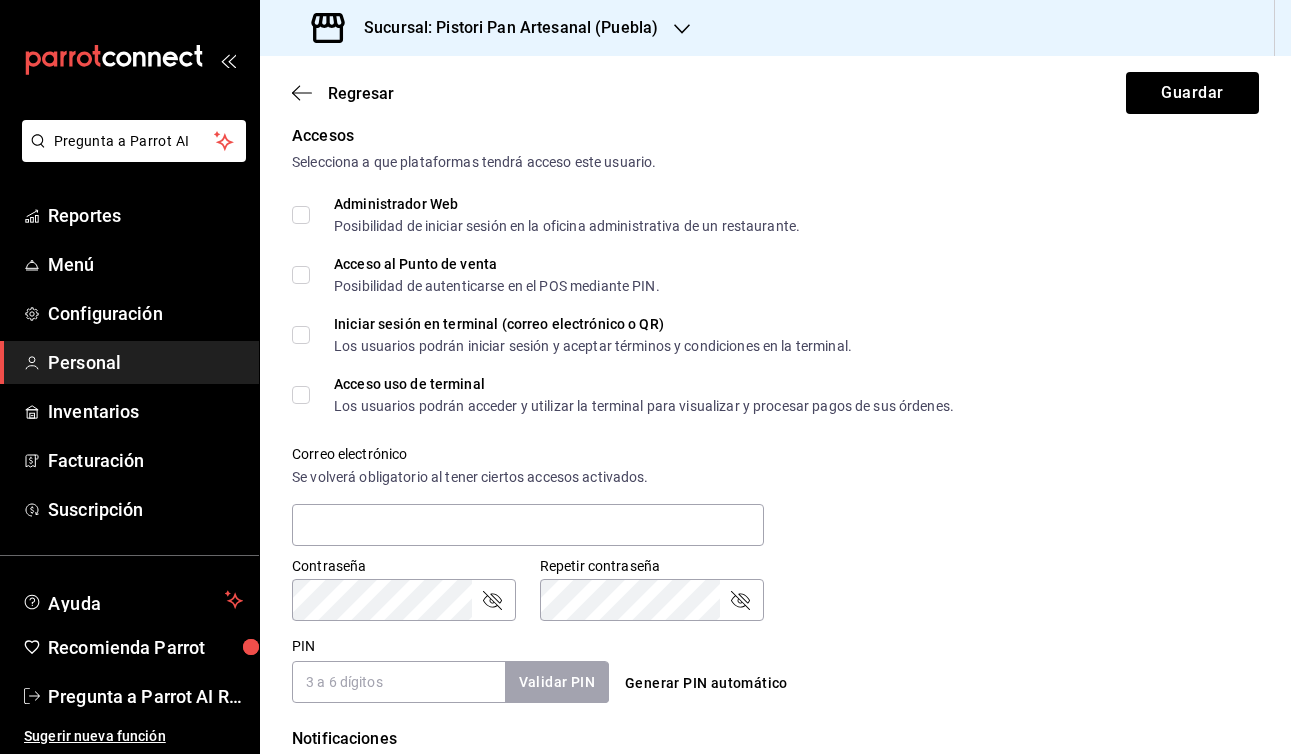 click on "Administrador Web Posibilidad de iniciar sesión en la oficina administrativa de un restaurante." at bounding box center [301, 215] 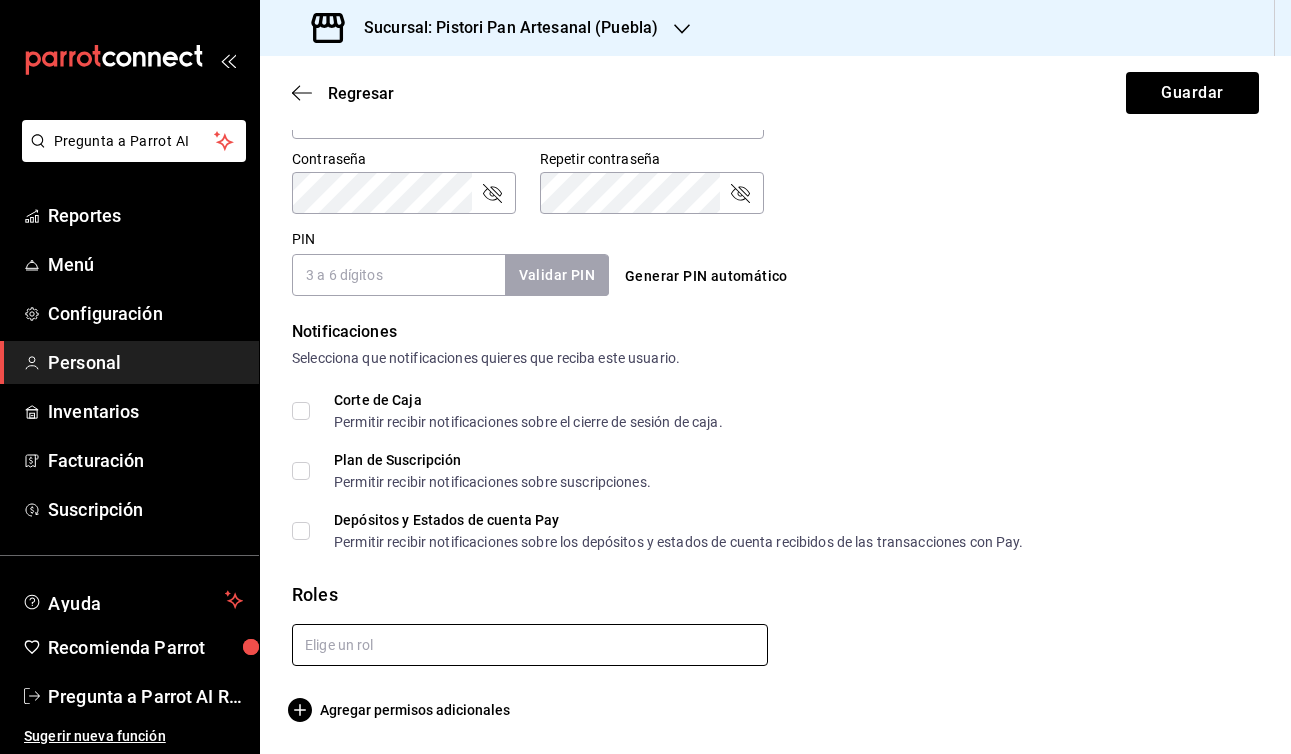 scroll, scrollTop: 844, scrollLeft: 0, axis: vertical 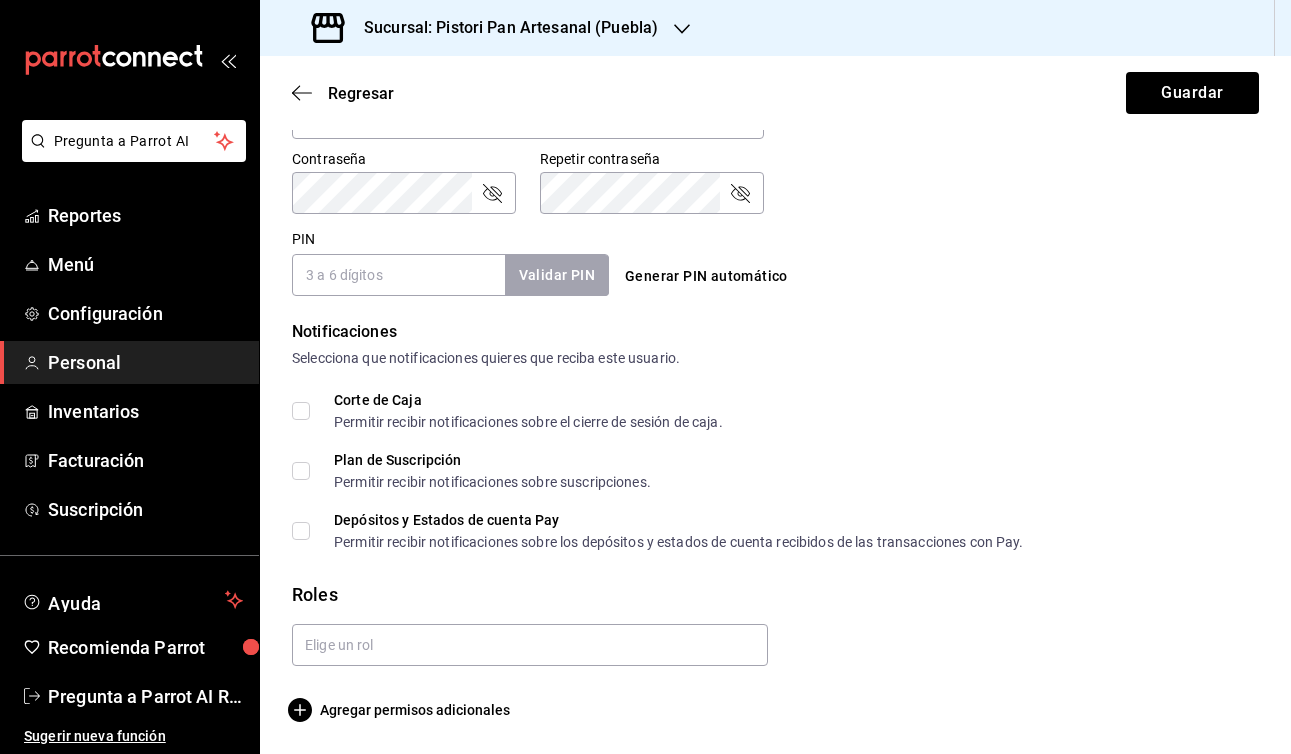 click on "Datos personales Nombre [FIRST] Apellido [LAST] Número celular (opcional) +52 ([PHONE]) Perfil que desempeña Administrador ADMIN Accesos Selecciona a que plataformas tendrá acceso este usuario. Administrador Web Posibilidad de iniciar sesión en la oficina administrativa de un restaurante.  Acceso al Punto de venta Posibilidad de autenticarse en el POS mediante PIN.  Iniciar sesión en terminal (correo electrónico o QR) Los usuarios podrán iniciar sesión y aceptar términos y condiciones en la terminal. Acceso uso de terminal Los usuarios podrán acceder y utilizar la terminal para visualizar y procesar pagos de sus órdenes. Correo electrónico Se volverá obligatorio al tener ciertos accesos activados. Contraseña Contraseña Repetir contraseña Repetir contraseña PIN Validar PIN ​ Generar PIN automático Notificaciones Selecciona que notificaciones quieres que reciba este usuario. Corte de Caja Permitir recibir notificaciones sobre el cierre de sesión de caja. Plan de Suscripción Roles" at bounding box center [775, 12] 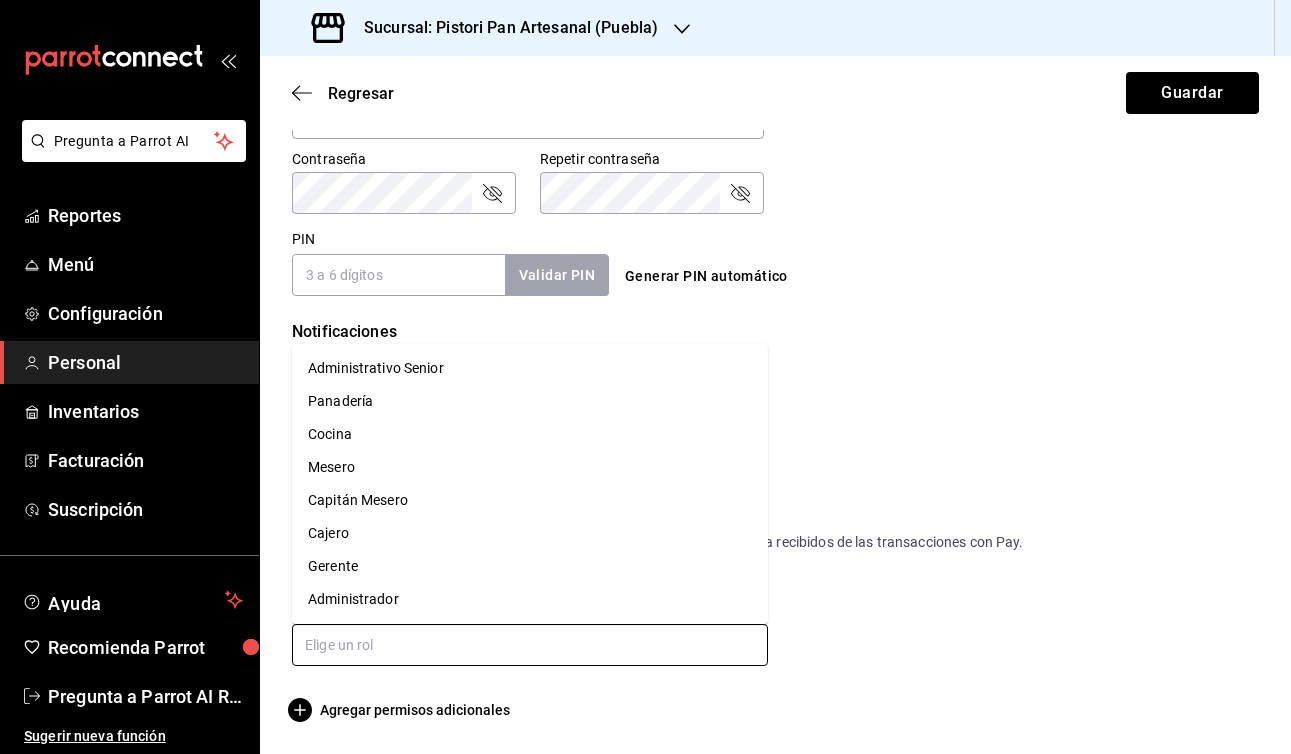 click at bounding box center (530, 645) 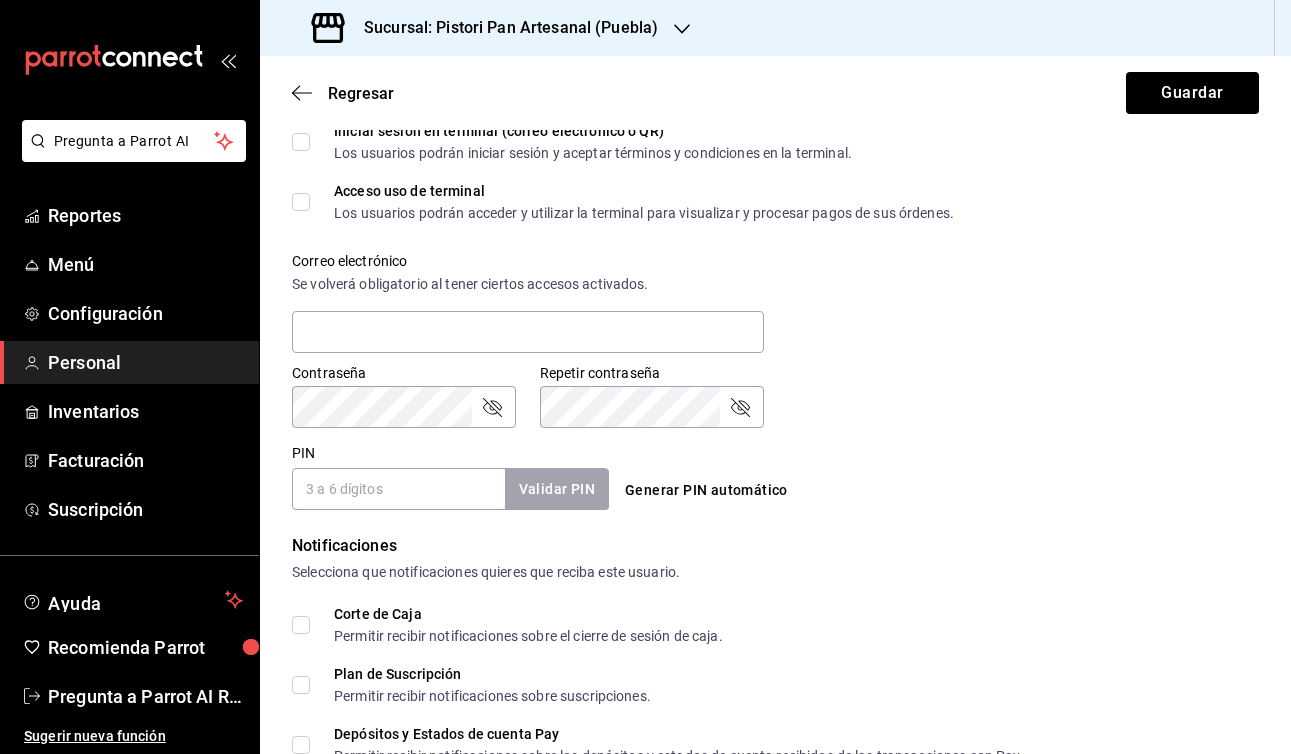 scroll, scrollTop: 633, scrollLeft: 0, axis: vertical 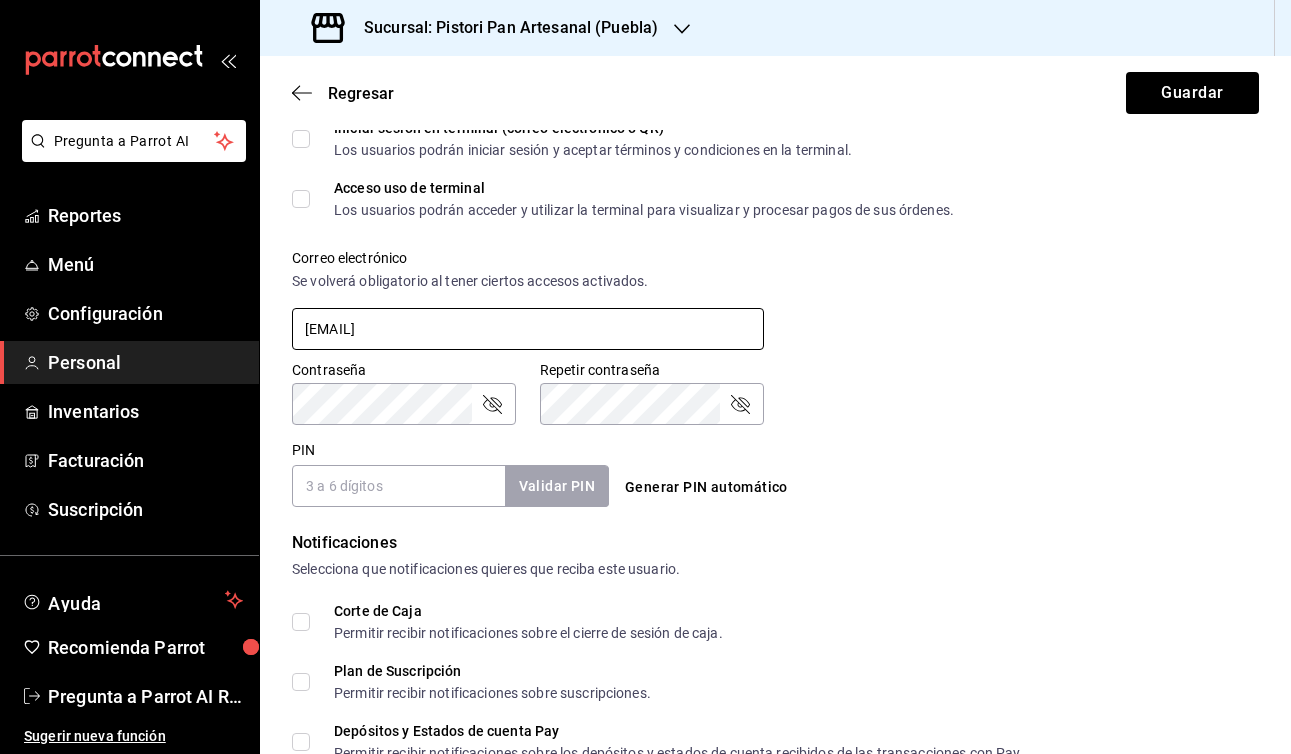 type on "[EMAIL]" 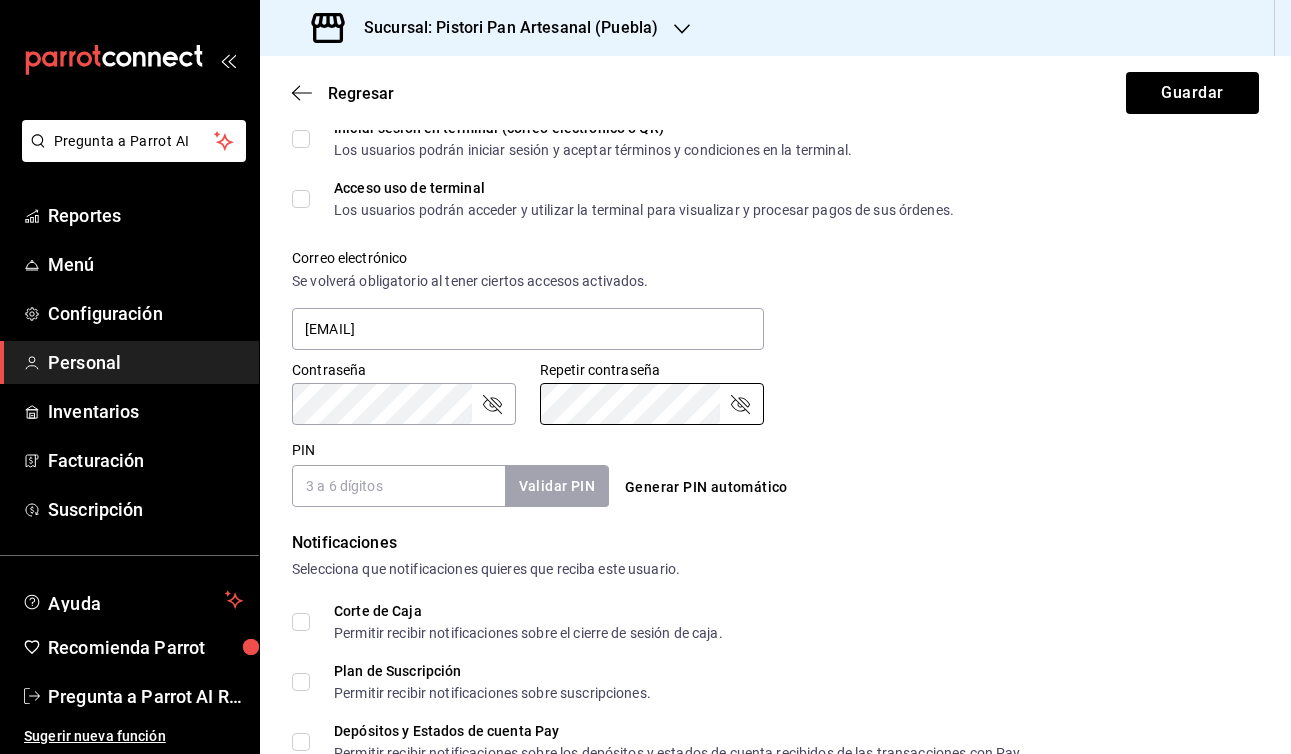 click on "PIN" at bounding box center (398, 486) 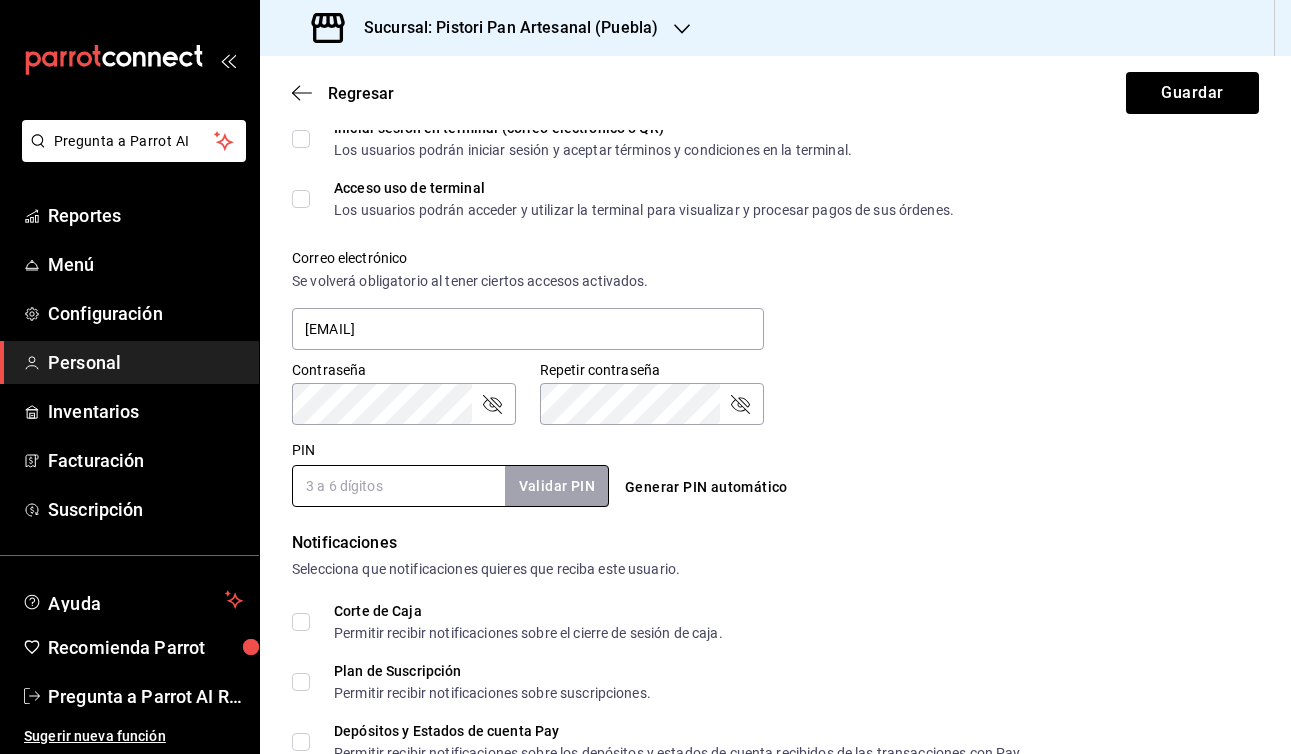 scroll, scrollTop: 649, scrollLeft: 0, axis: vertical 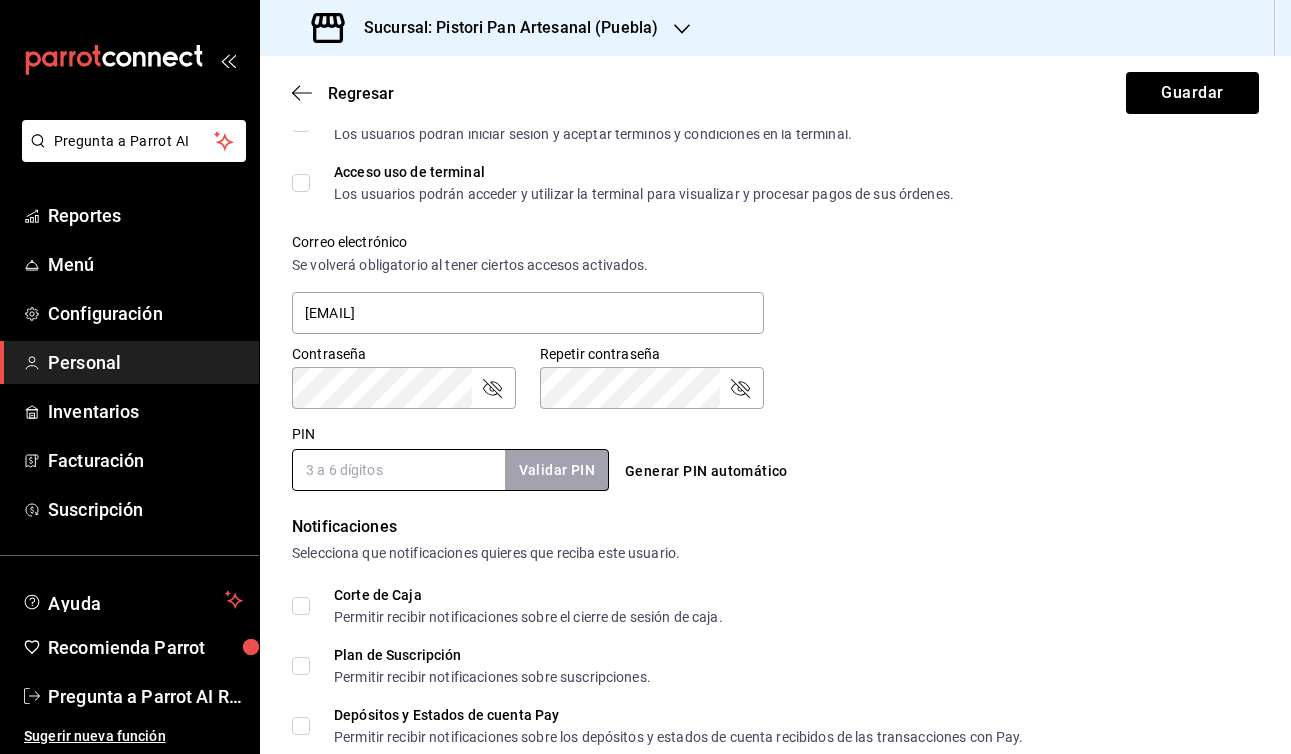 click 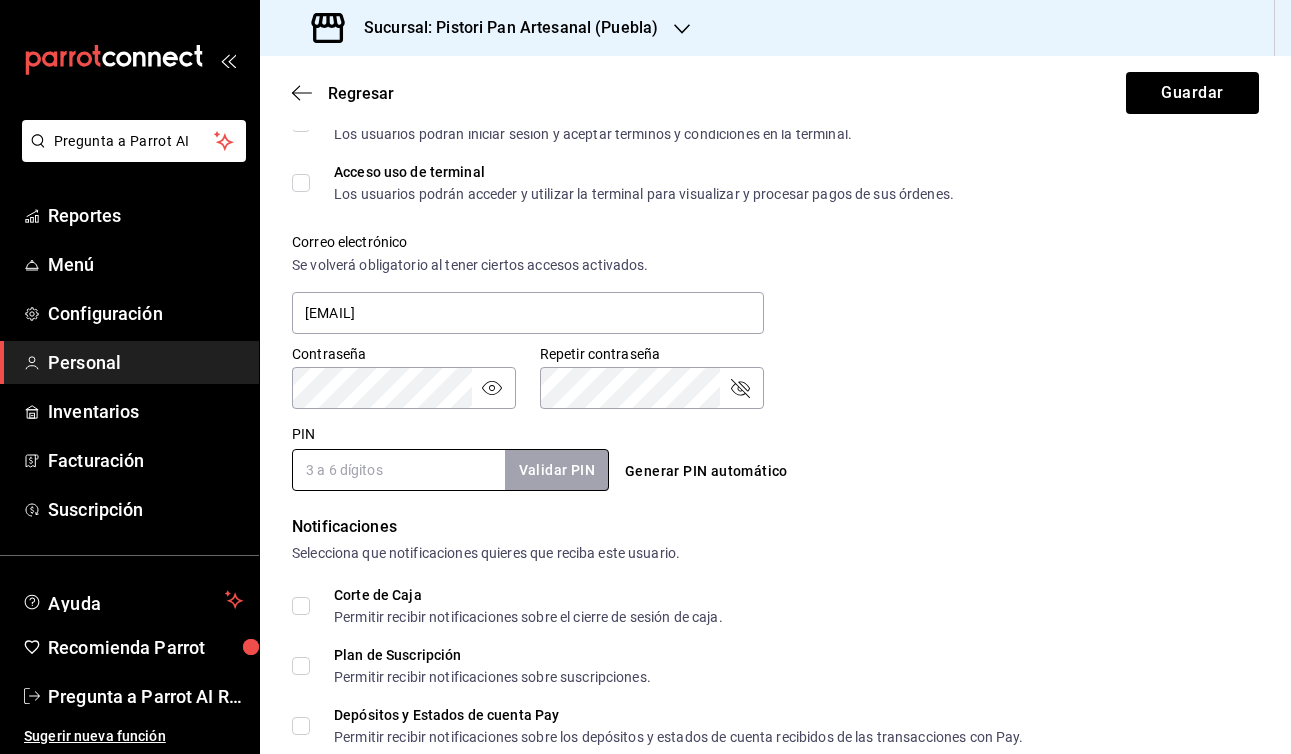 click 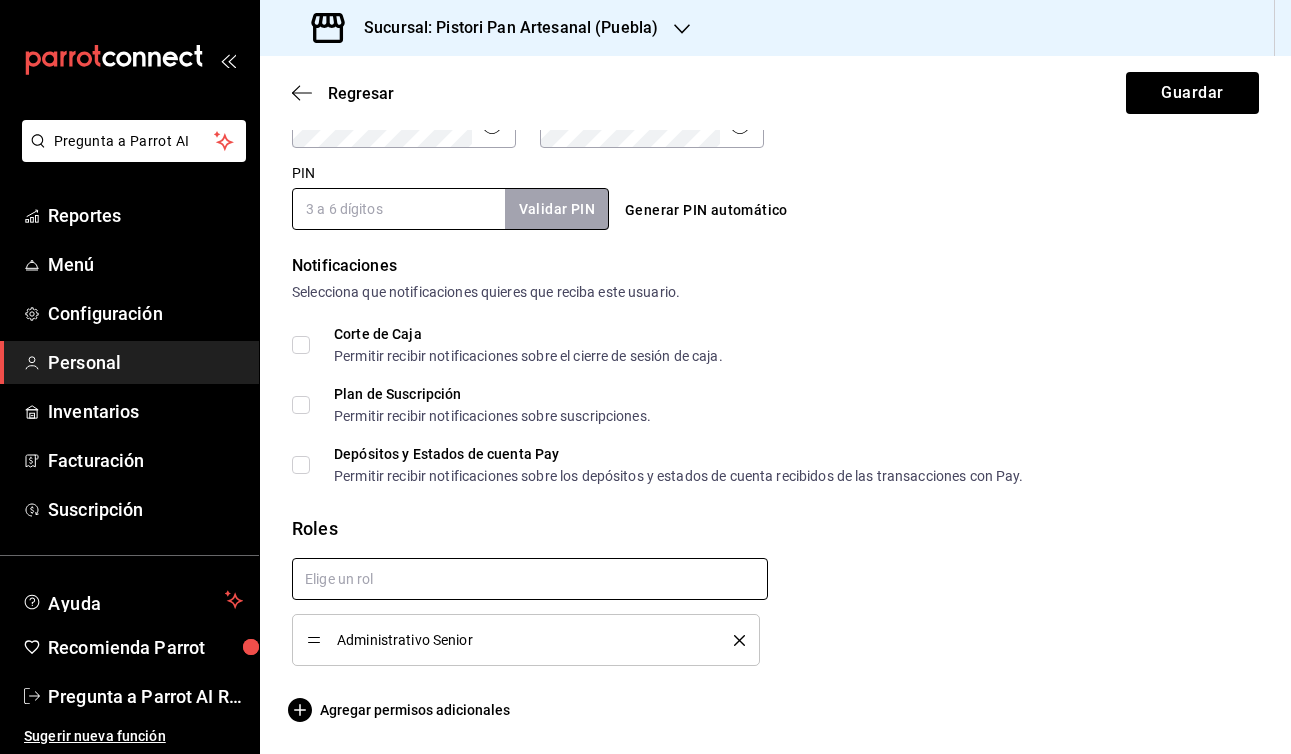 scroll, scrollTop: 910, scrollLeft: 0, axis: vertical 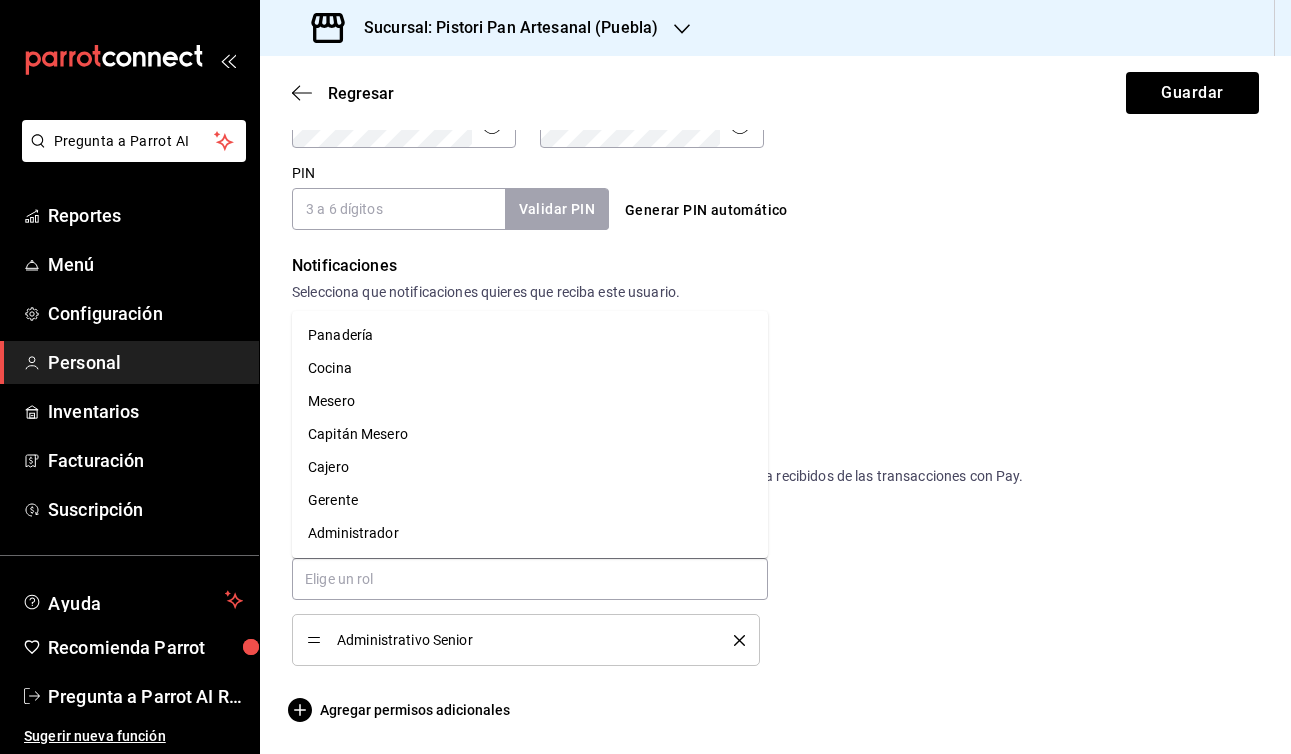 click on "Administrativo Senior" at bounding box center [767, 604] 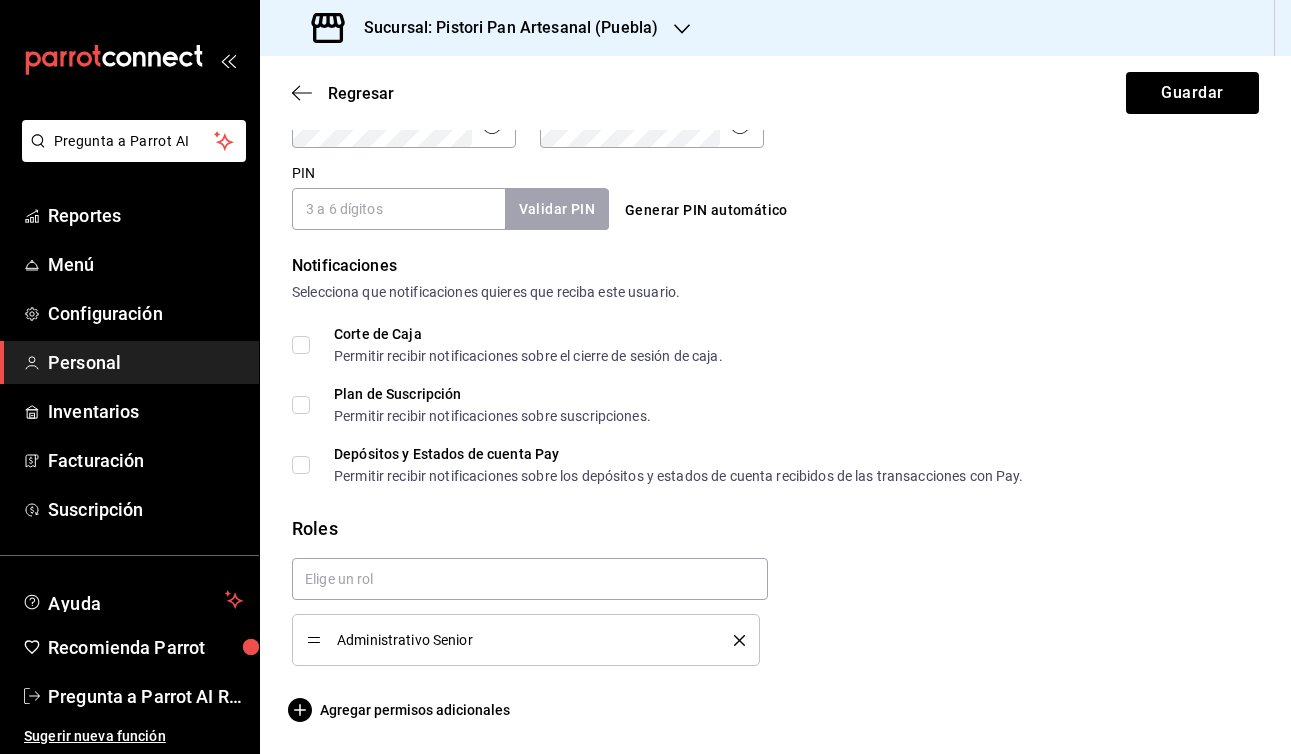scroll, scrollTop: 0, scrollLeft: 0, axis: both 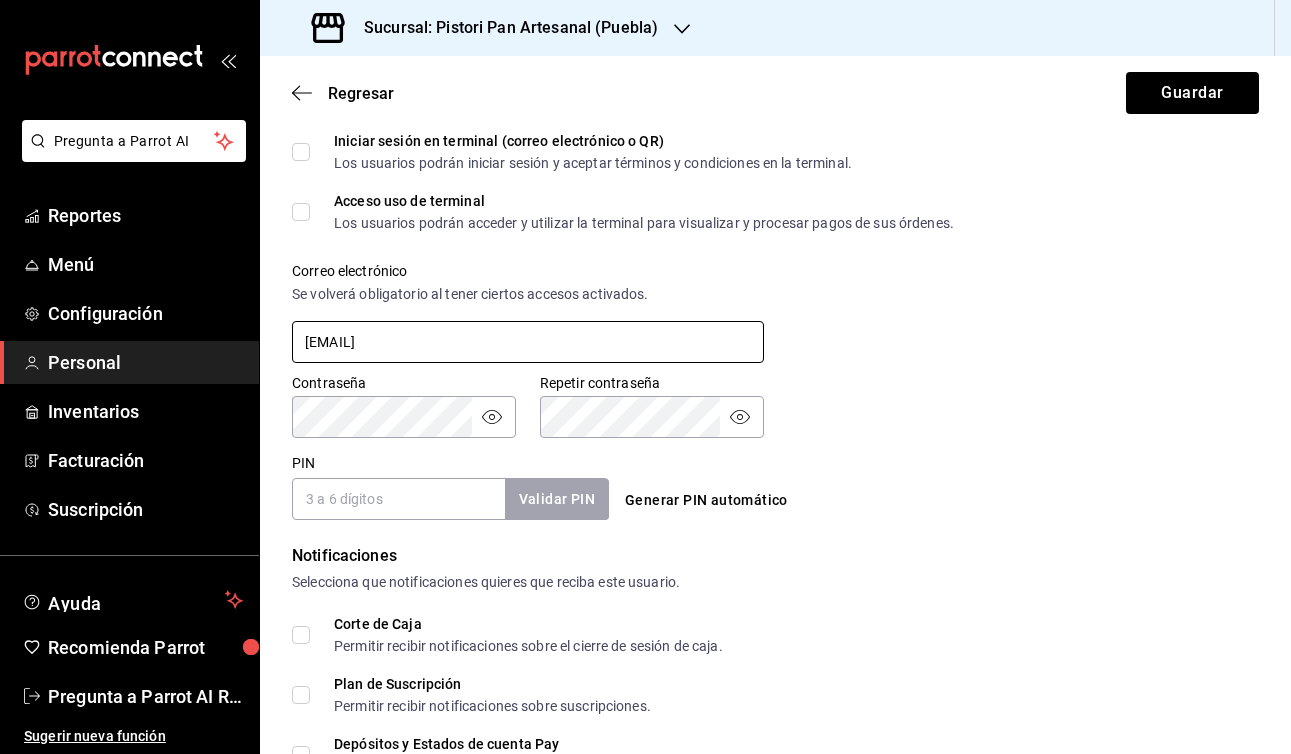 click on "[EMAIL]" at bounding box center [528, 342] 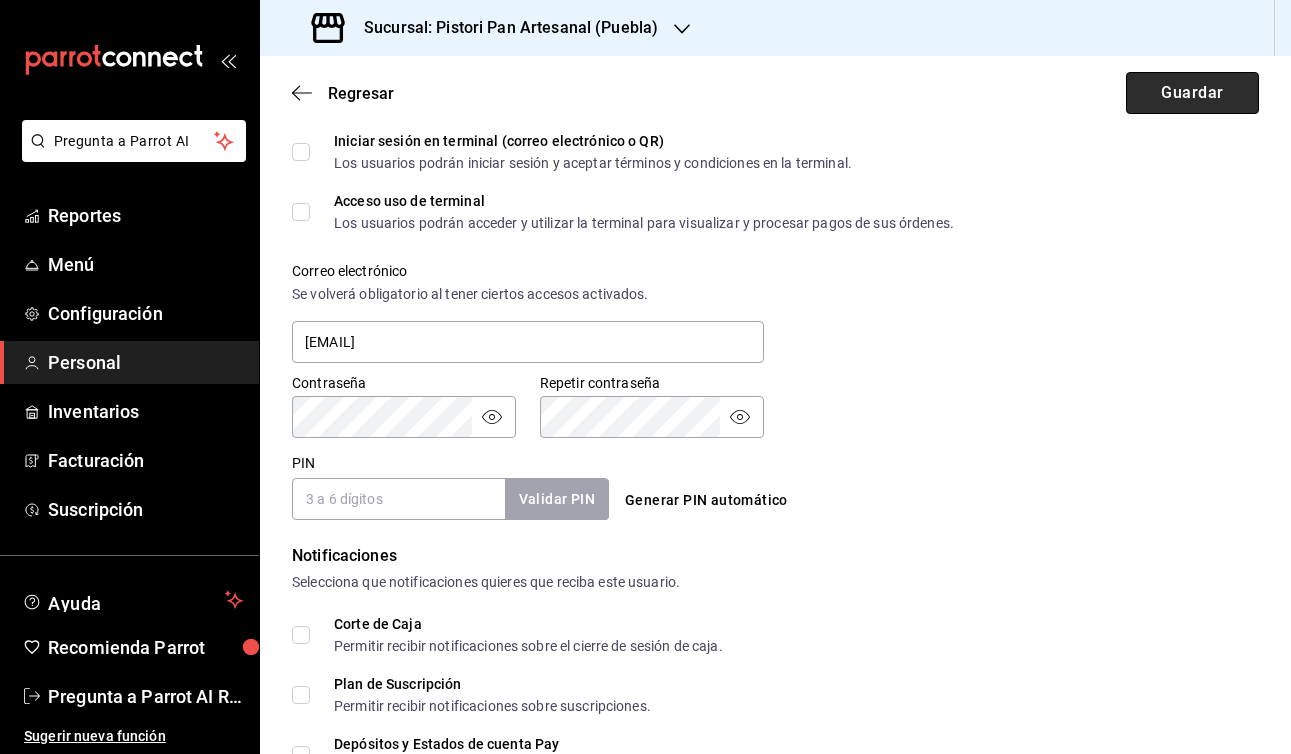 click on "Guardar" at bounding box center [1192, 93] 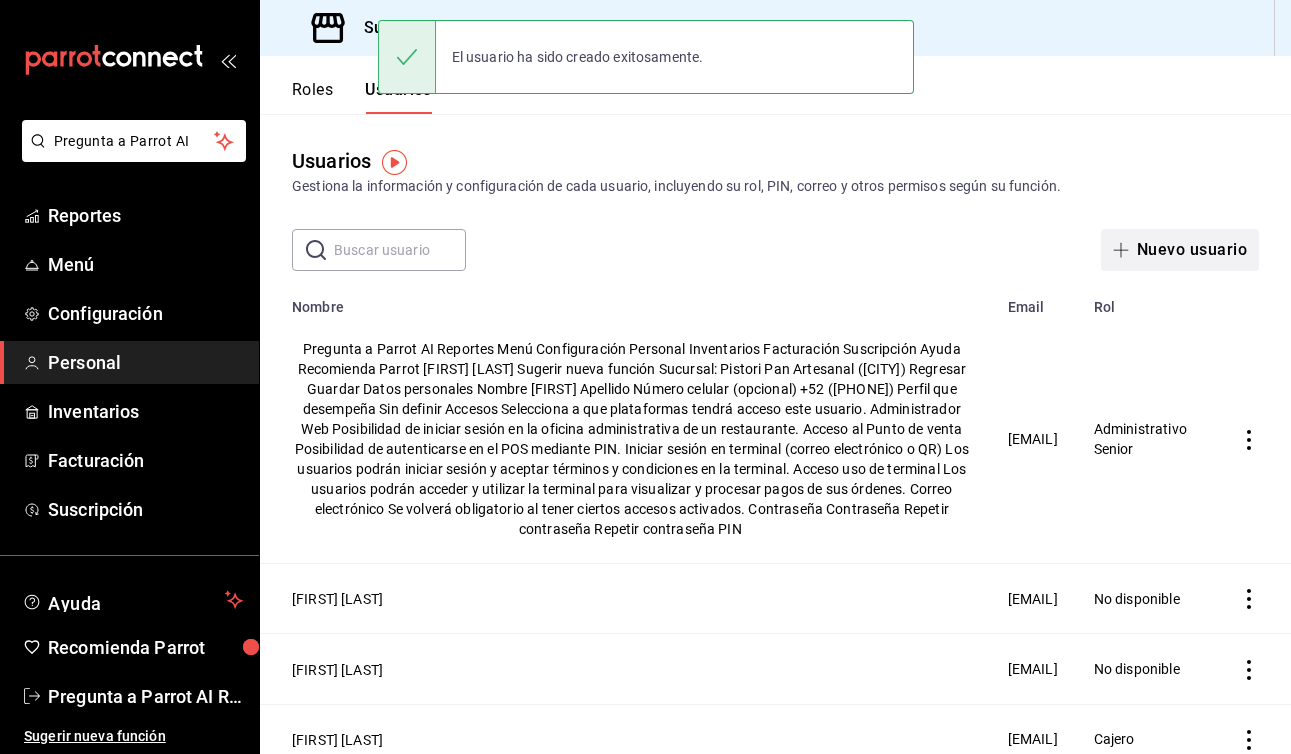 scroll, scrollTop: 0, scrollLeft: 0, axis: both 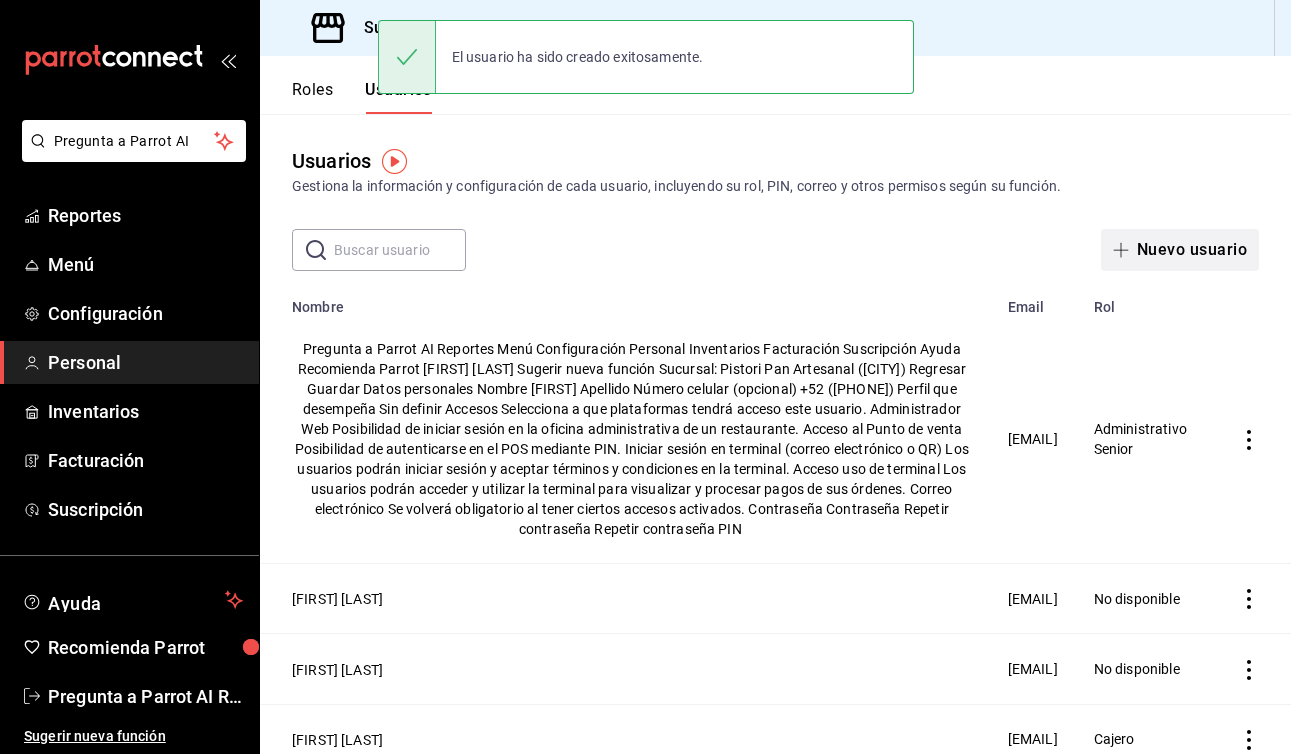 click on "Nuevo usuario" at bounding box center [1180, 250] 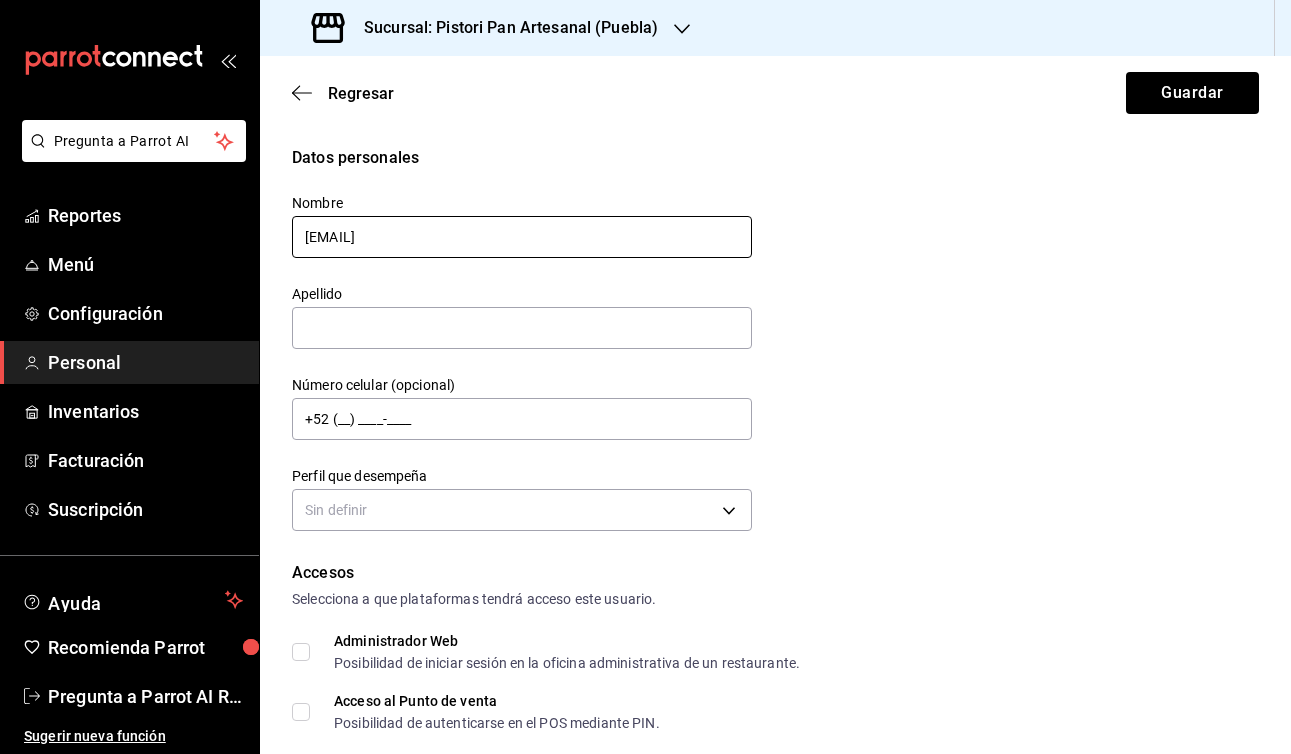 type on "[EMAIL]" 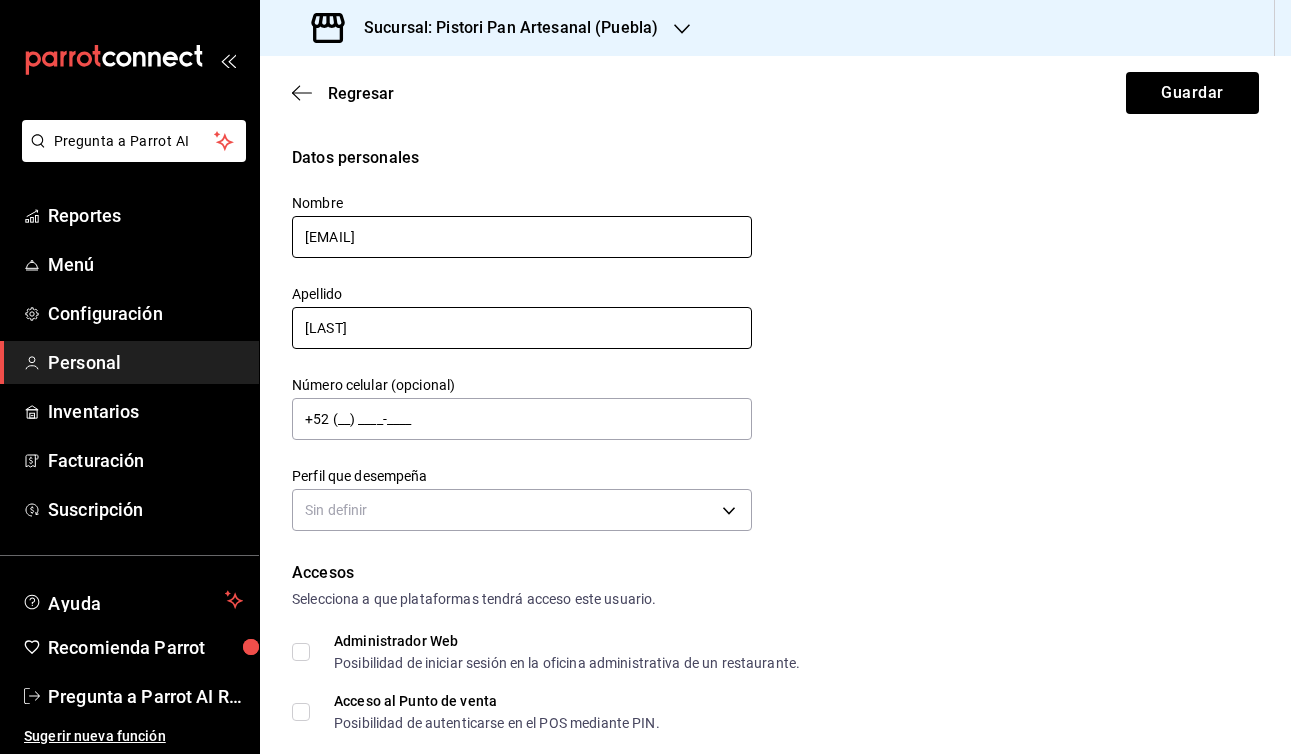 type on "[LAST]" 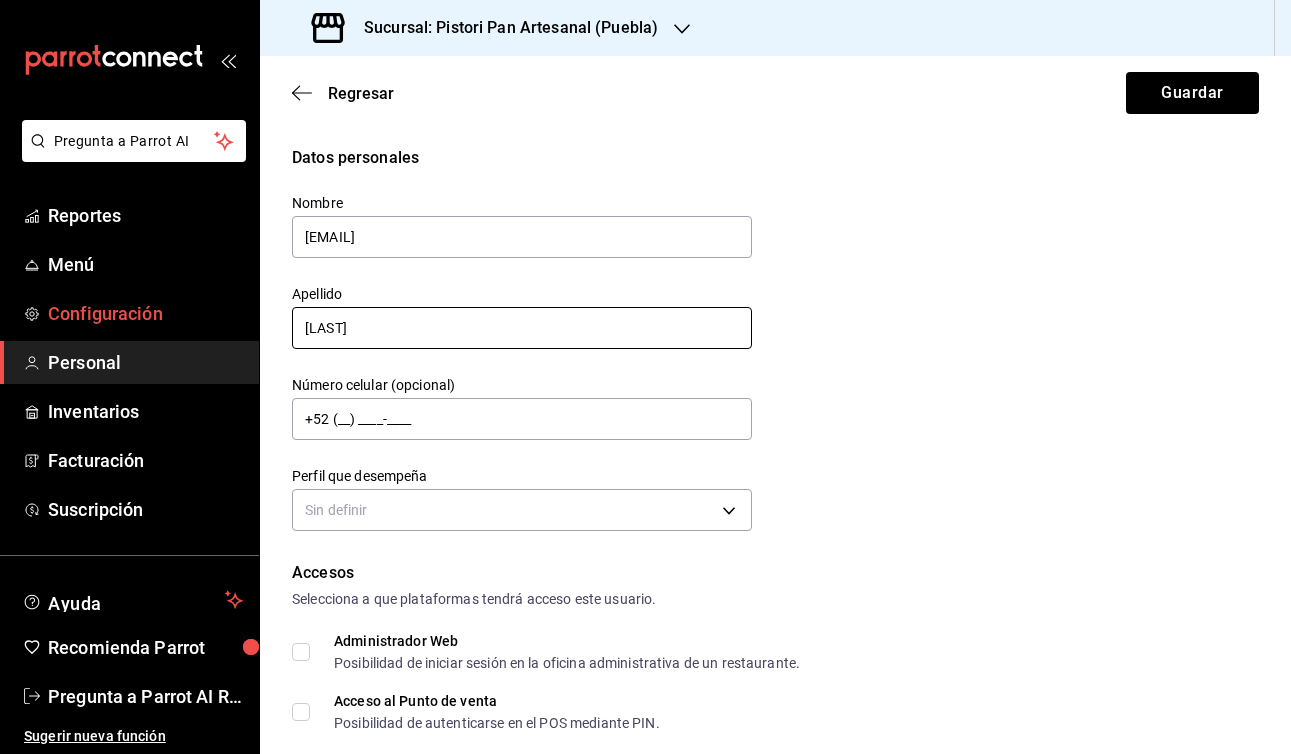 drag, startPoint x: 350, startPoint y: 333, endPoint x: 181, endPoint y: 332, distance: 169.00296 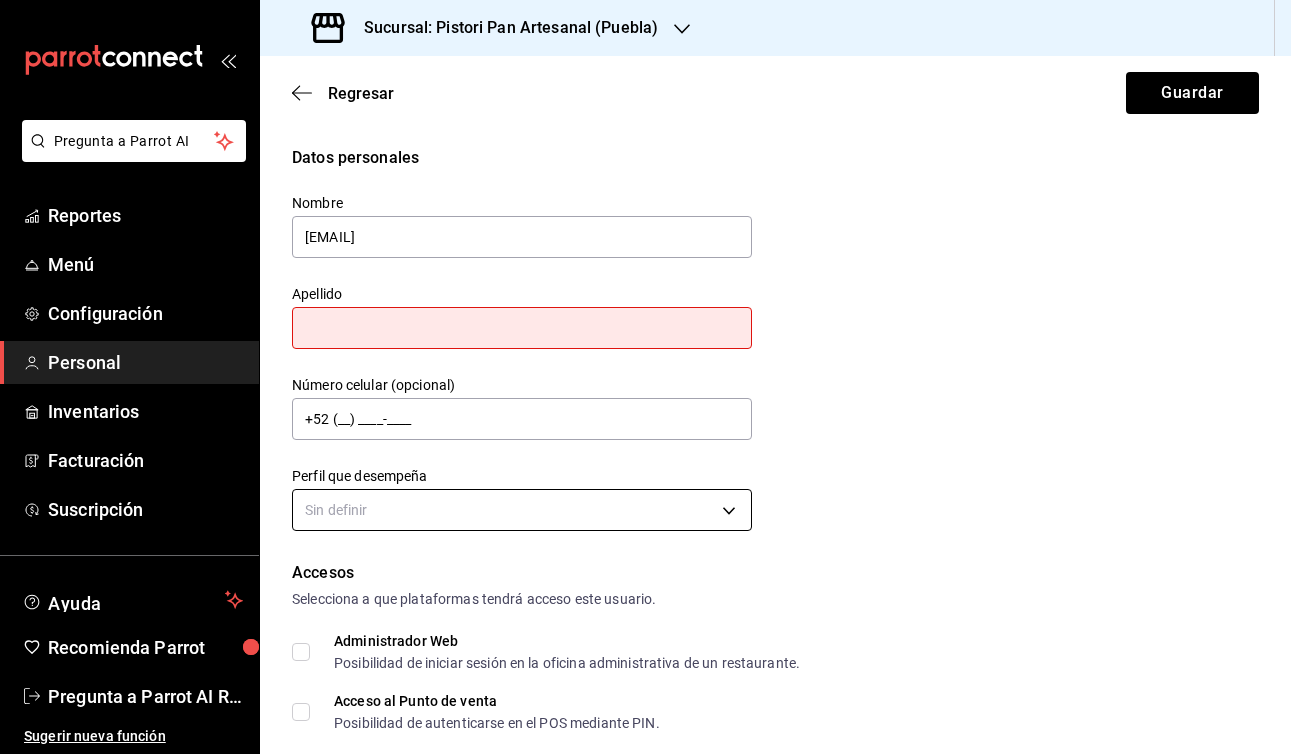 click on "Pregunta a Parrot AI Reportes   Menú   Configuración   Personal   Inventarios   Facturación   Suscripción   Ayuda Recomienda Parrot   [FIRST] [LAST]   Sugerir nueva función   Sucursal: Pistori Pan Artesanal ([CITY]) Regresar Guardar Datos personales Nombre [FIRST] Apellido   Número celular (opcional) +52 ([PHONE]) Perfil que desempeña Sin definir Accesos Selecciona a que plataformas tendrá acceso este usuario. Administrador Web Posibilidad de iniciar sesión en la oficina administrativa de un restaurante.  Acceso al Punto de venta Posibilidad de autenticarse en el POS mediante PIN.  Iniciar sesión en terminal (correo electrónico o QR) Los usuarios podrán iniciar sesión y aceptar términos y condiciones en la terminal. Acceso uso de terminal Los usuarios podrán acceder y utilizar la terminal para visualizar y procesar pagos de sus órdenes. Correo electrónico Se volverá obligatorio al tener ciertos accesos activados. Contraseña Contraseña Repetir contraseña Repetir contraseña PIN ​ Roles" at bounding box center [645, 377] 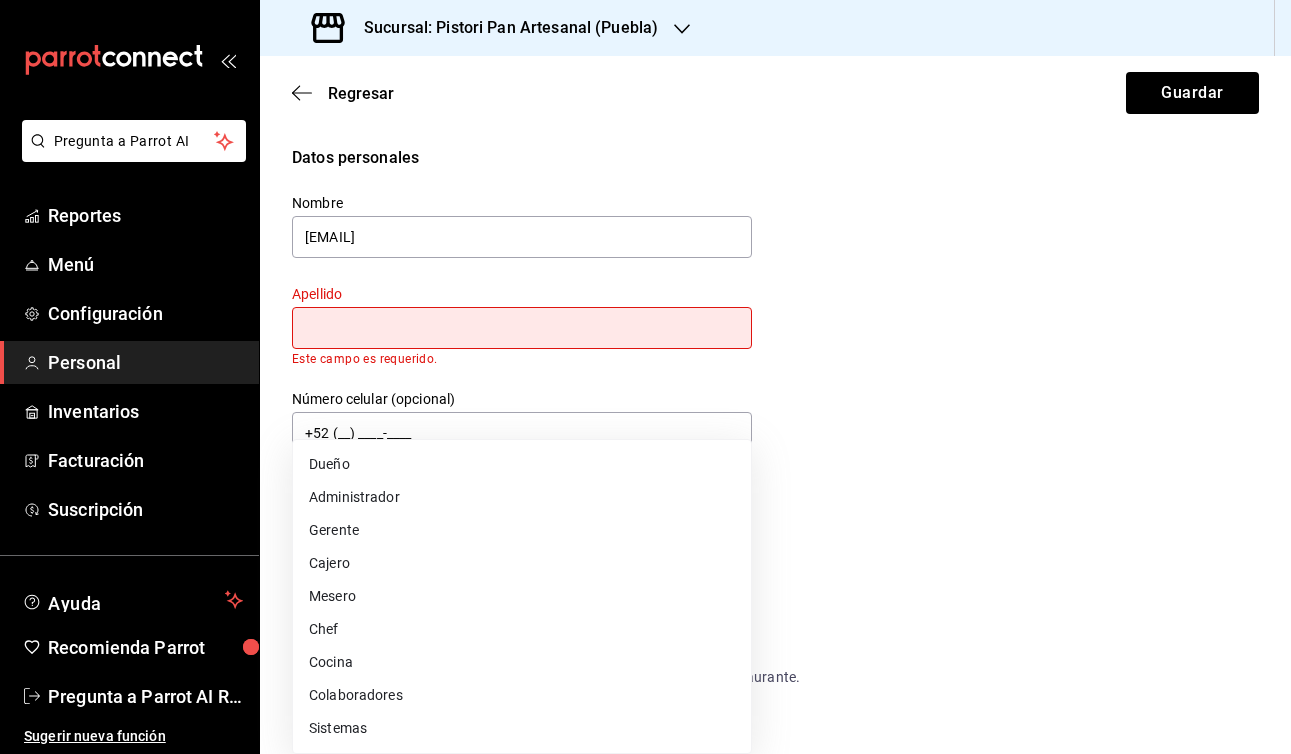 click at bounding box center (645, 377) 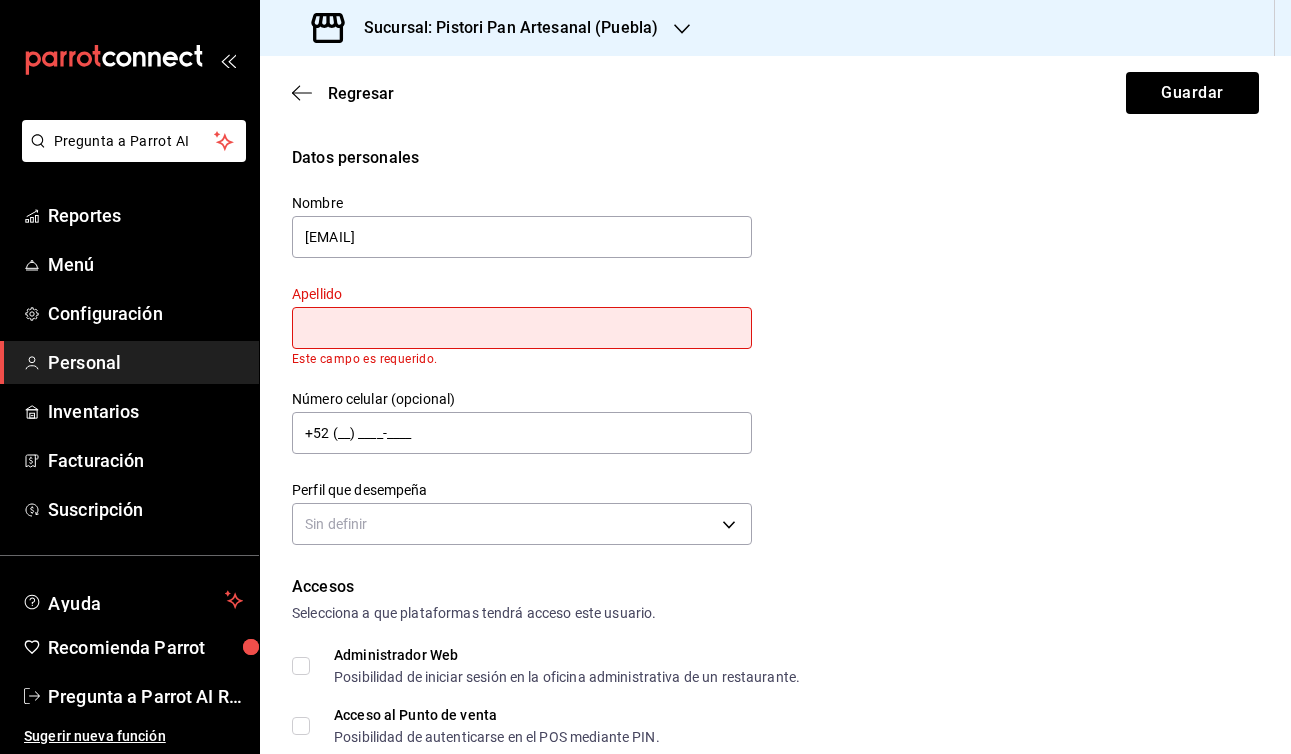 click at bounding box center (522, 328) 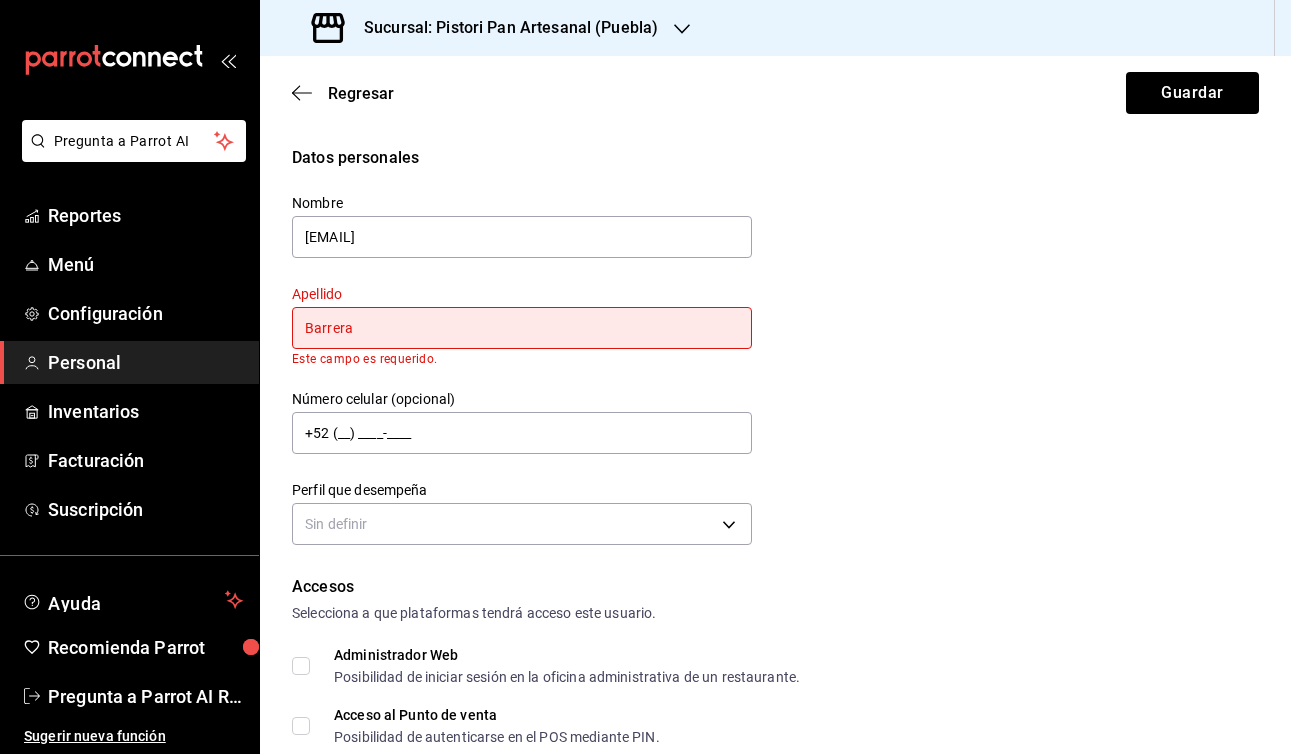 type on "Barrera" 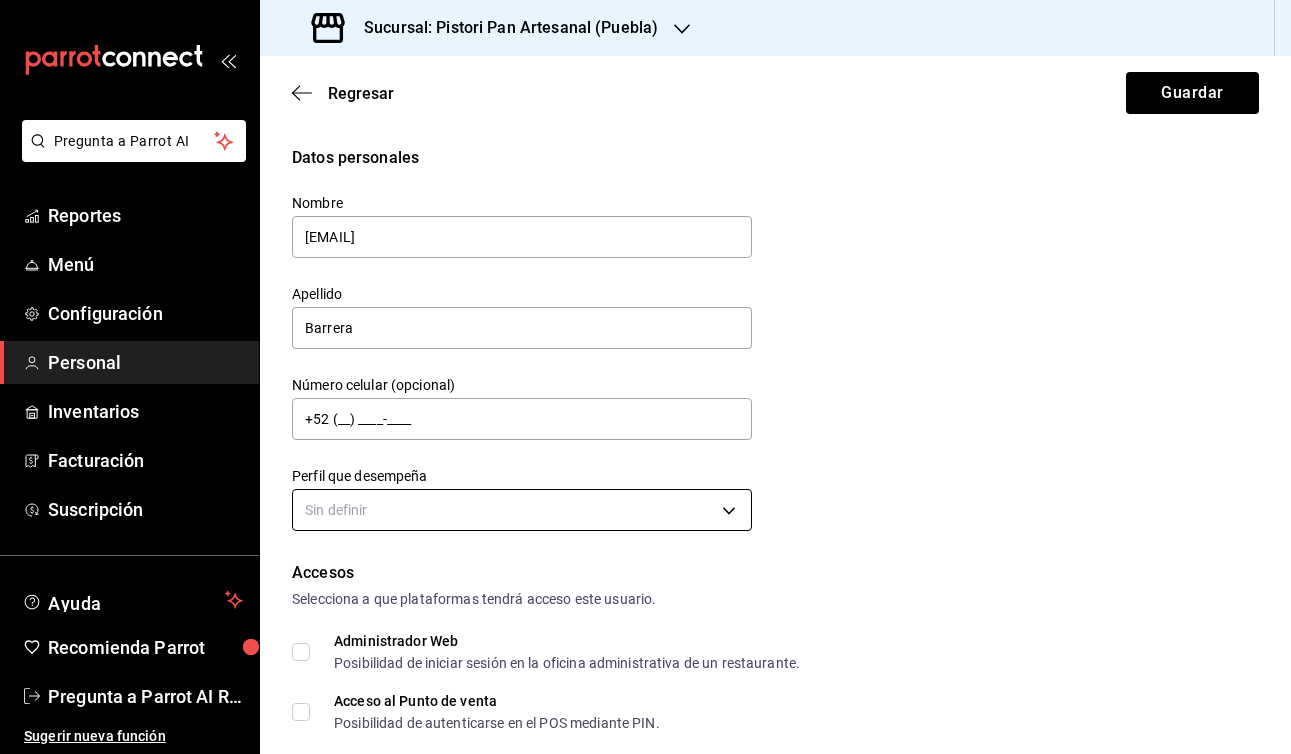 click on "Pregunta a Parrot AI Reportes   Menú   Configuración   Personal   Inventarios   Facturación   Suscripción   Ayuda Recomienda Parrot   [FIRST] [LAST]   Sugerir nueva función   Sucursal: Pistori Pan Artesanal ([CITY]) Regresar Guardar Datos personales Nombre [FIRST] Apellido [LAST] Número celular (opcional) +52 ([PHONE]) Perfil que desempeña Sin definir Accesos Selecciona a que plataformas tendrá acceso este usuario. Administrador Web Posibilidad de iniciar sesión en la oficina administrativa de un restaurante.  Acceso al Punto de venta Posibilidad de autenticarse en el POS mediante PIN.  Iniciar sesión en terminal (correo electrónico o QR) Los usuarios podrán iniciar sesión y aceptar términos y condiciones en la terminal. Acceso uso de terminal Los usuarios podrán acceder y utilizar la terminal para visualizar y procesar pagos de sus órdenes. Correo electrónico Se volverá obligatorio al tener ciertos accesos activados. Contraseña Contraseña Repetir contraseña Repetir contraseña PIN ​" at bounding box center (645, 377) 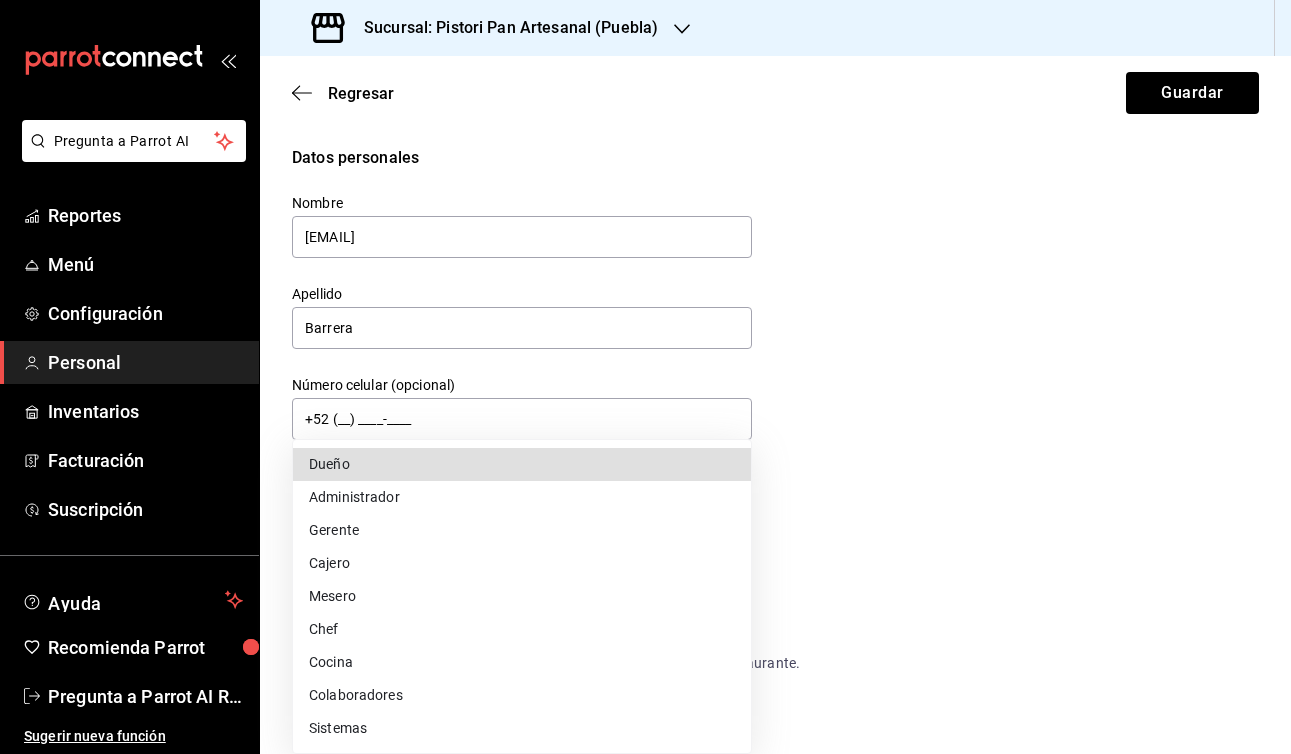 click on "Administrador" at bounding box center (522, 497) 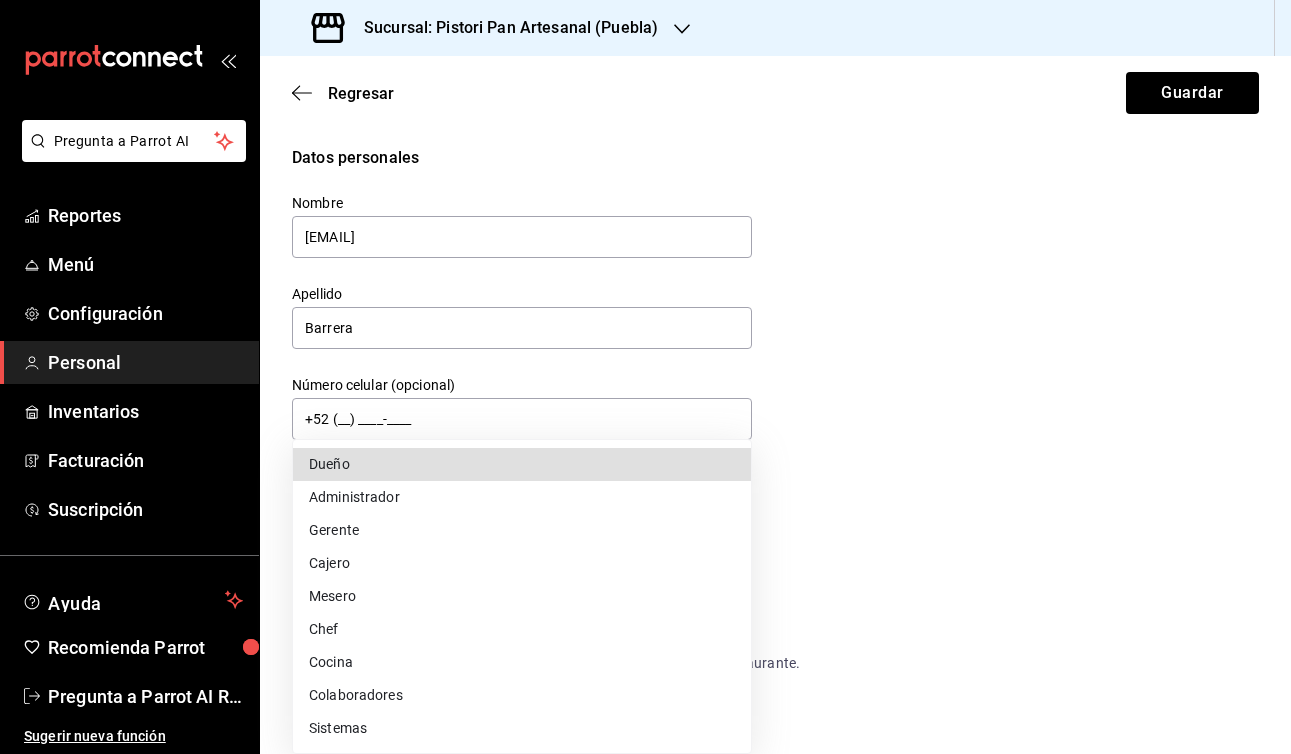 type on "ADMIN" 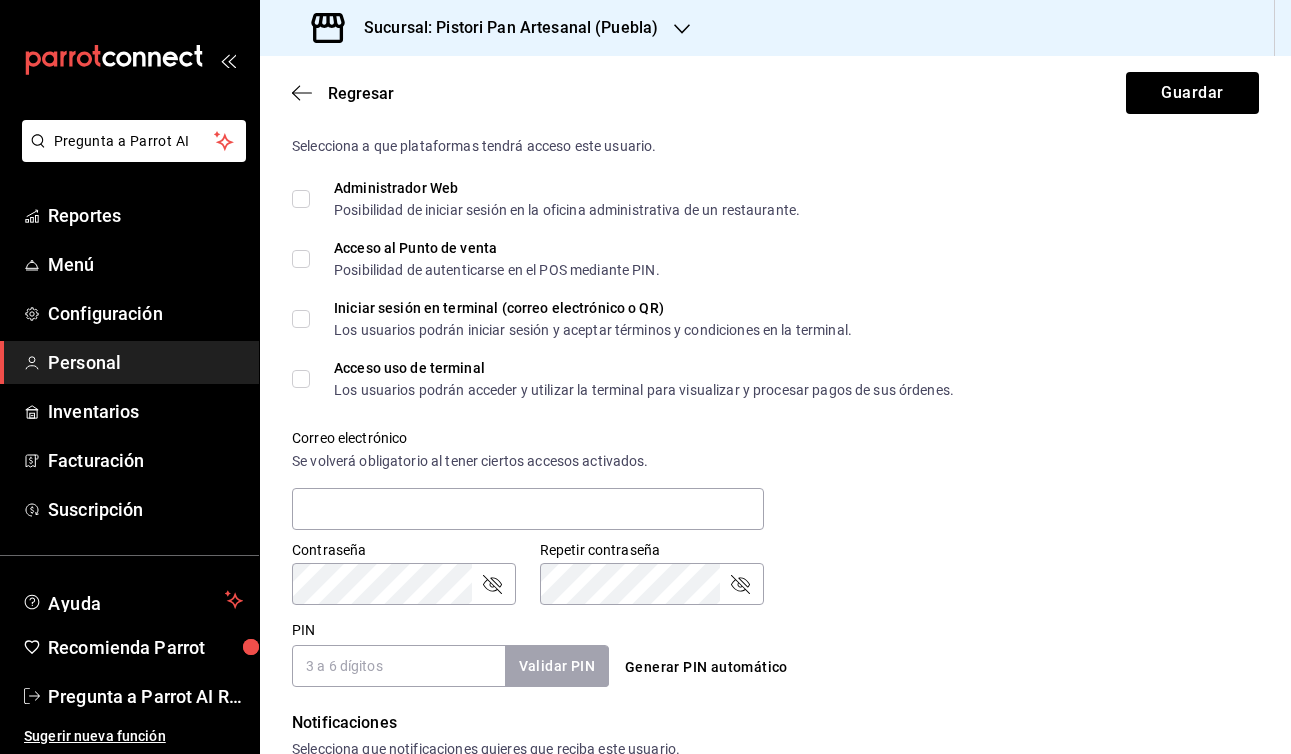scroll, scrollTop: 450, scrollLeft: 0, axis: vertical 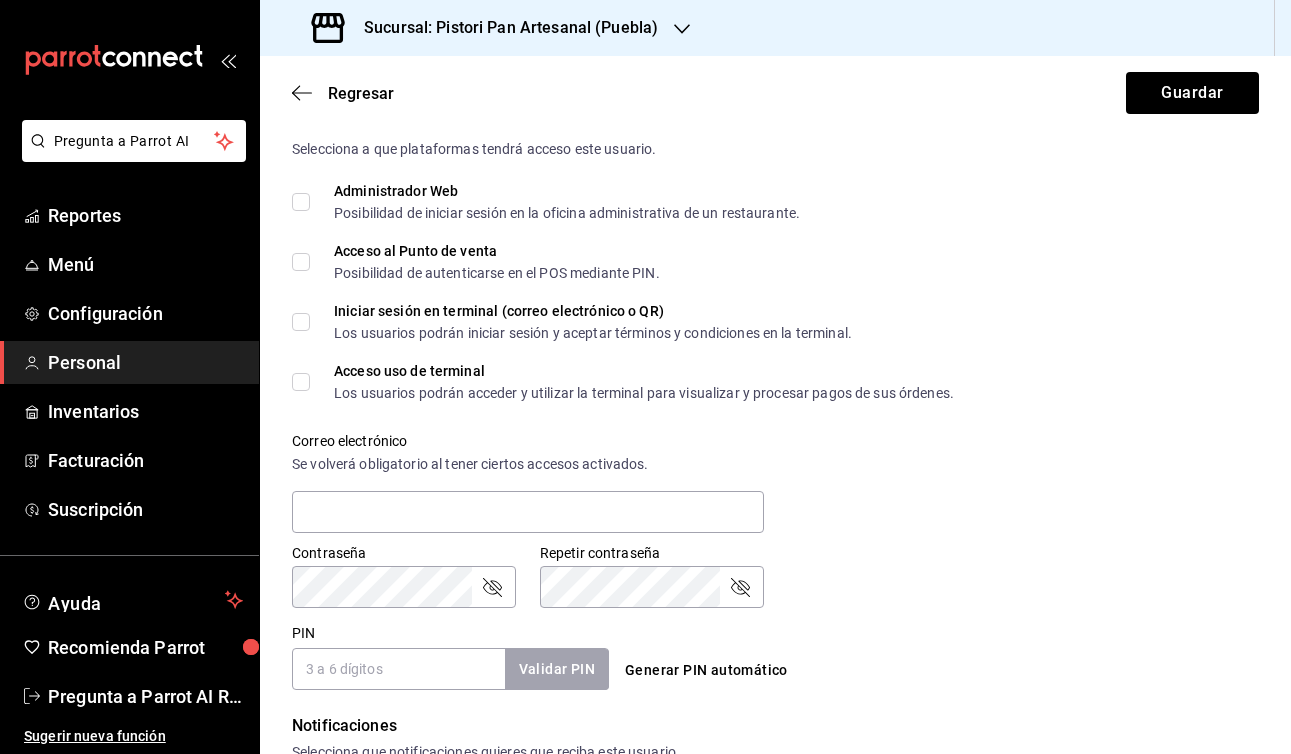 click on "Administrador Web Posibilidad de iniciar sesión en la oficina administrativa de un restaurante." at bounding box center (301, 202) 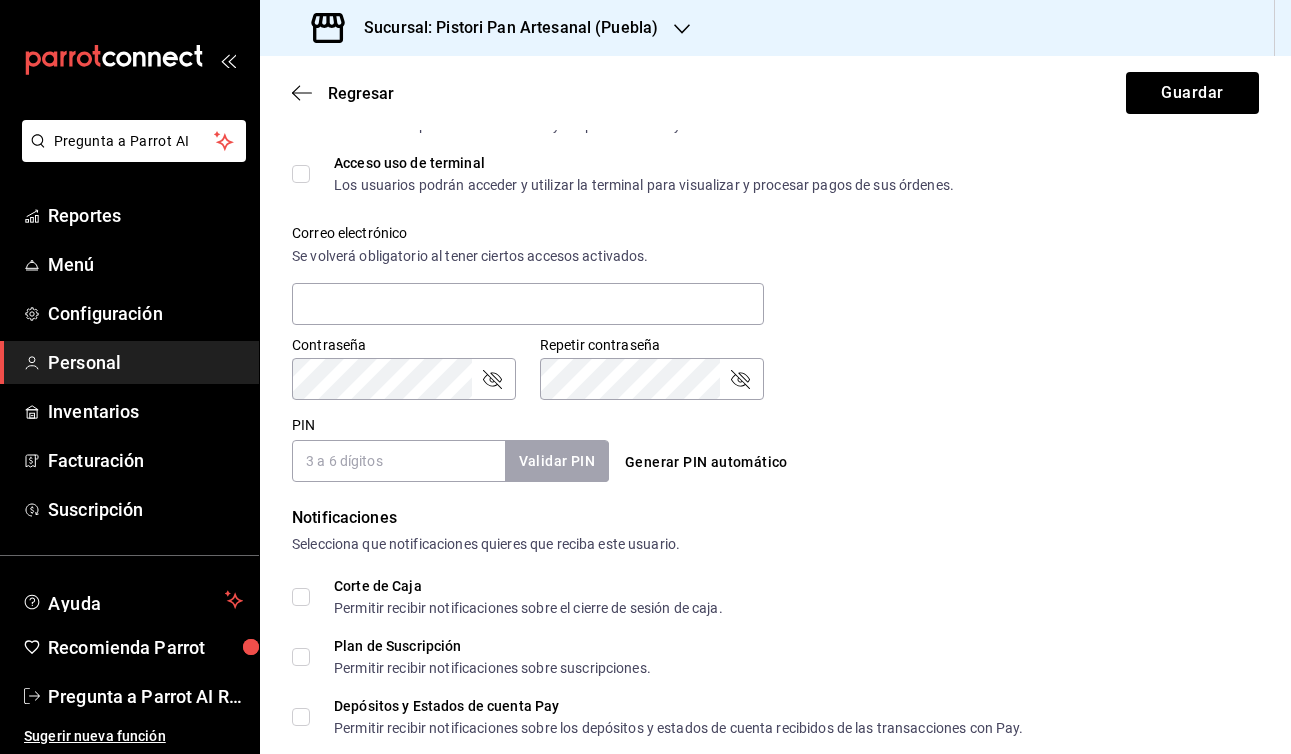 scroll, scrollTop: 690, scrollLeft: 0, axis: vertical 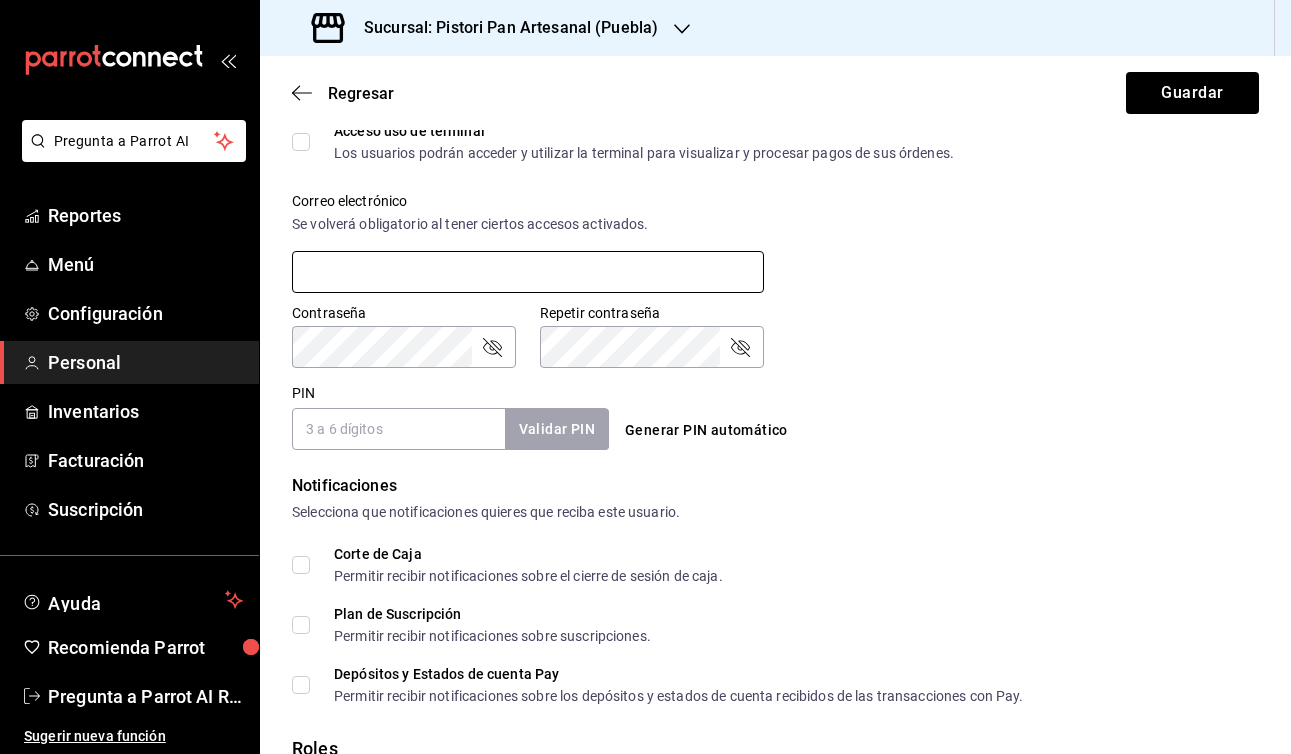paste on "[EMAIL]" 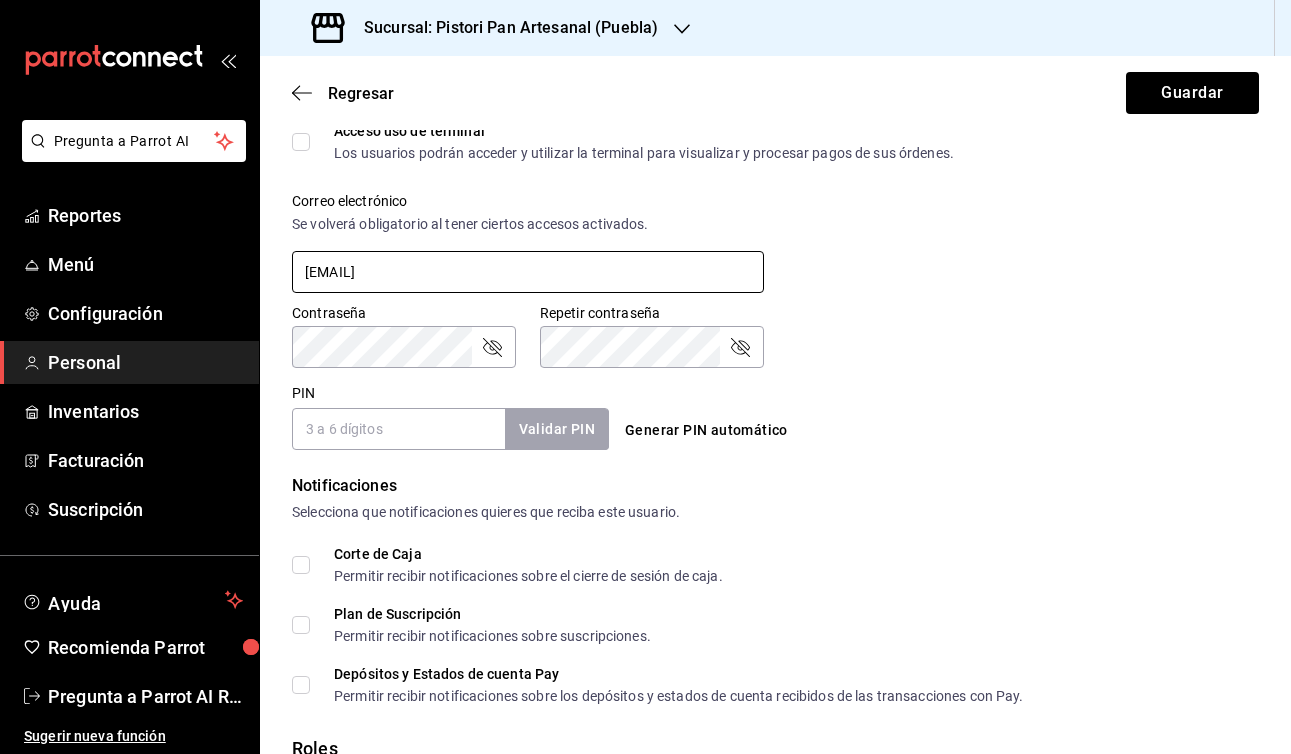 type on "[EMAIL]" 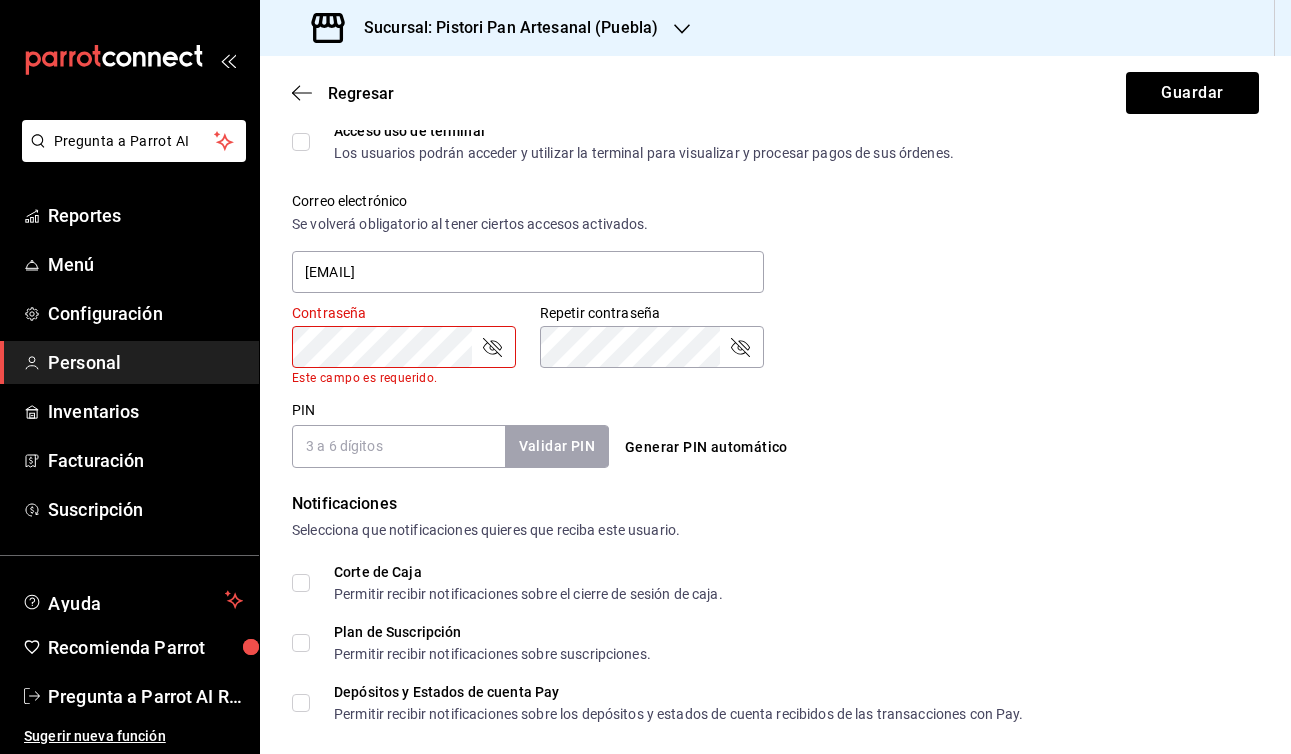type 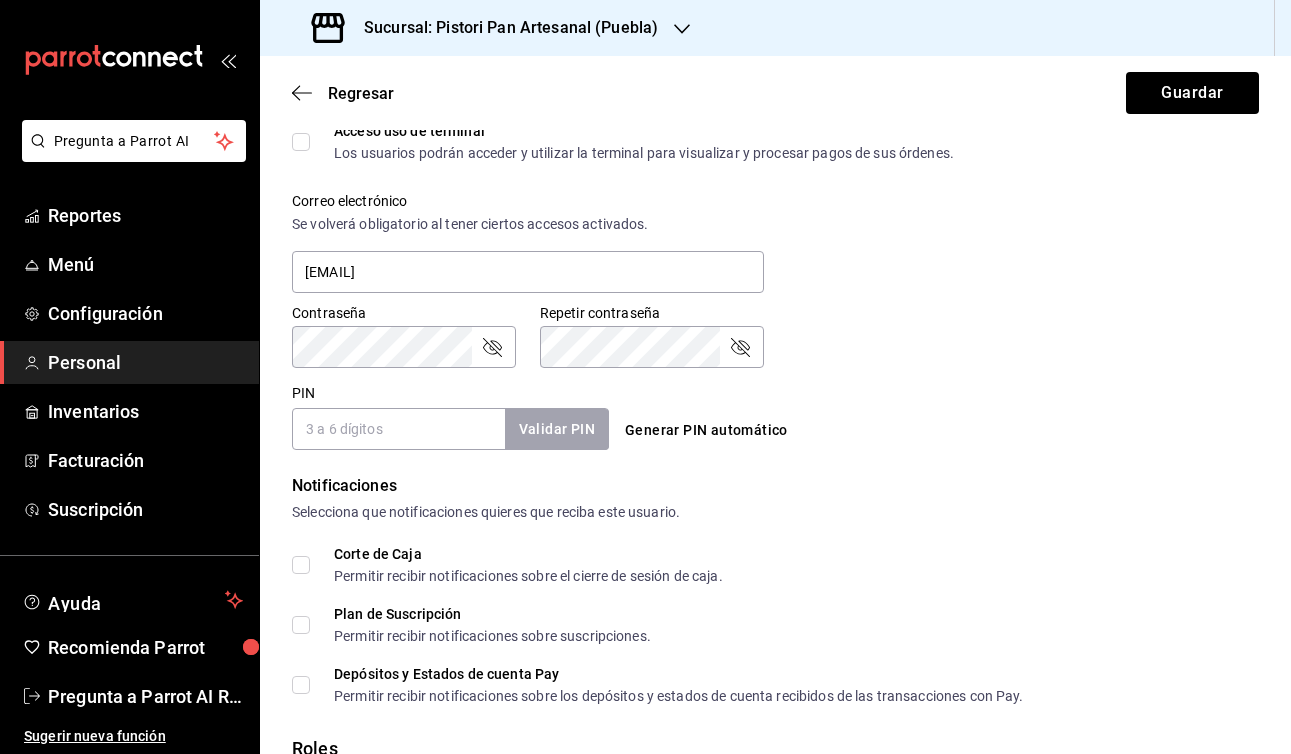 click 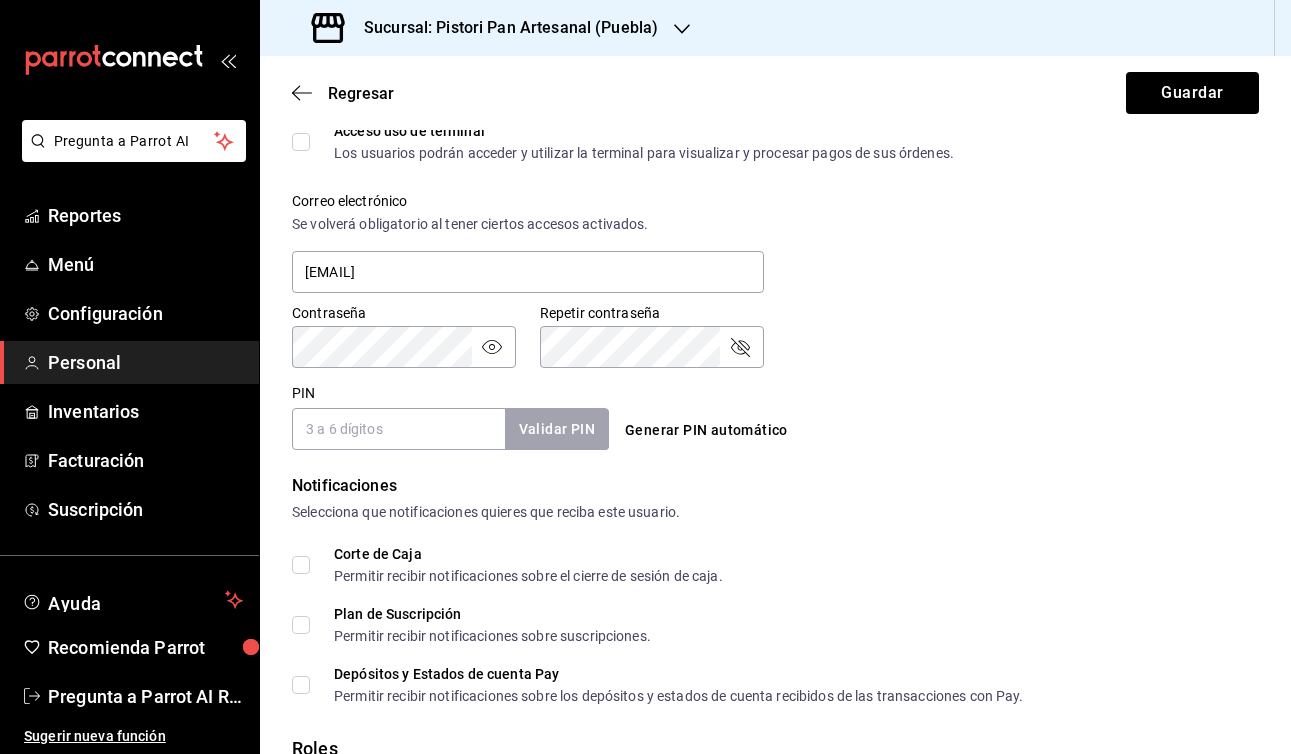 type 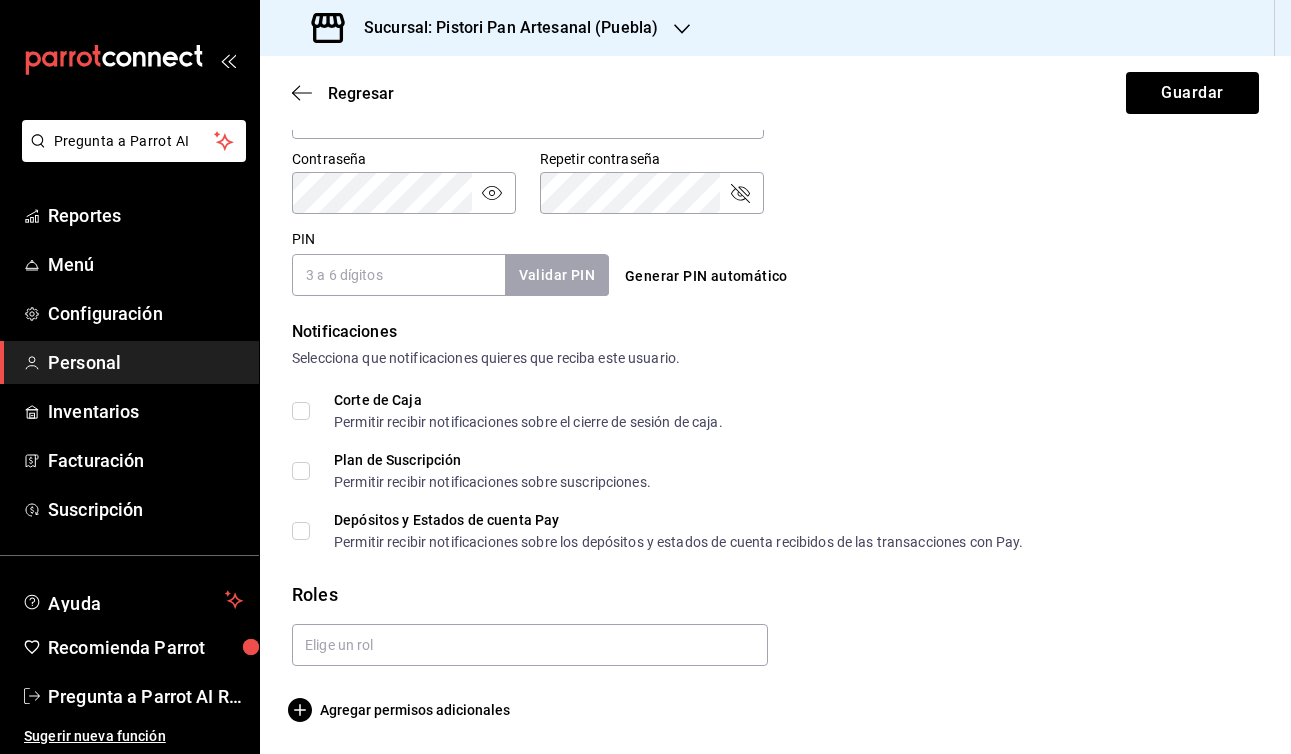 scroll, scrollTop: 844, scrollLeft: 0, axis: vertical 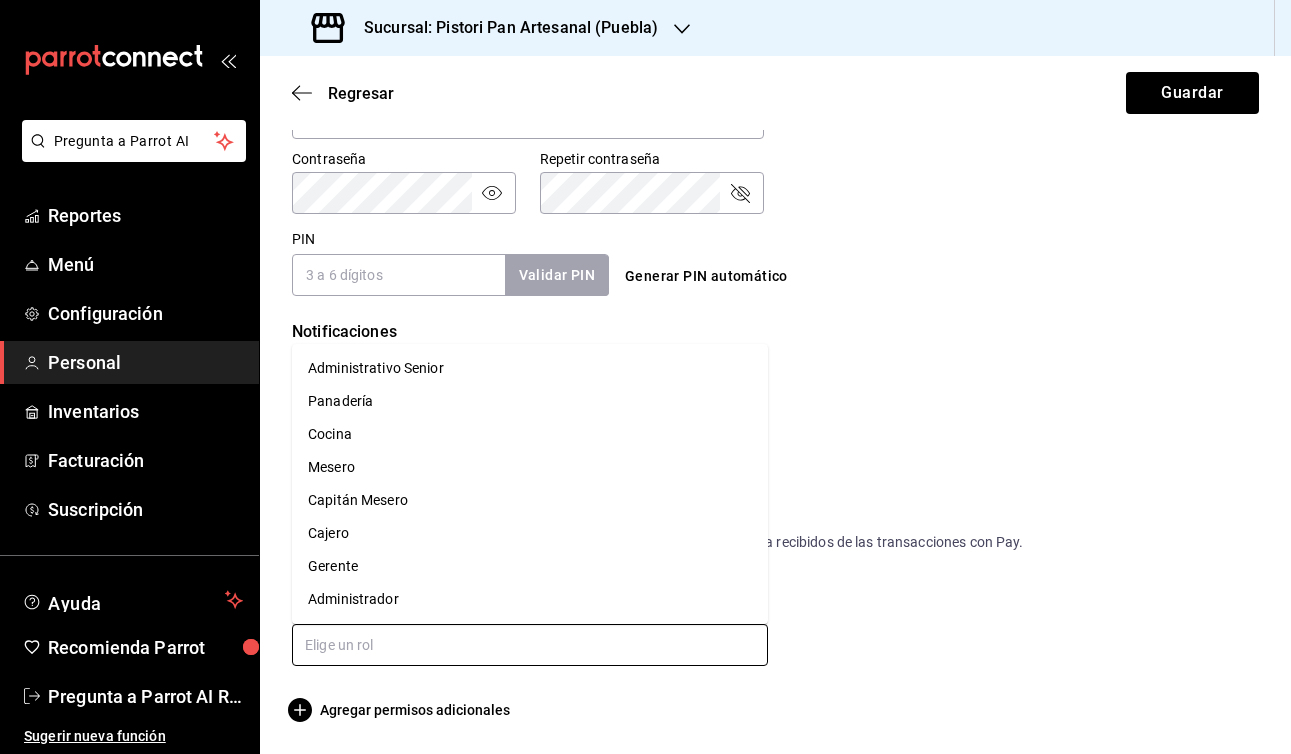 click at bounding box center [530, 645] 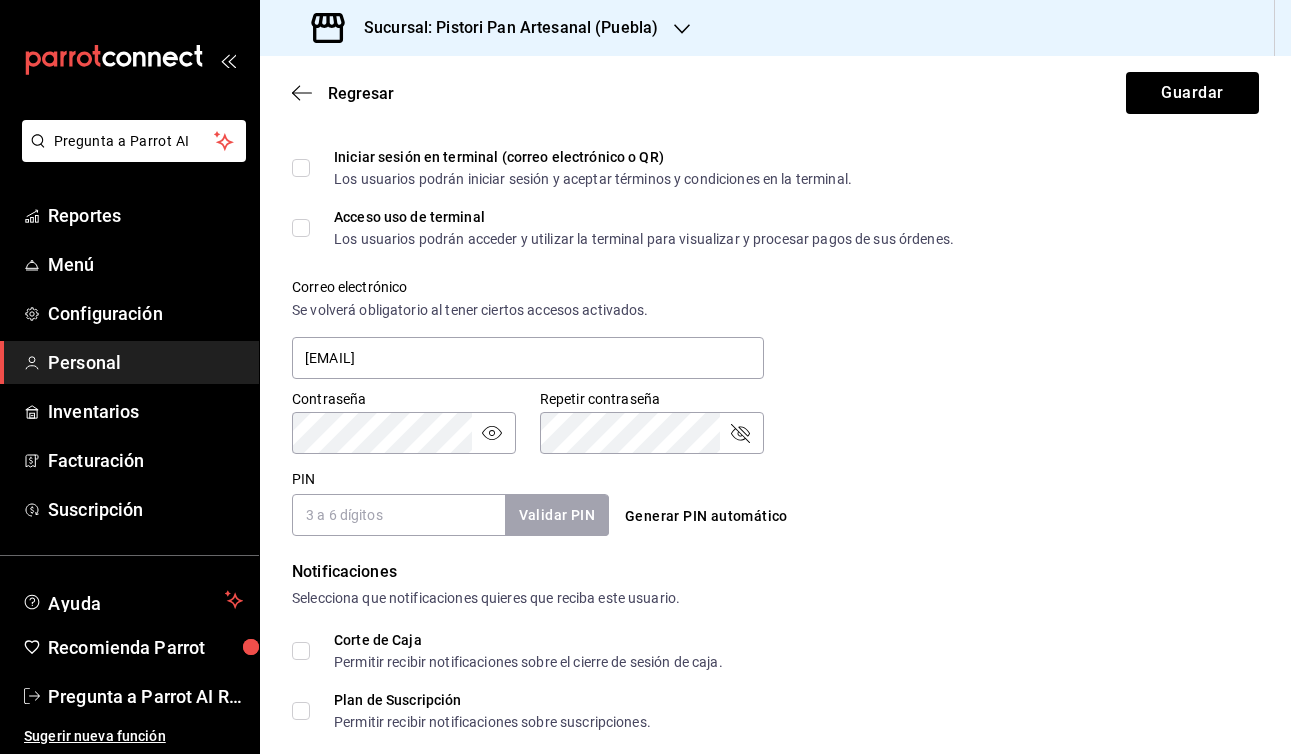 scroll, scrollTop: 603, scrollLeft: 0, axis: vertical 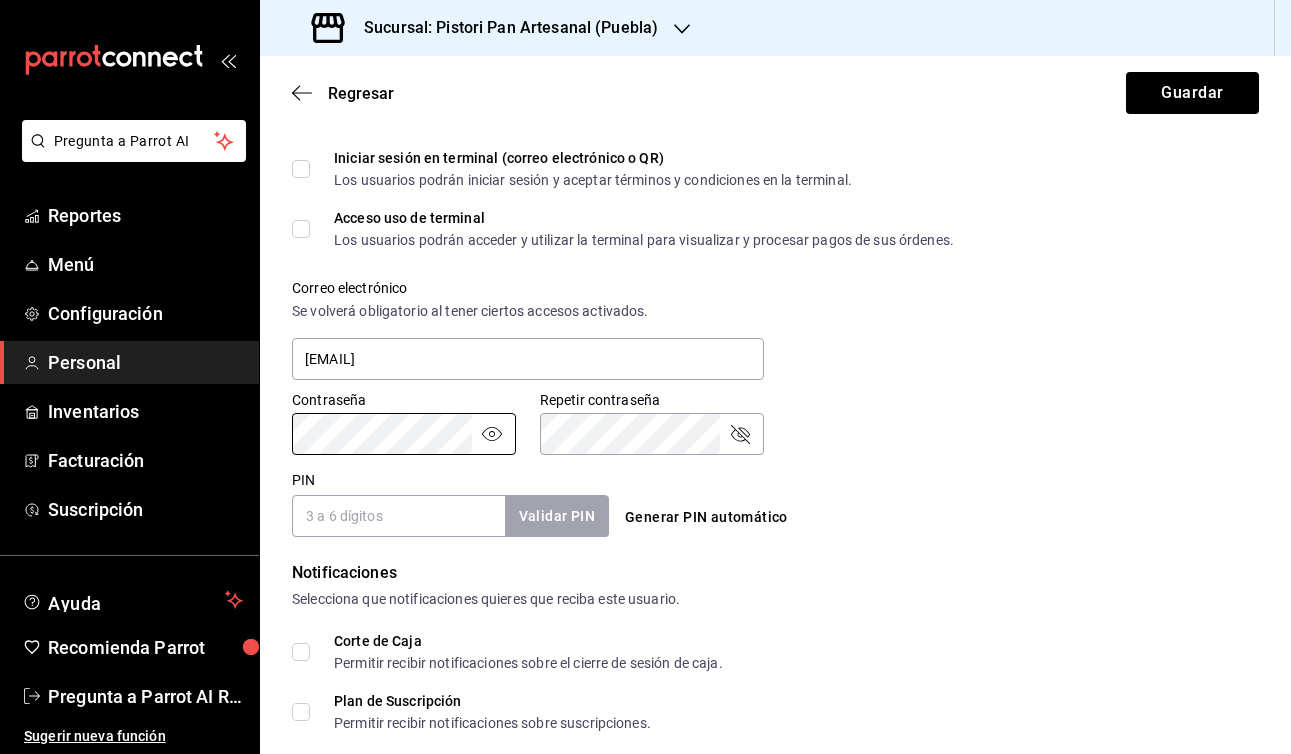 click 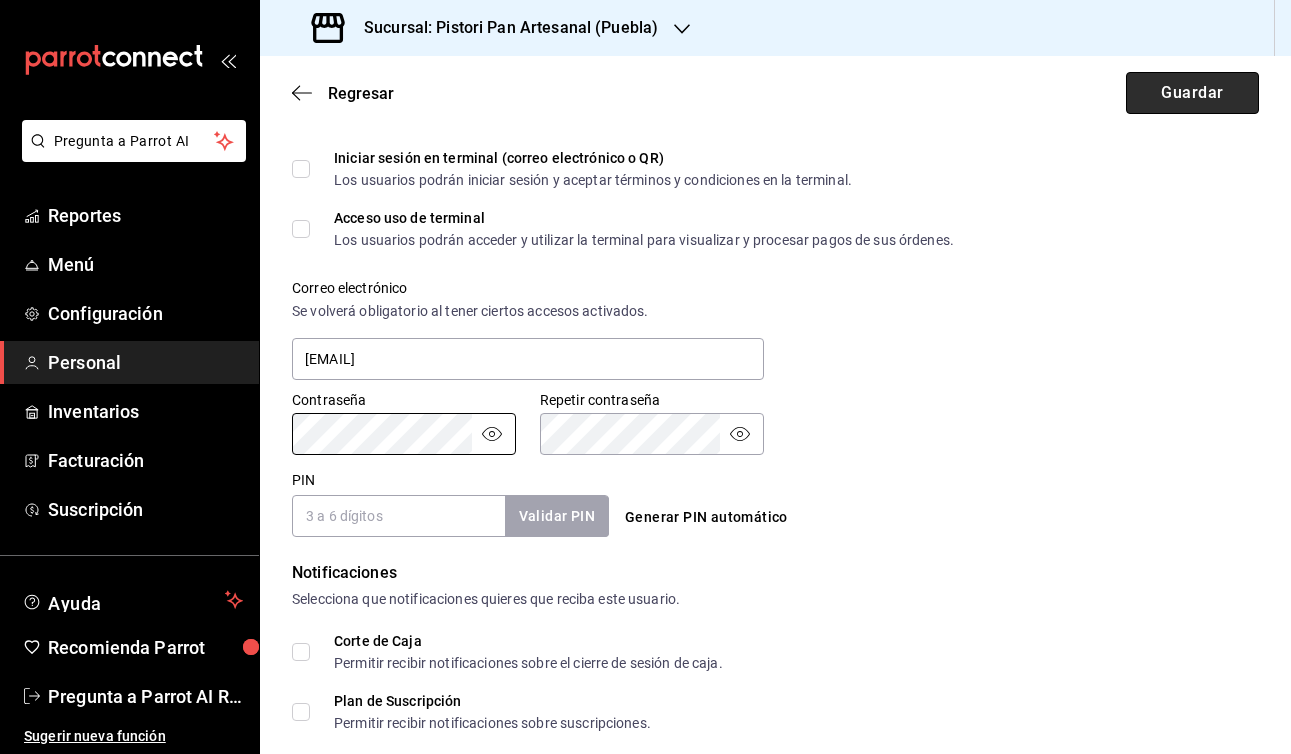 click on "Guardar" at bounding box center [1192, 93] 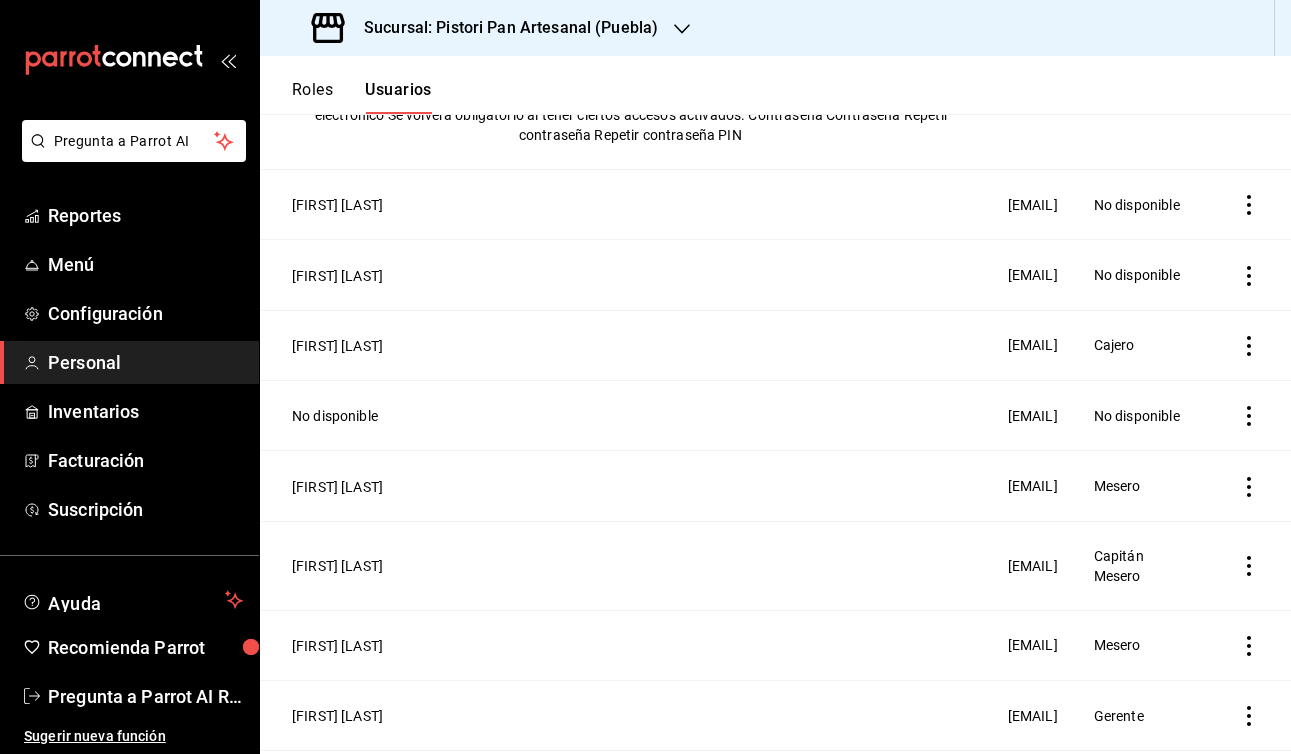 scroll, scrollTop: 475, scrollLeft: 0, axis: vertical 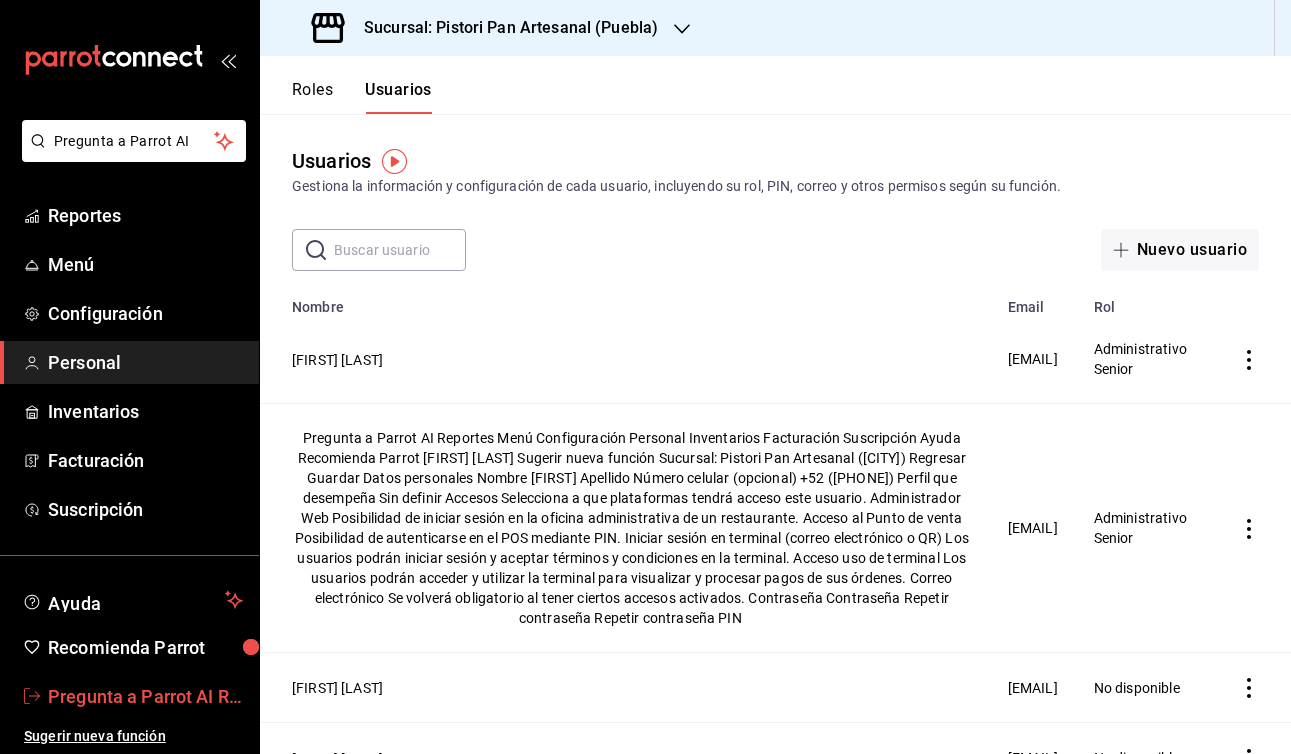 click on "Pregunta a Parrot AI Reportes   Menú   Configuración   Personal   Inventarios   Facturación   Suscripción   Ayuda Recomienda Parrot   [FIRST] [LAST]   Sugerir nueva función   Sucursal: Pistori Pan Artesanal ([CITY]) Regresar Guardar Datos personales Nombre [FIRST] Apellido   Número celular (opcional) +52 ([PHONE]) Perfil que desempeña Sin definir Accesos Selecciona a que plataformas tendrá acceso este usuario. Administrador Web Posibilidad de iniciar sesión en la oficina administrativa de un restaurante.  Acceso al Punto de venta Posibilidad de autenticarse en el POS mediante PIN.  Iniciar sesión en terminal (correo electrónico o QR) Los usuarios podrán iniciar sesión y aceptar términos y condiciones en la terminal. Acceso uso de terminal Los usuarios podrán acceder y utilizar la terminal para visualizar y procesar pagos de sus órdenes. Correo electrónico Se volverá obligatorio al tener ciertos accesos activados. Contraseña Contraseña Repetir contraseña Repetir contraseña PIN ​" at bounding box center (145, 696) 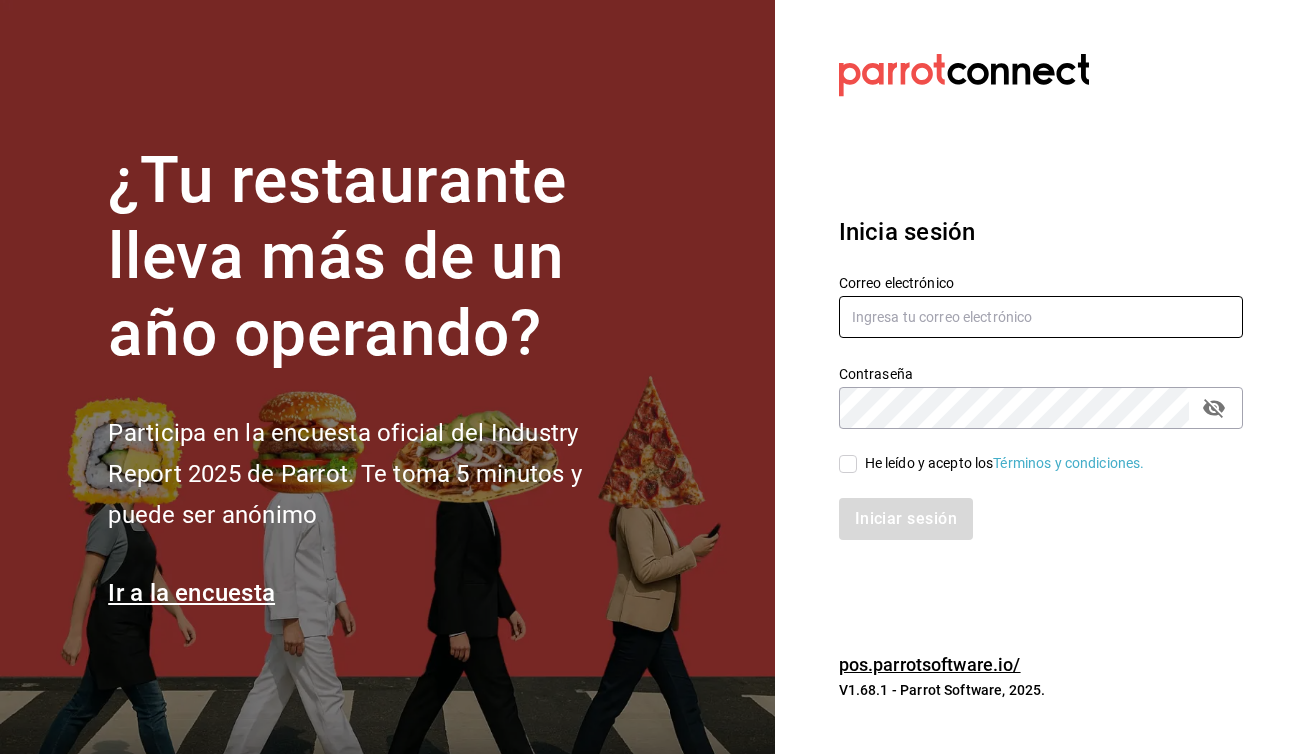 click at bounding box center [1041, 317] 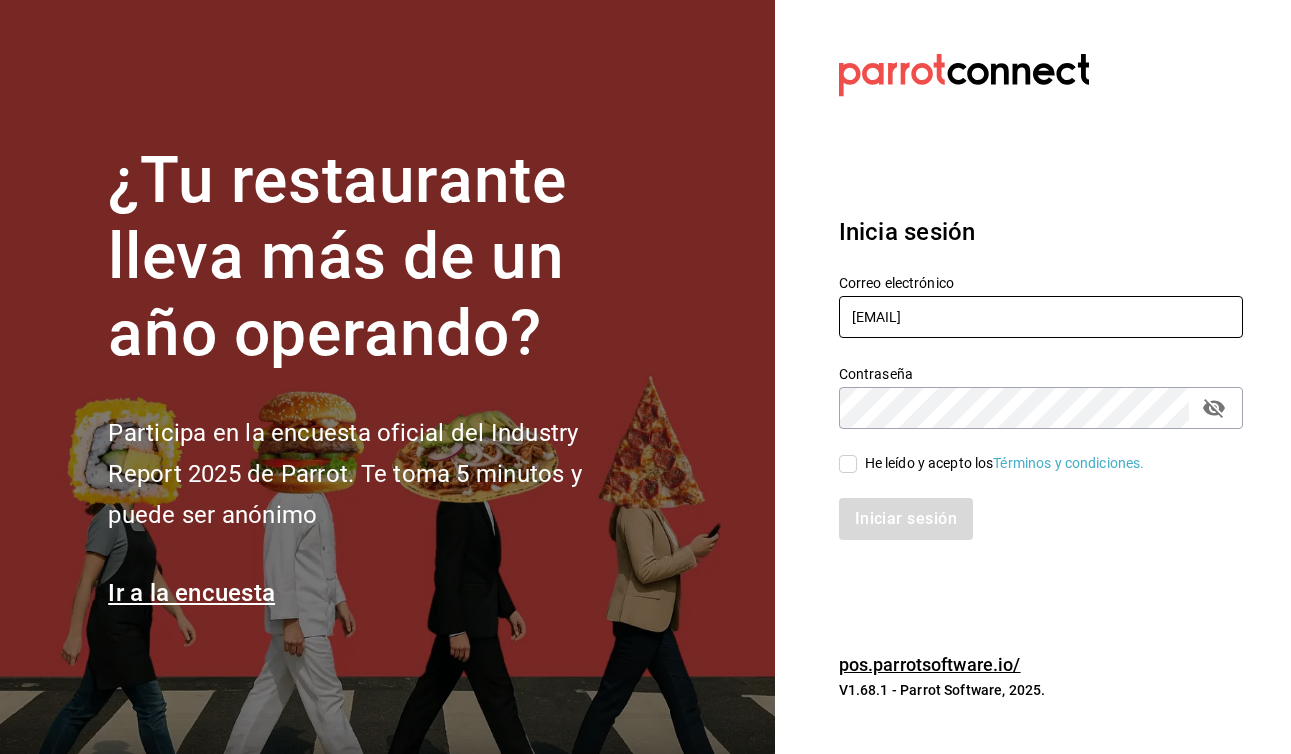 type on "[EMAIL]" 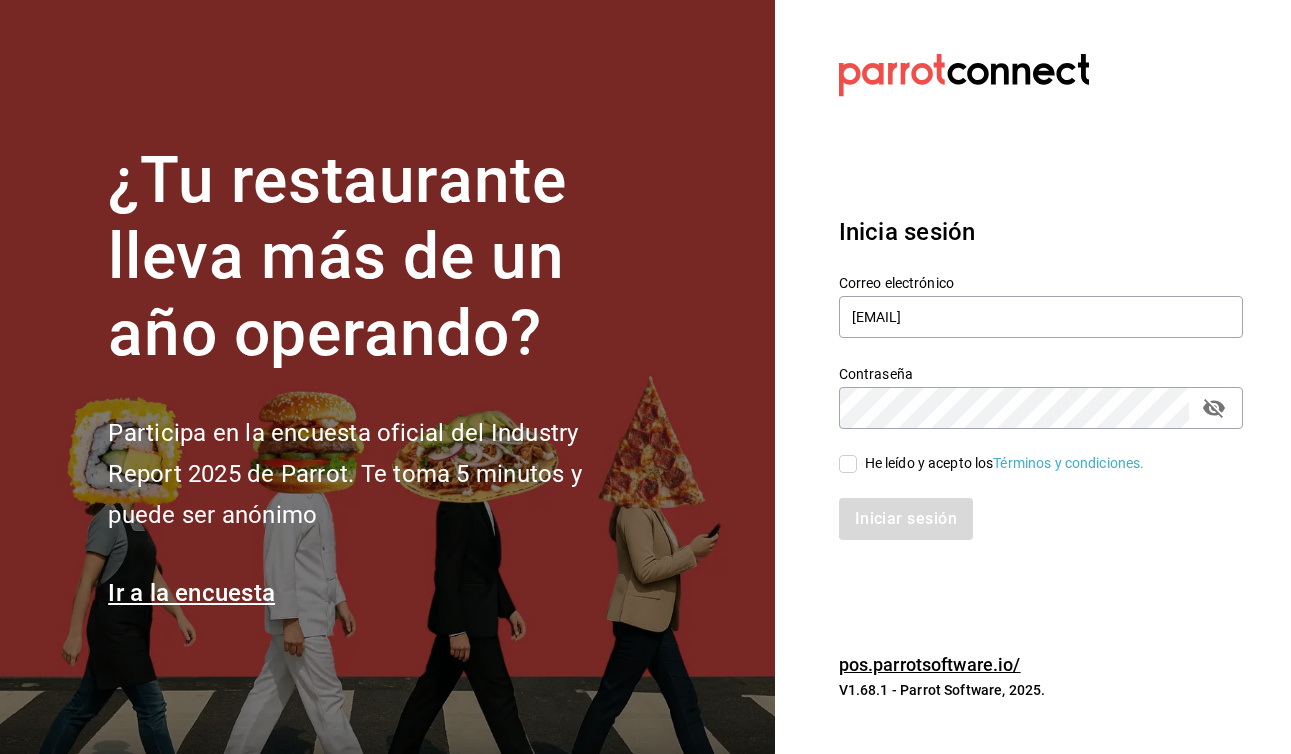 click on "Contraseña" at bounding box center (1041, 408) 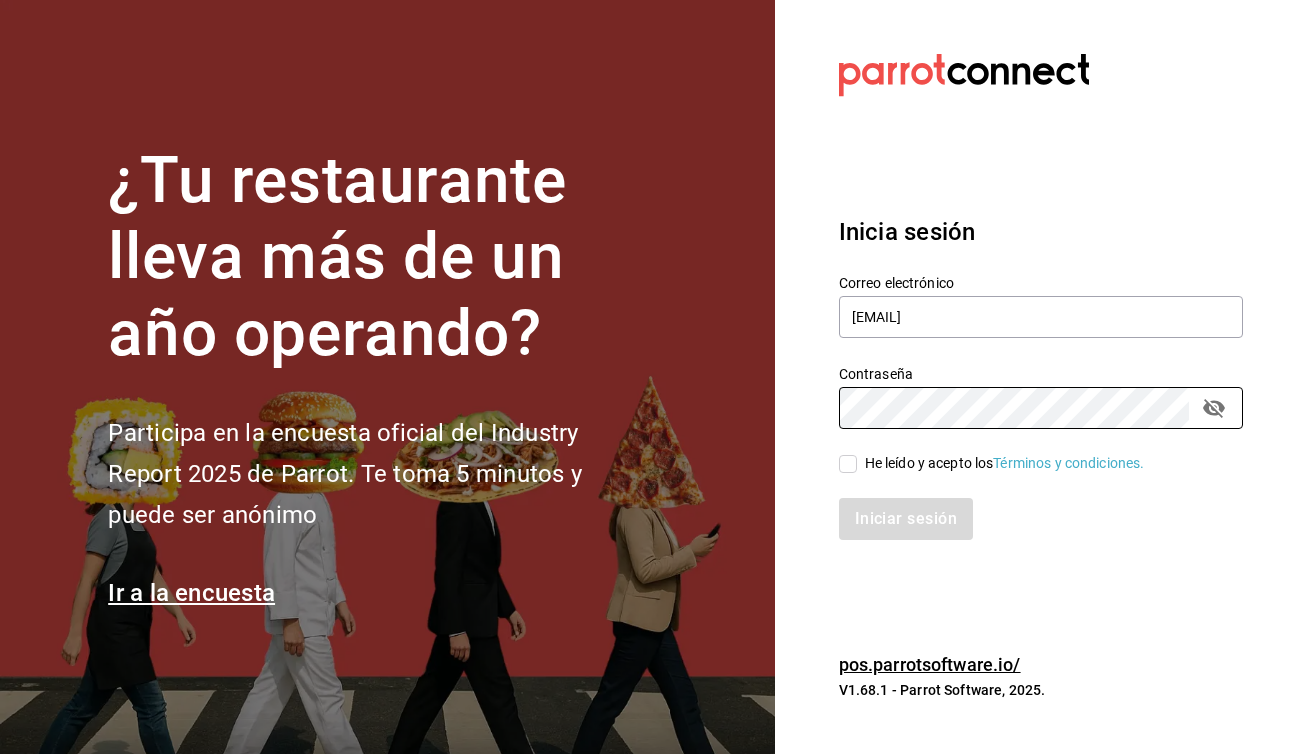click on "He leído y acepto los  Términos y condiciones." at bounding box center (848, 464) 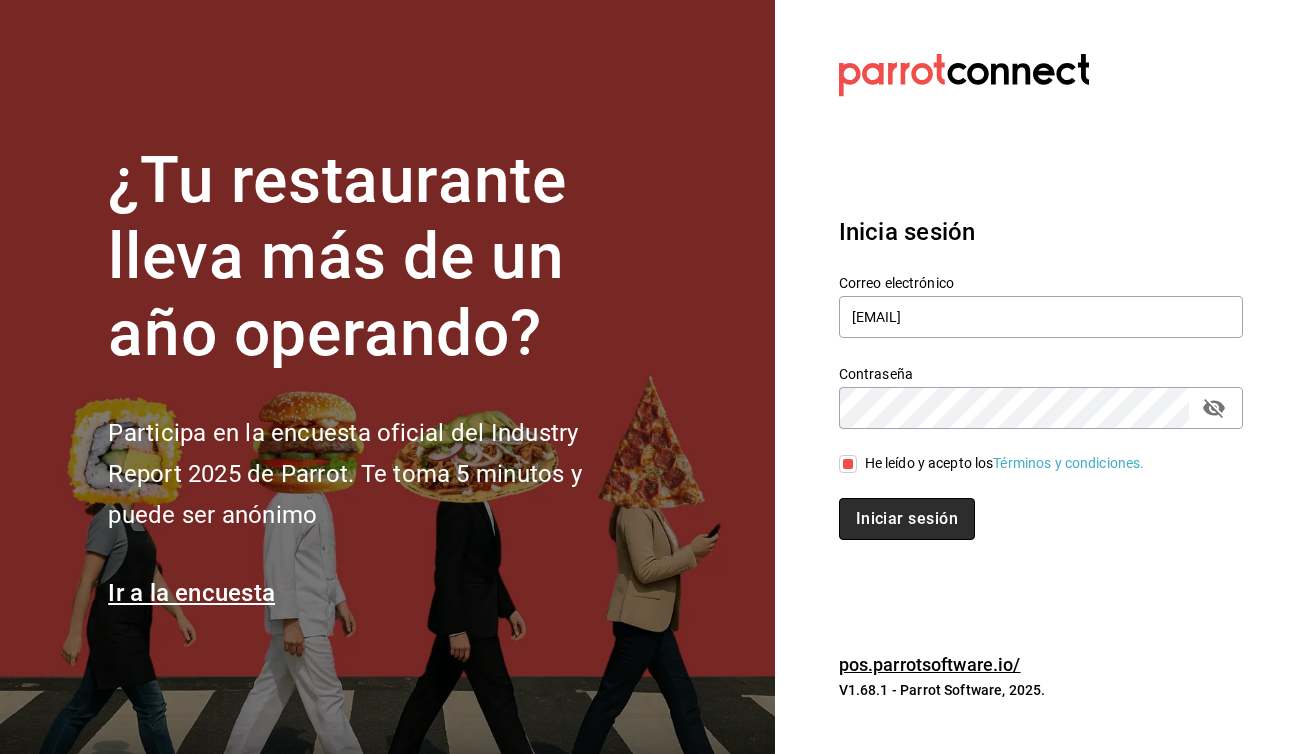 click on "Iniciar sesión" at bounding box center [907, 519] 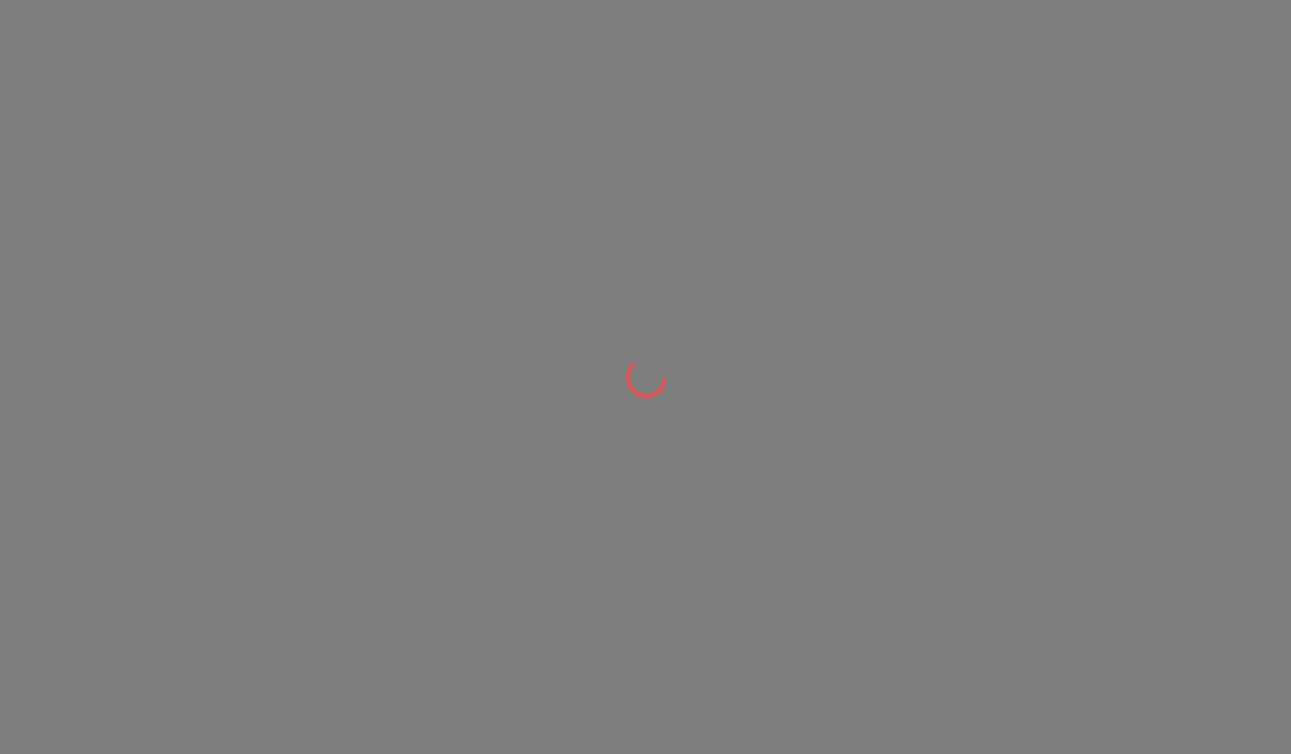 scroll, scrollTop: 0, scrollLeft: 0, axis: both 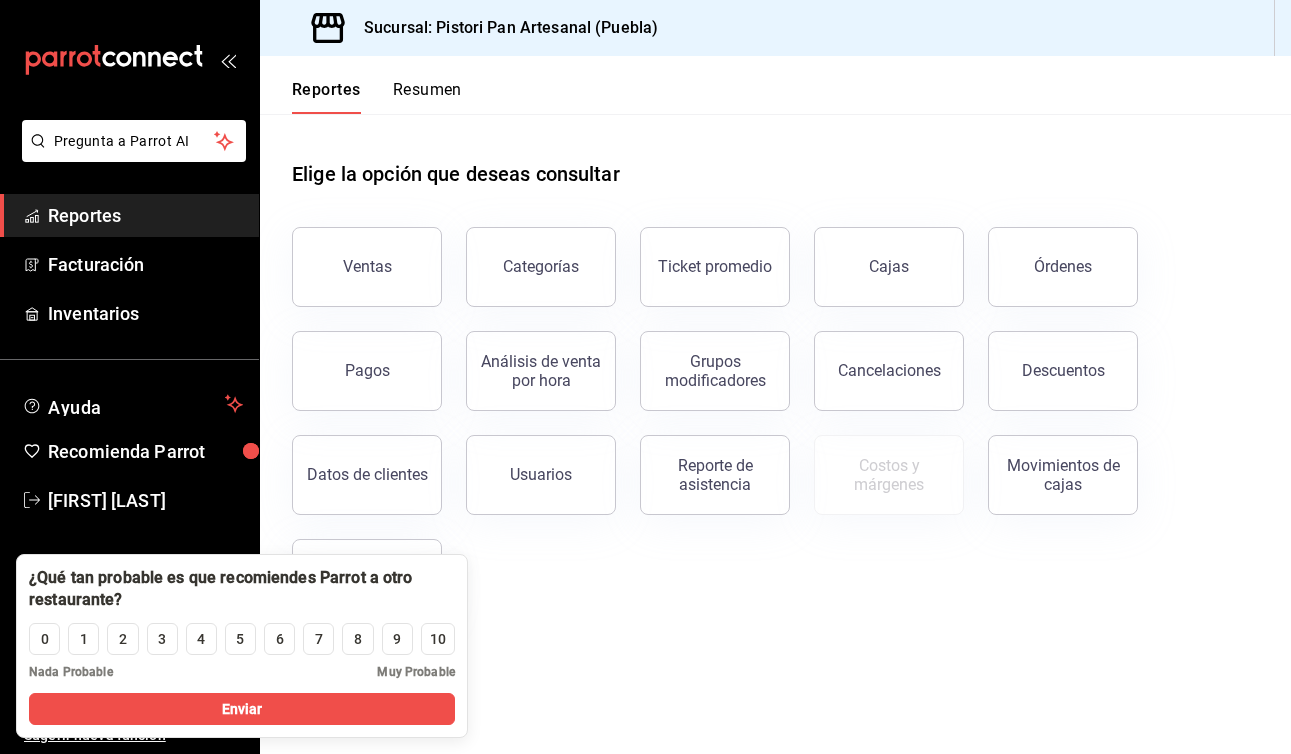 click on "Elige la opción que deseas consultar Ventas Categorías Ticket promedio Cajas Órdenes Pagos Análisis de venta por hora Grupos modificadores Cancelaciones Descuentos Datos de clientes Usuarios Reporte de asistencia Costos y márgenes Movimientos de cajas Transacciones Pay" at bounding box center [775, 434] 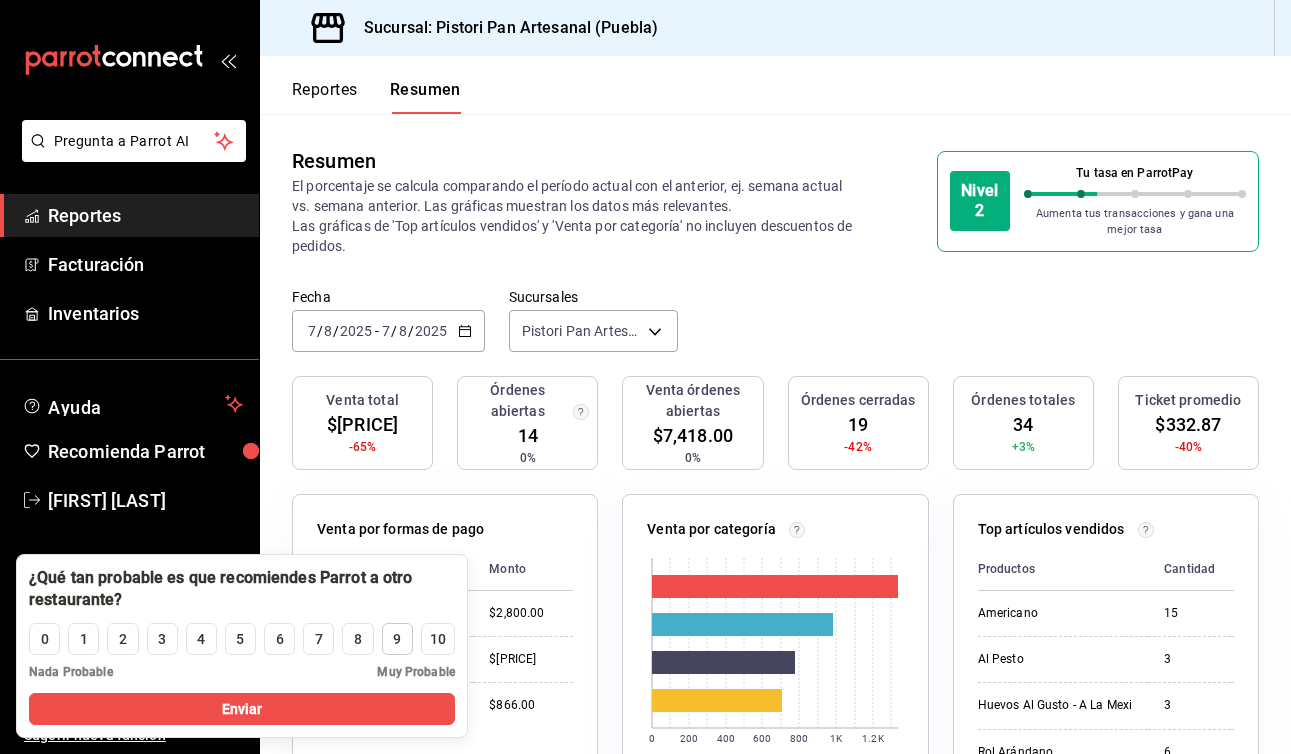 click on "9" at bounding box center [397, 639] 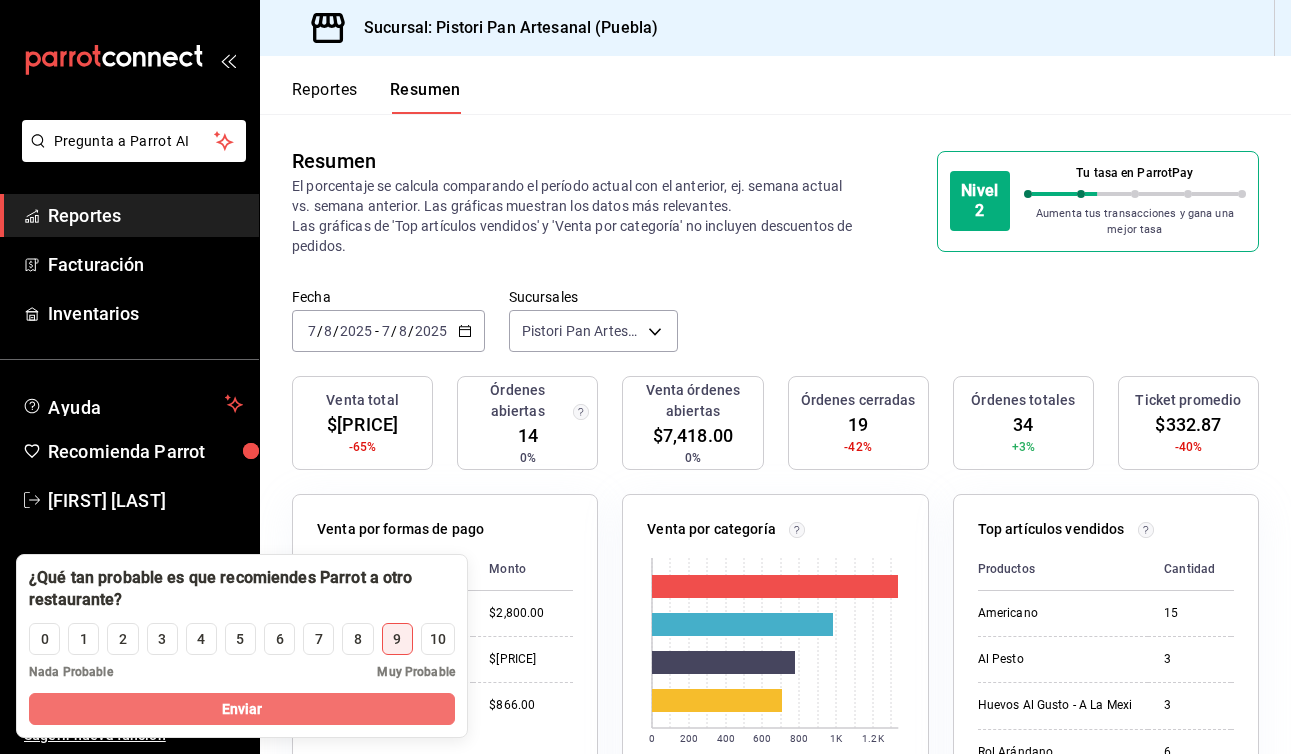 click on "Enviar" at bounding box center (242, 709) 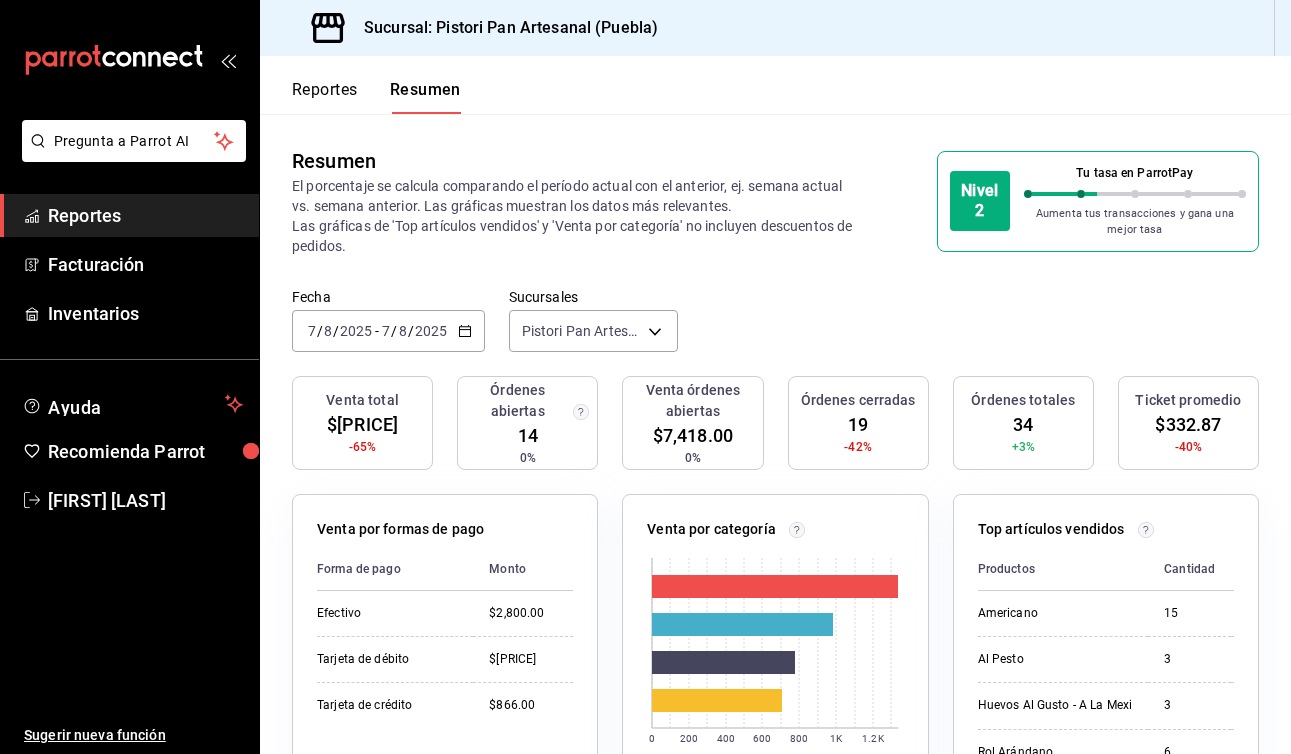 scroll, scrollTop: 0, scrollLeft: 0, axis: both 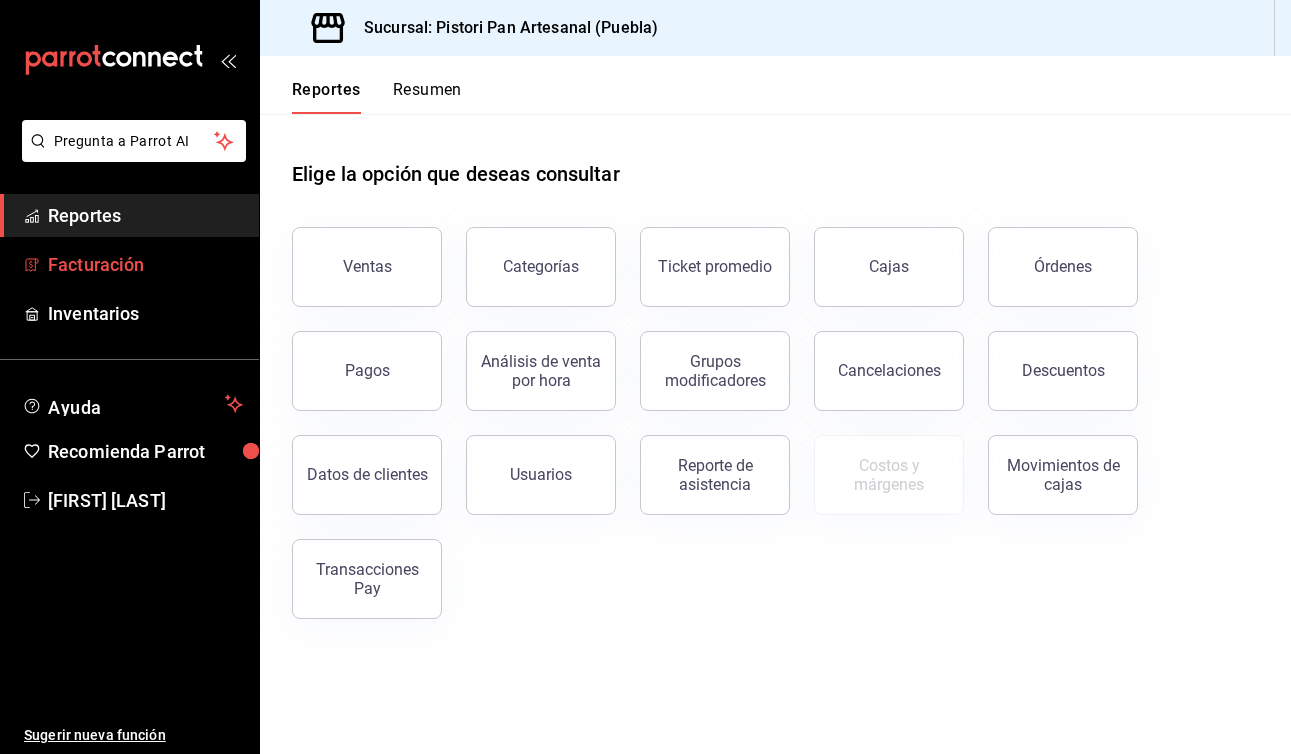 click on "Facturación" at bounding box center (145, 264) 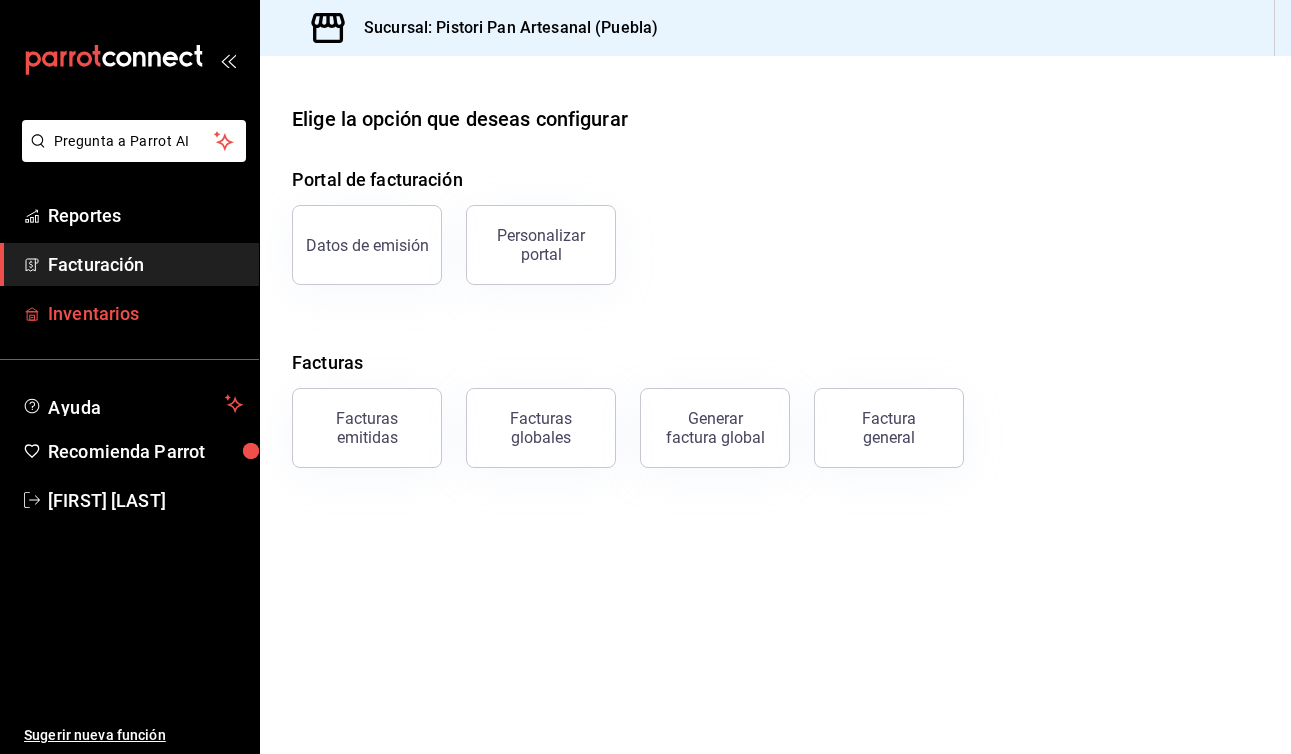 click on "Inventarios" at bounding box center [145, 313] 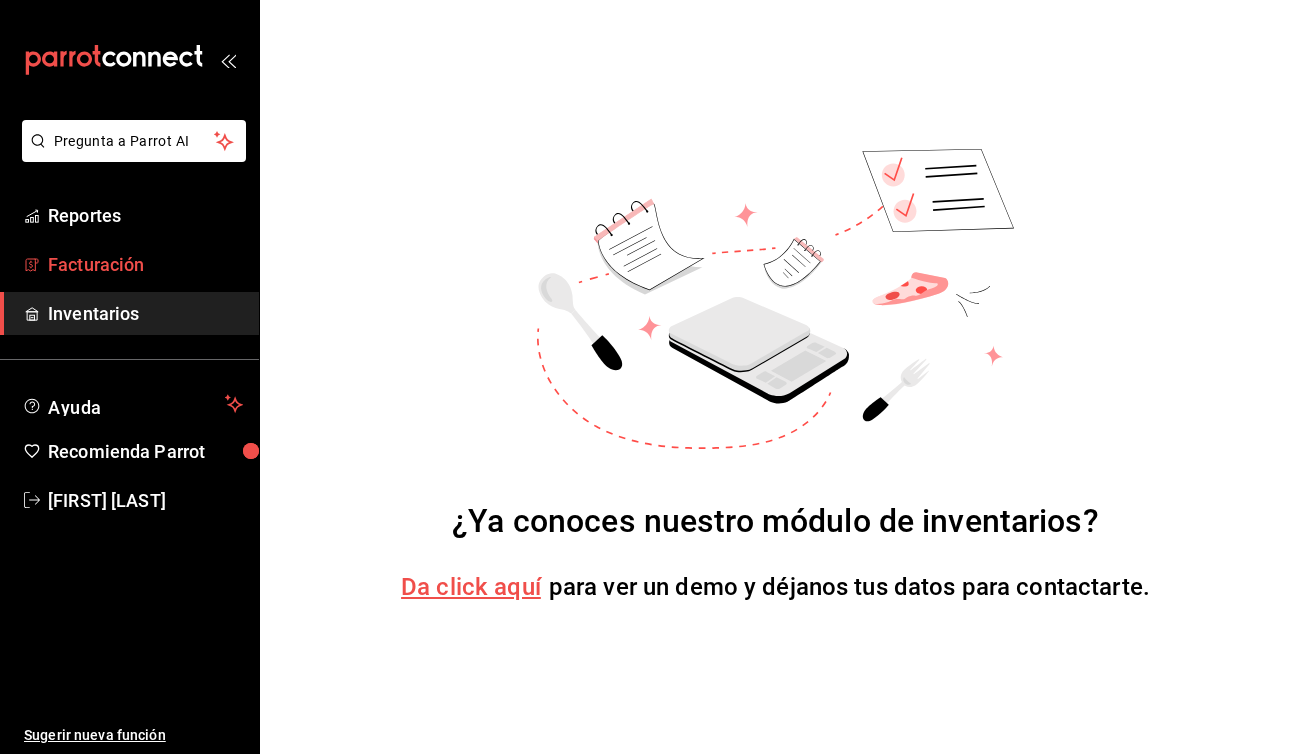 click on "Facturación" at bounding box center [145, 264] 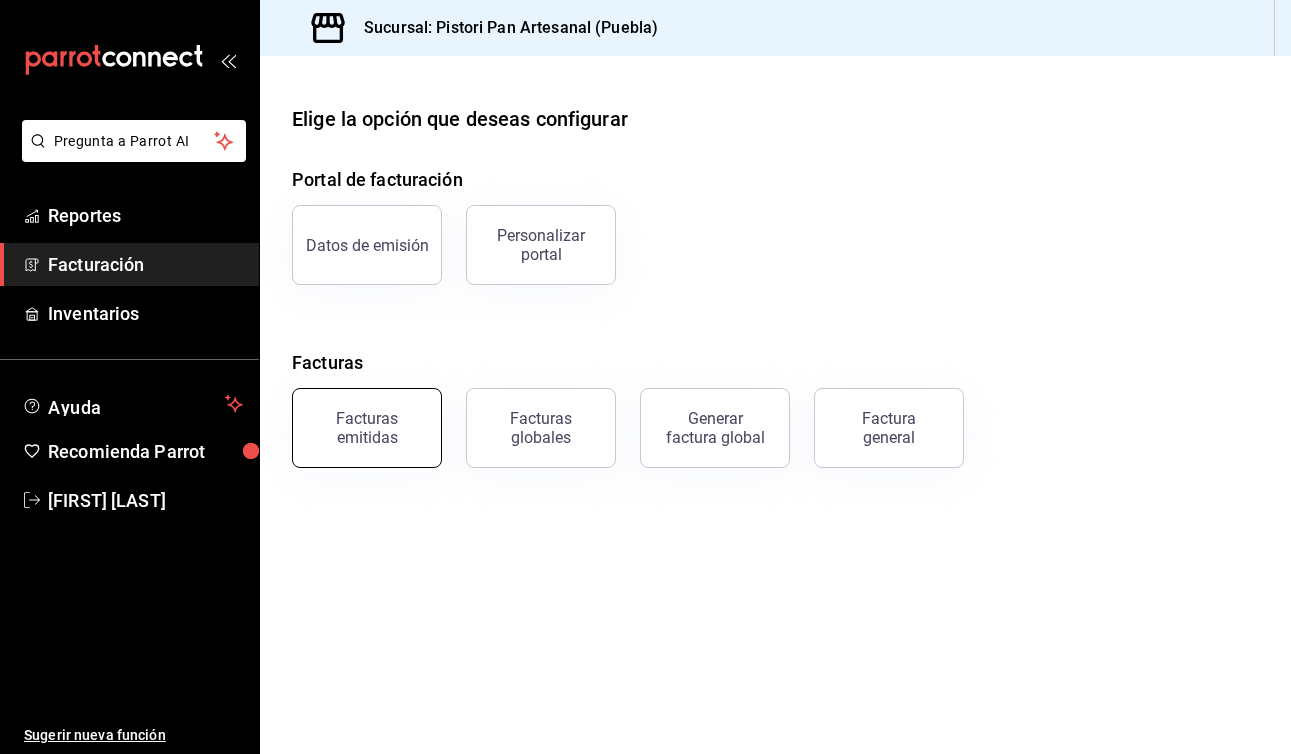 click on "Facturas emitidas" at bounding box center (367, 428) 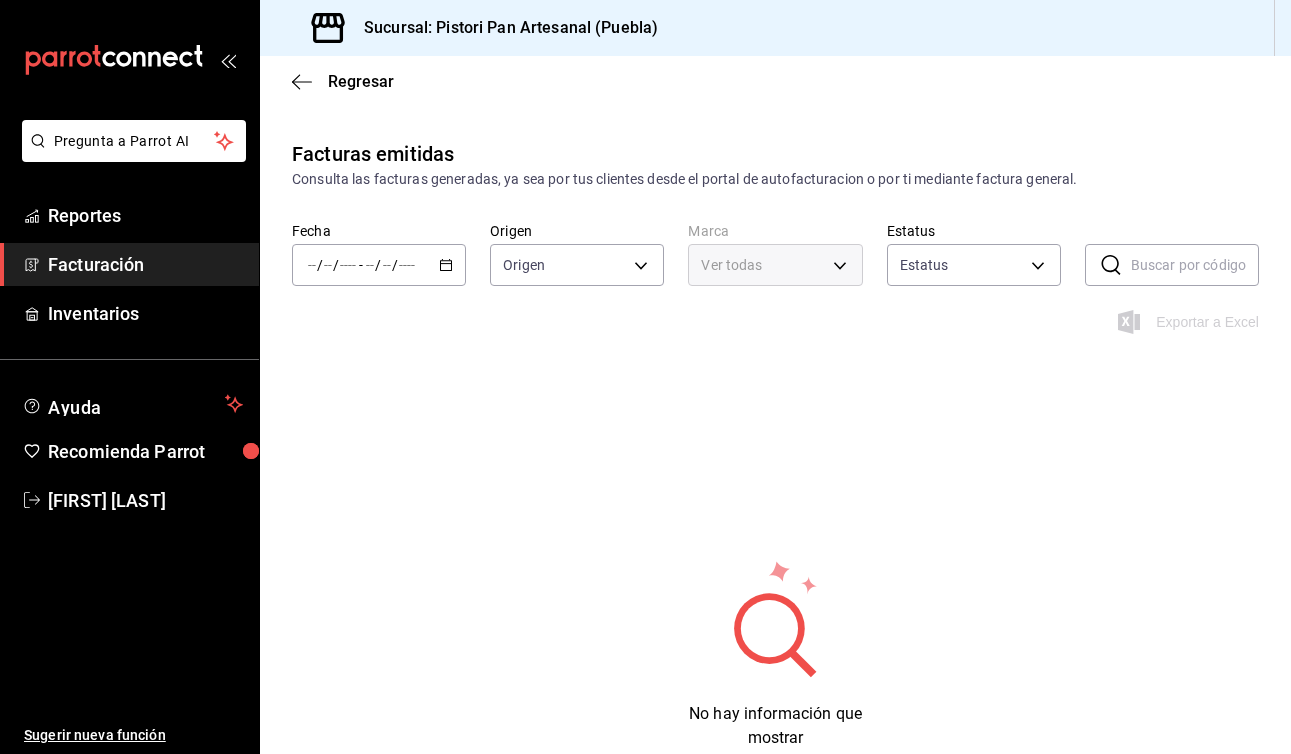 type on "ORDER_INVOICE,GENERAL_INVOICE" 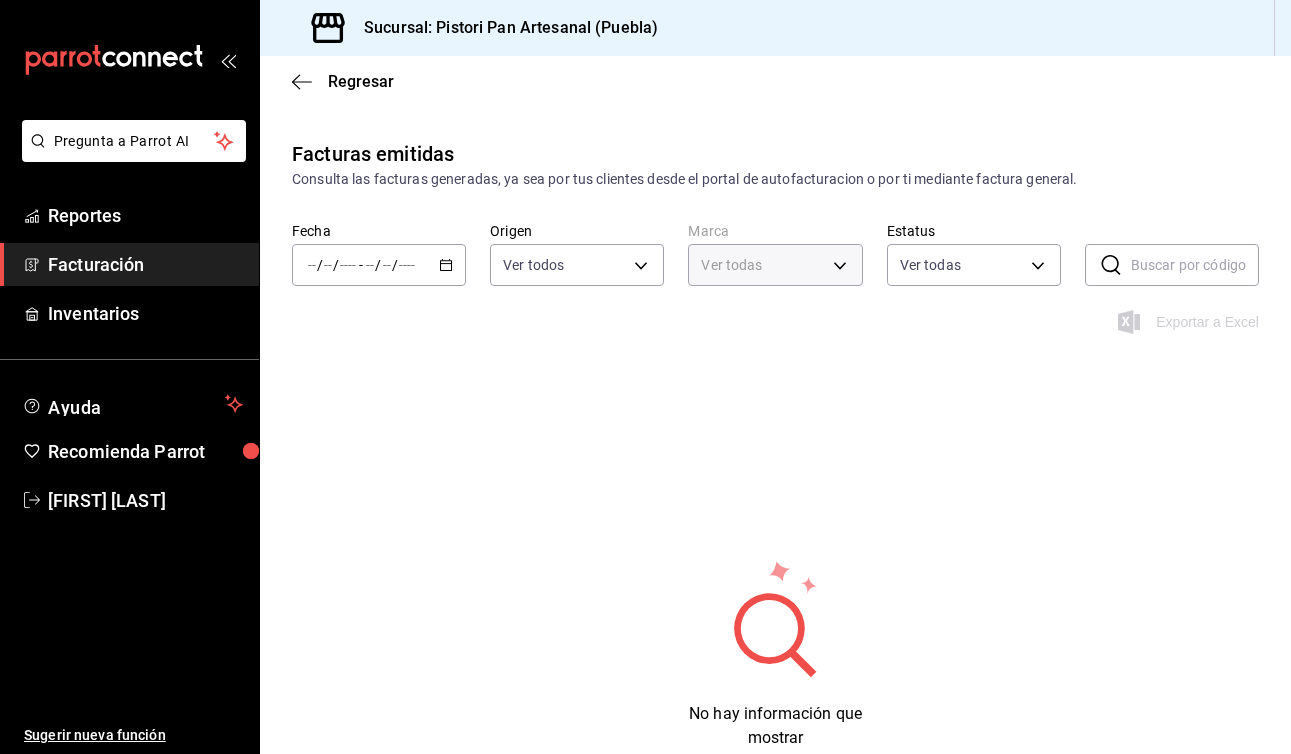 type on "ee1b0bd2-6b4b-4573-a4cd-99251f86a70b" 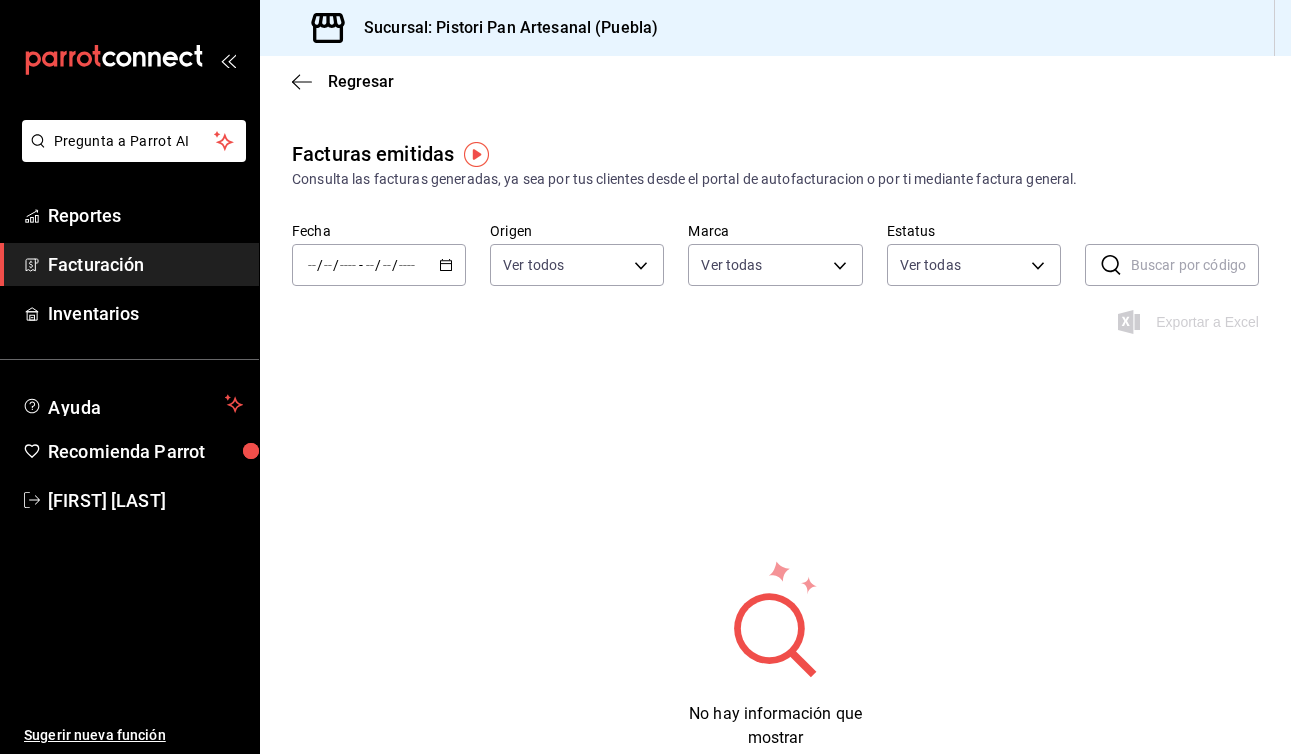 click 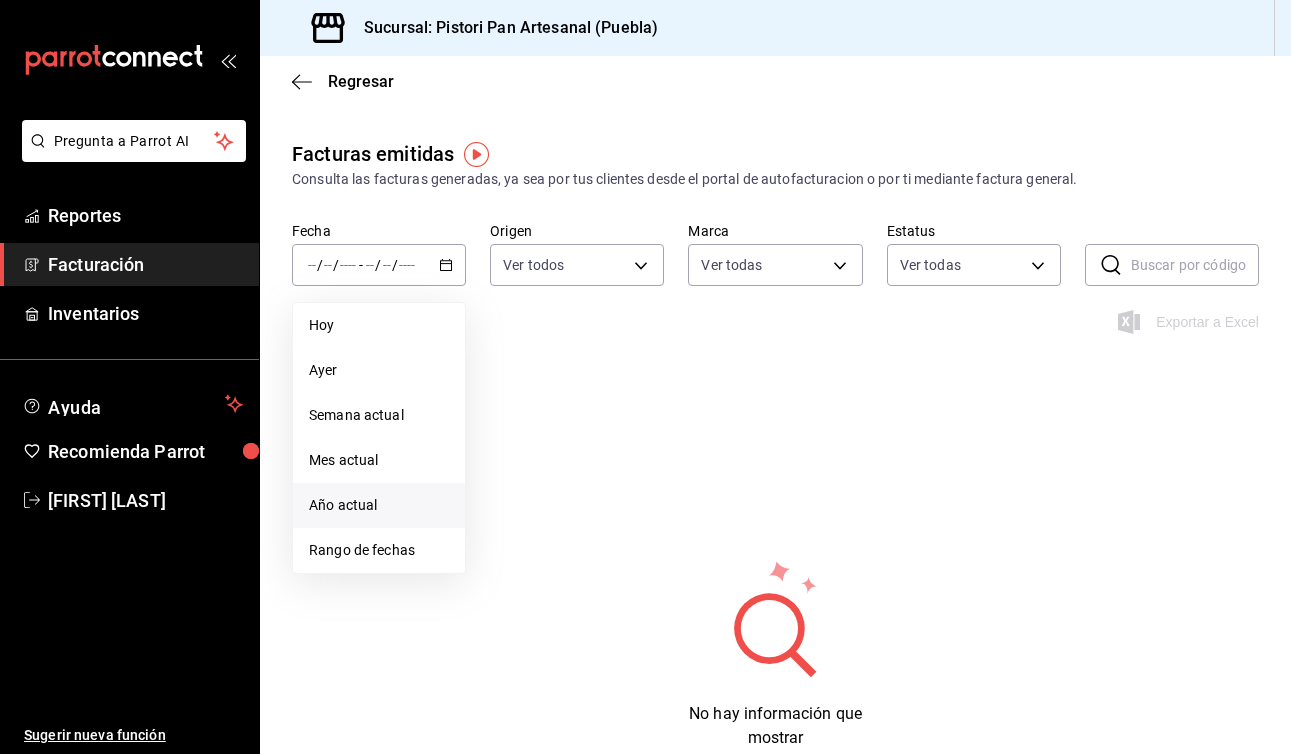 click on "Año actual" at bounding box center (379, 505) 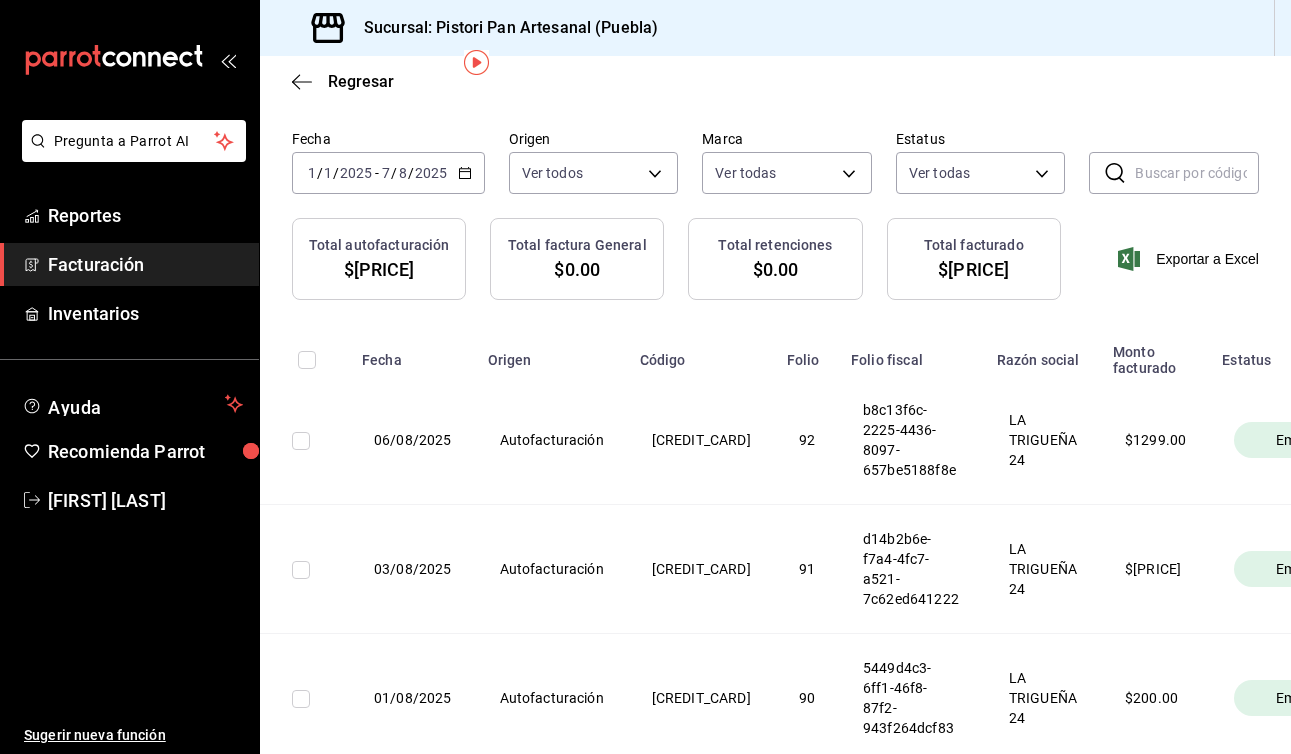 scroll, scrollTop: 97, scrollLeft: 0, axis: vertical 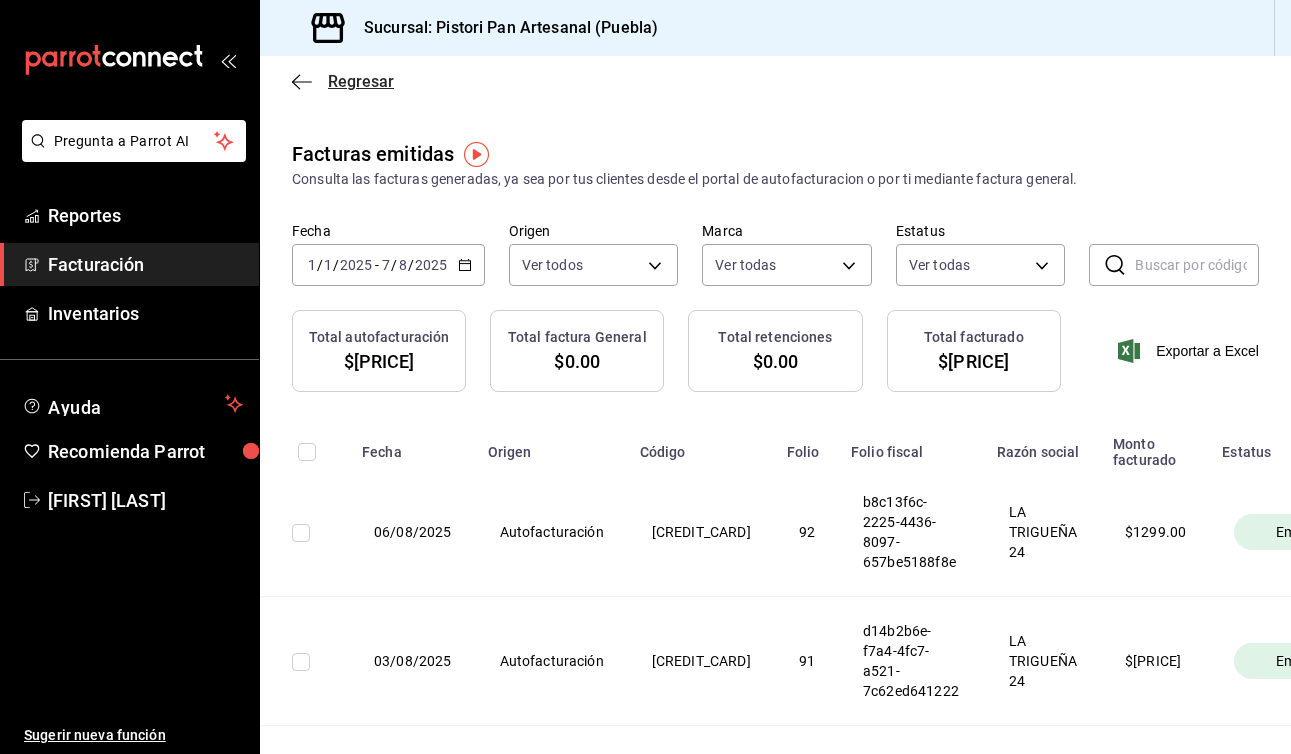 click 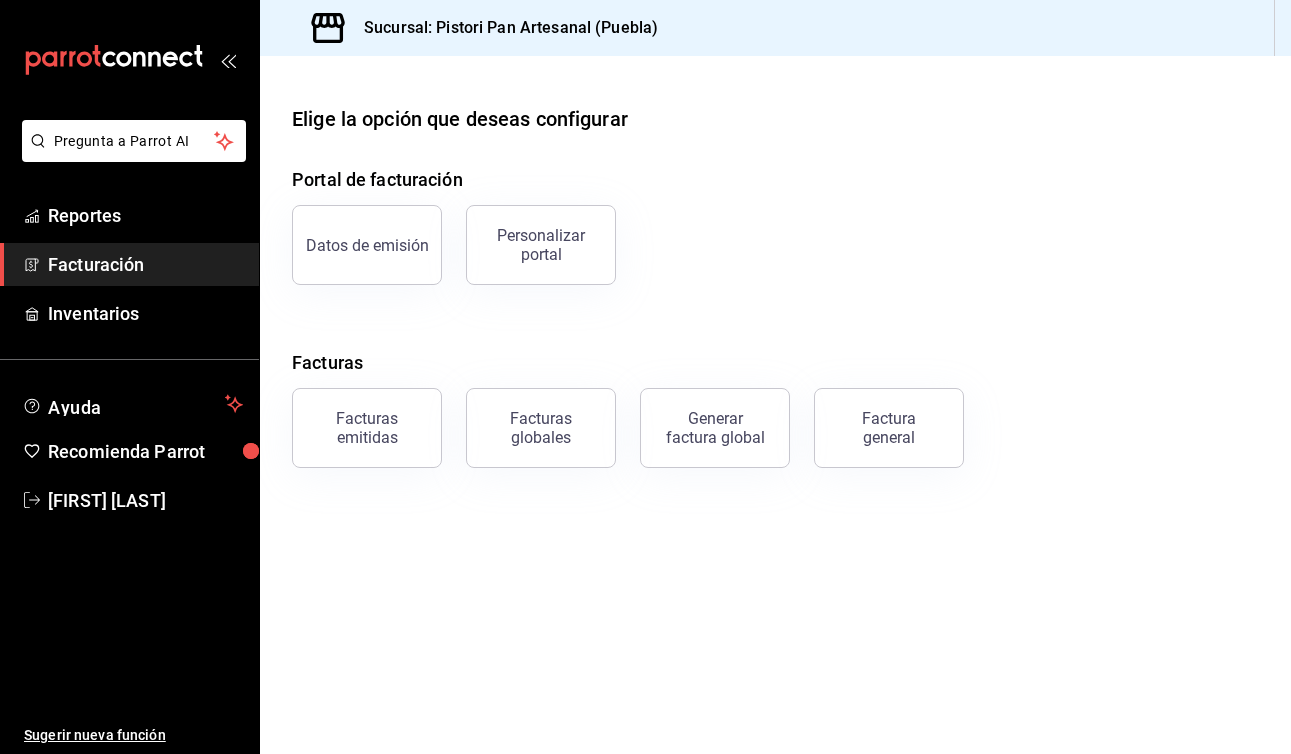 click on "Reportes   Facturación   Inventarios" at bounding box center [129, 264] 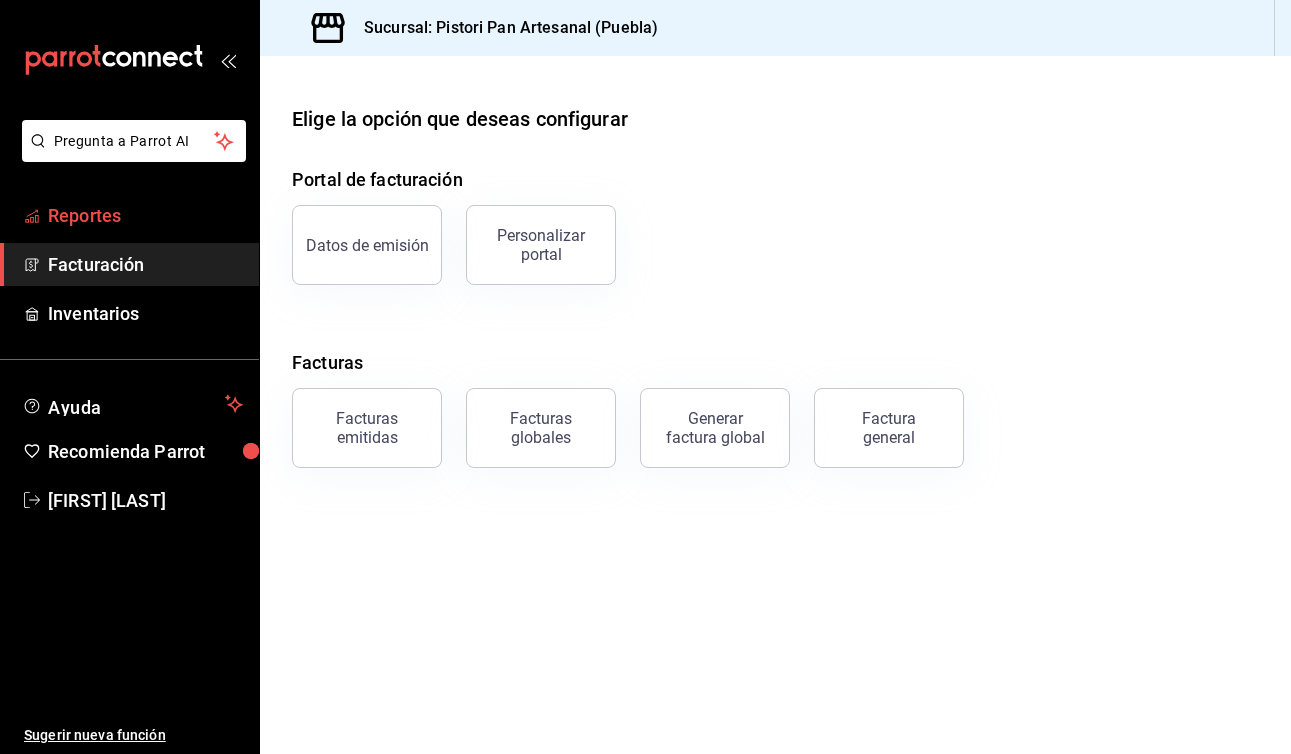 click on "Reportes" at bounding box center (145, 215) 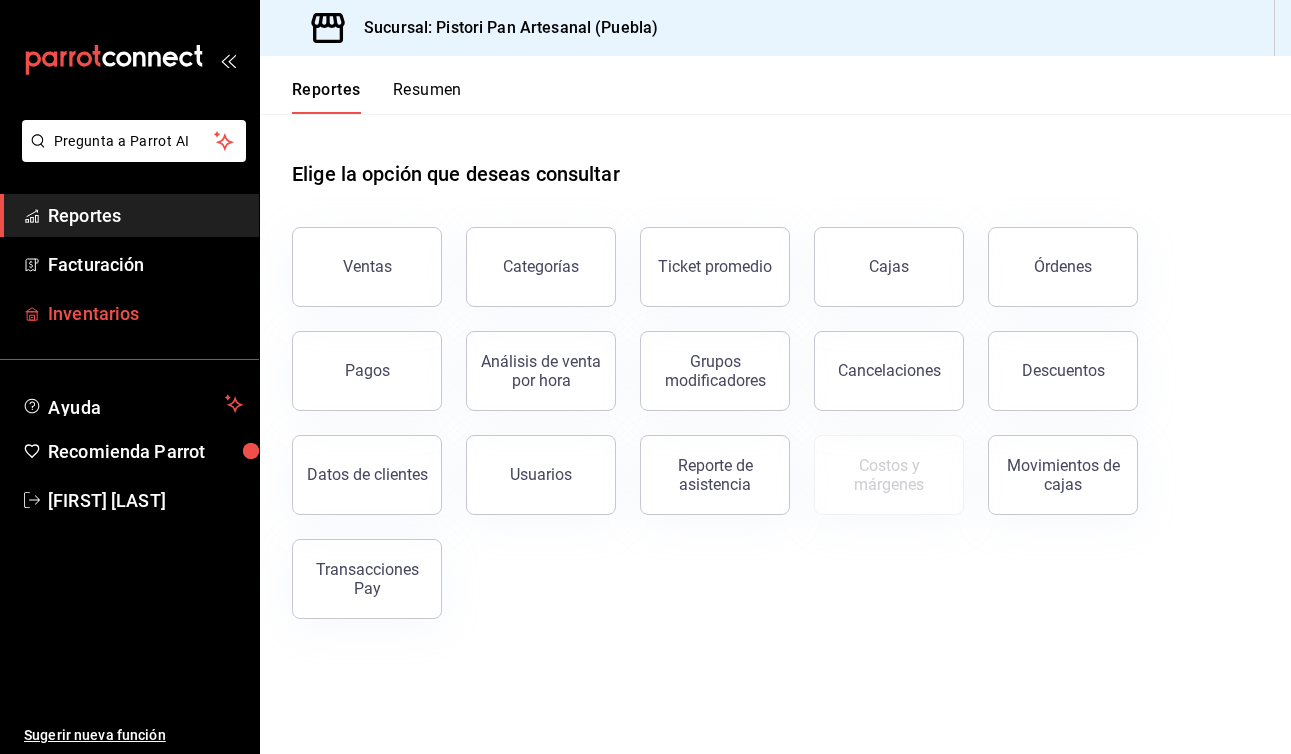 click on "Inventarios" at bounding box center (145, 313) 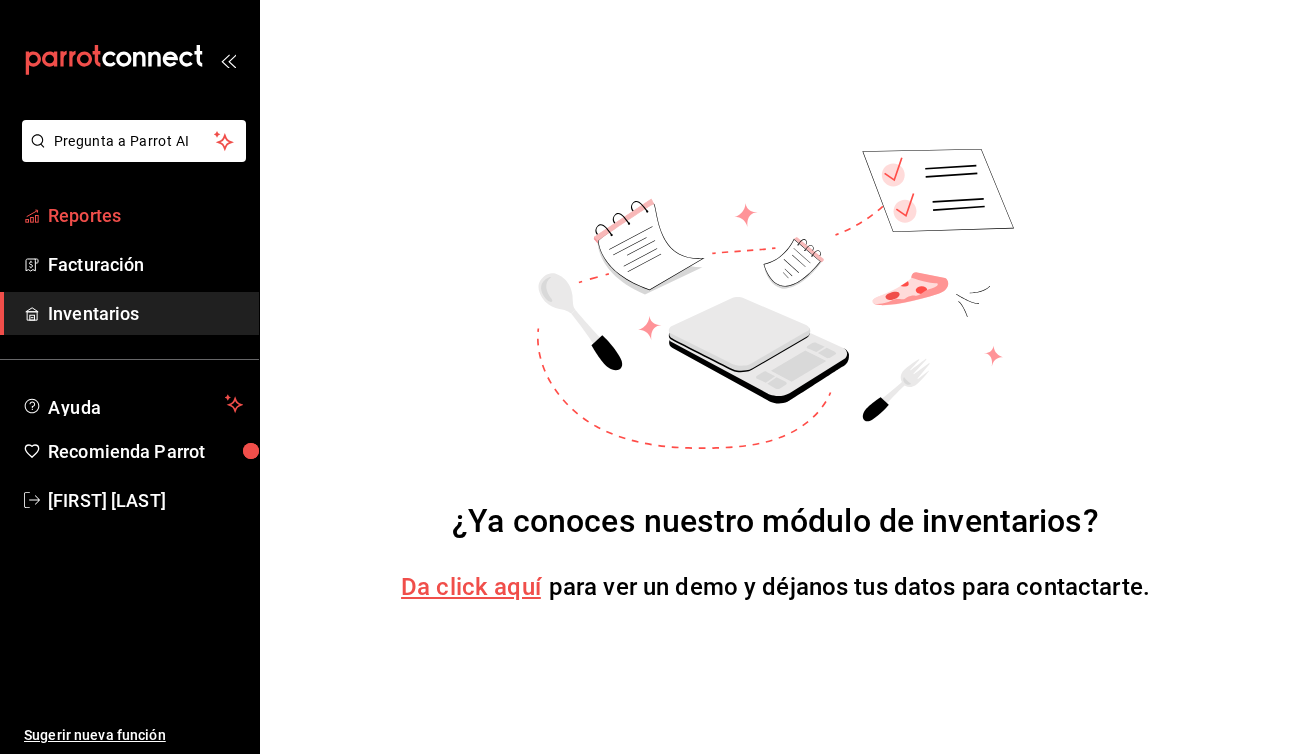 click on "Reportes" at bounding box center (145, 215) 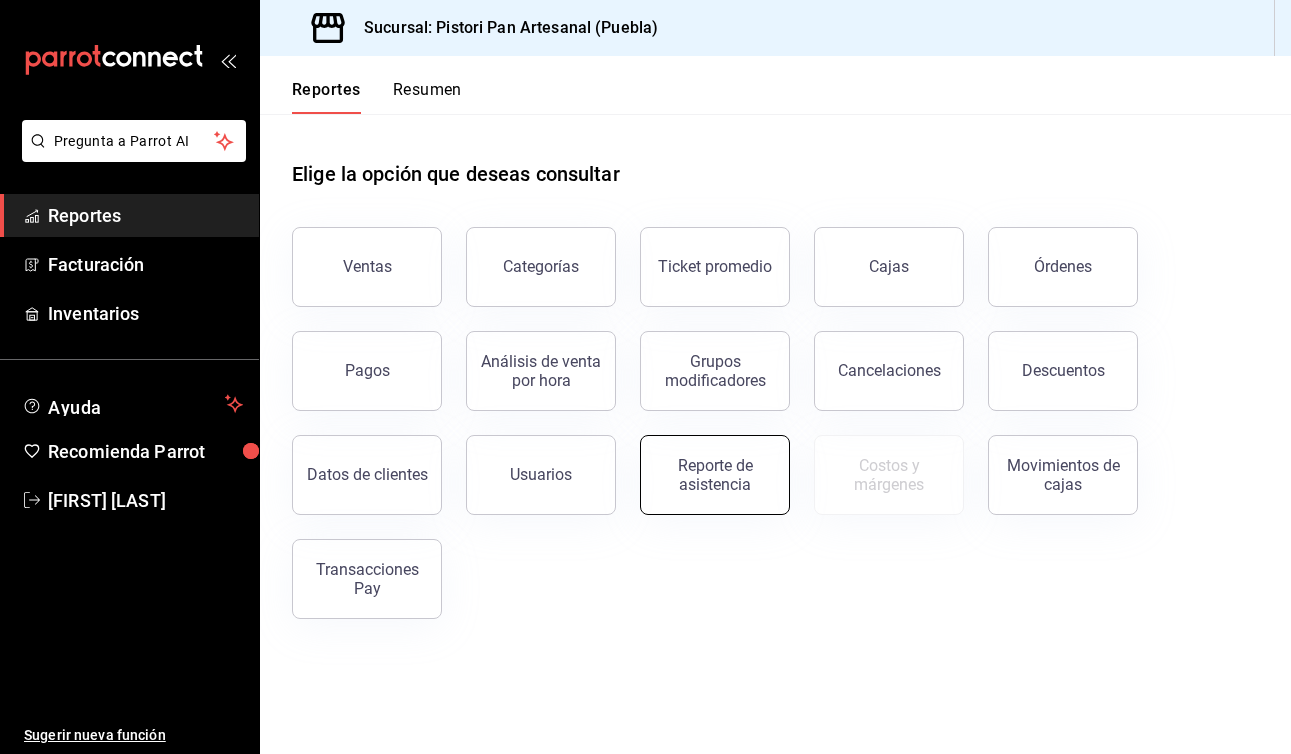 click on "Reporte de asistencia" at bounding box center (715, 475) 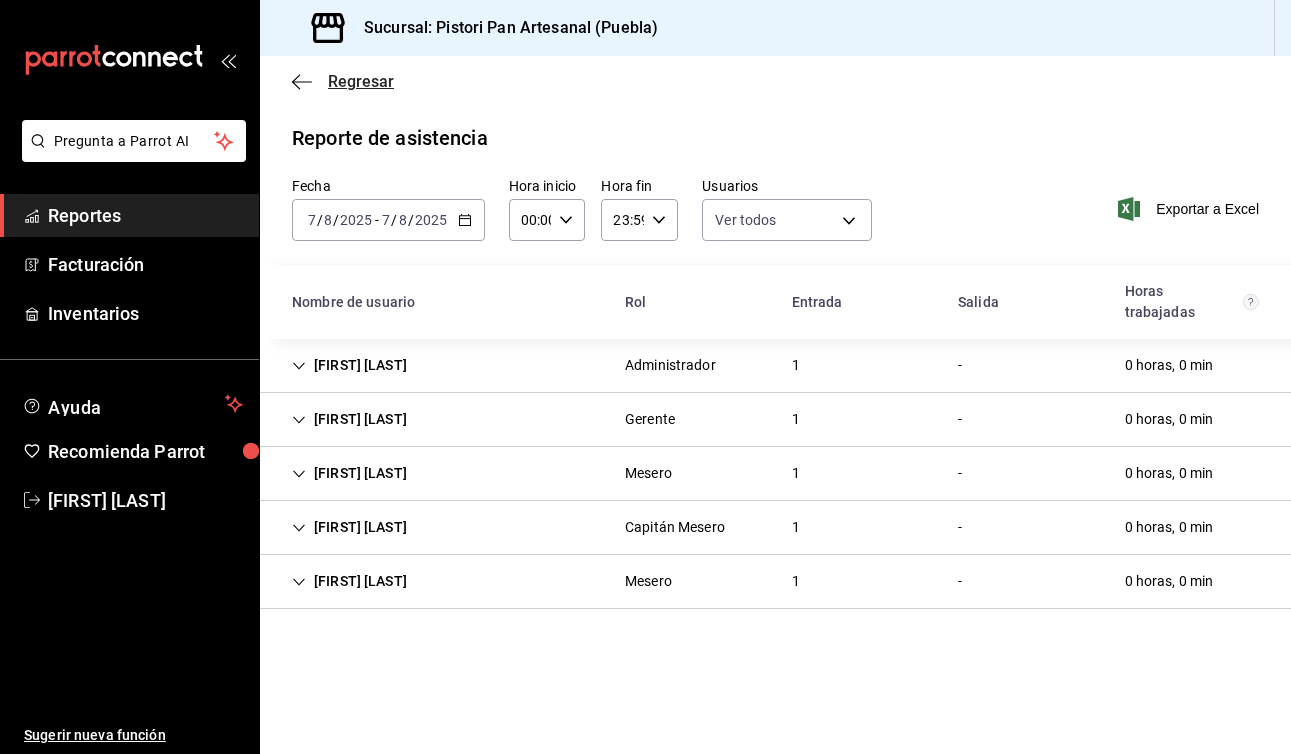 click 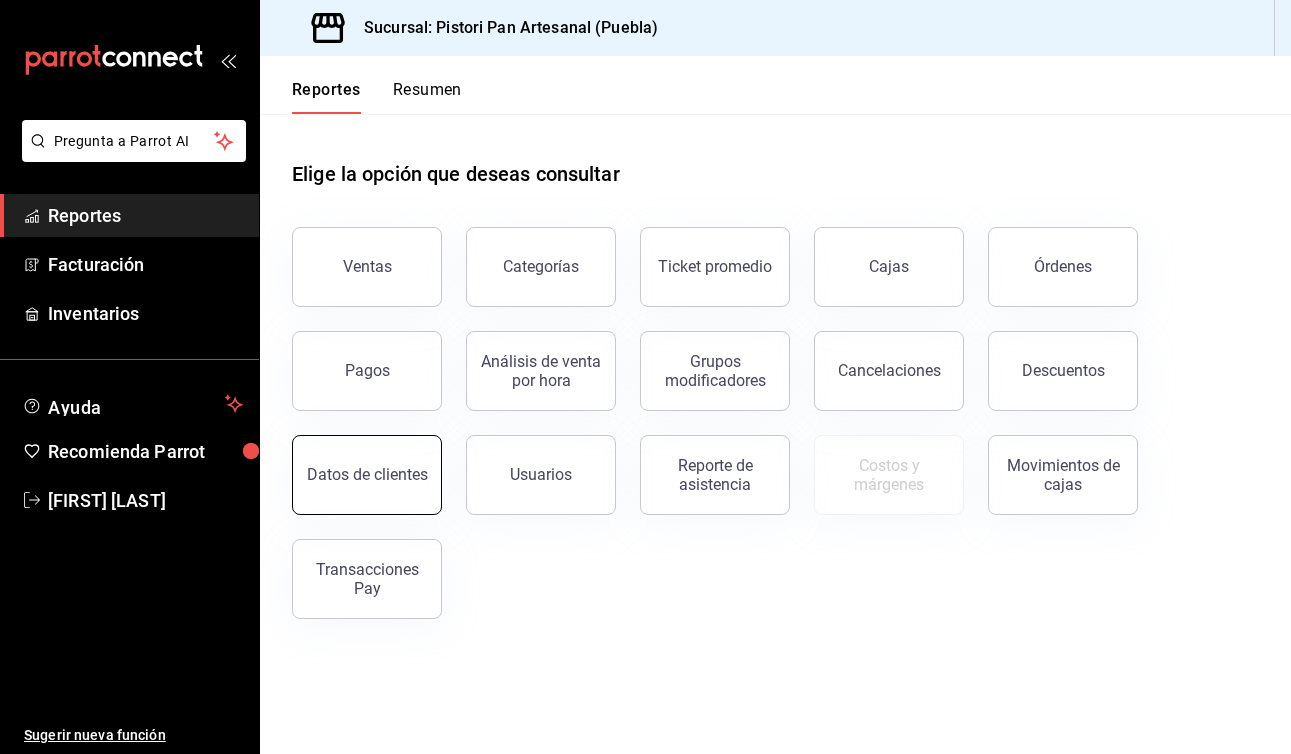 click on "Datos de clientes" at bounding box center [367, 474] 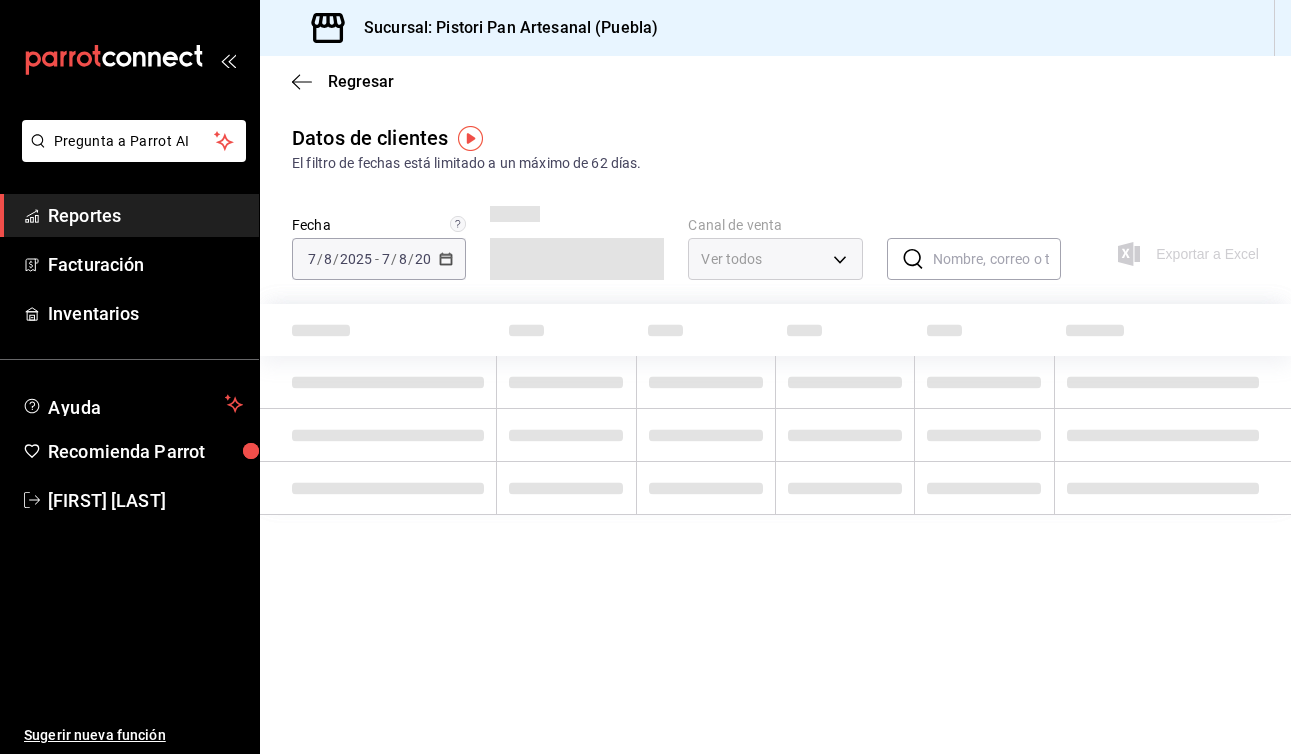 type on "PARROT,DIDI_FOOD,ONLINE" 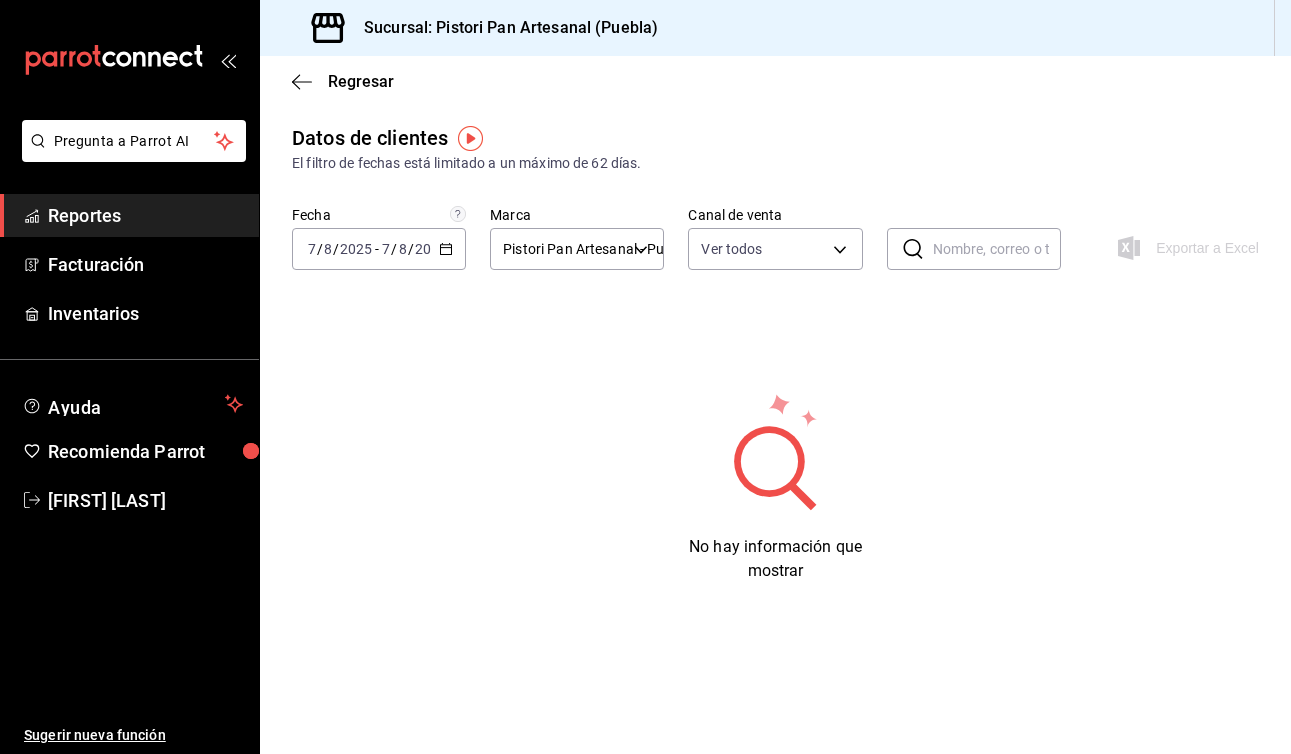 click on "Regresar" at bounding box center [775, 81] 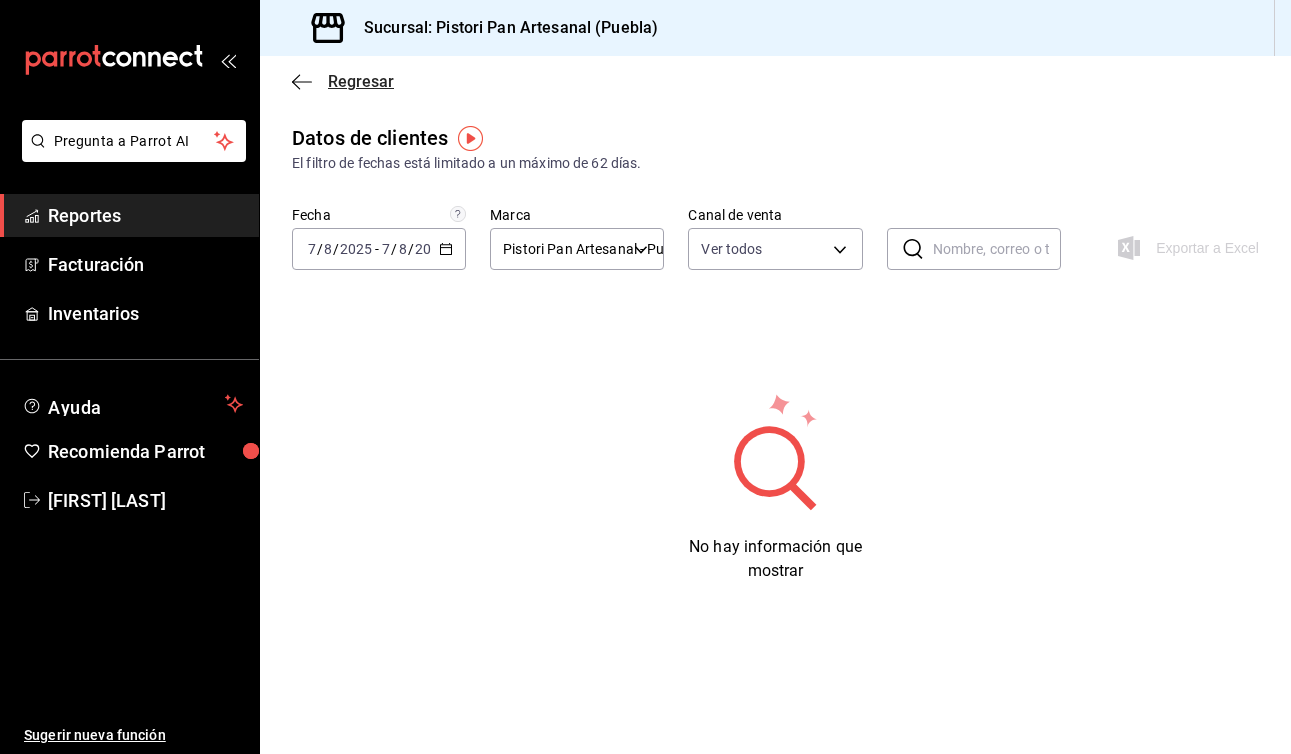 click 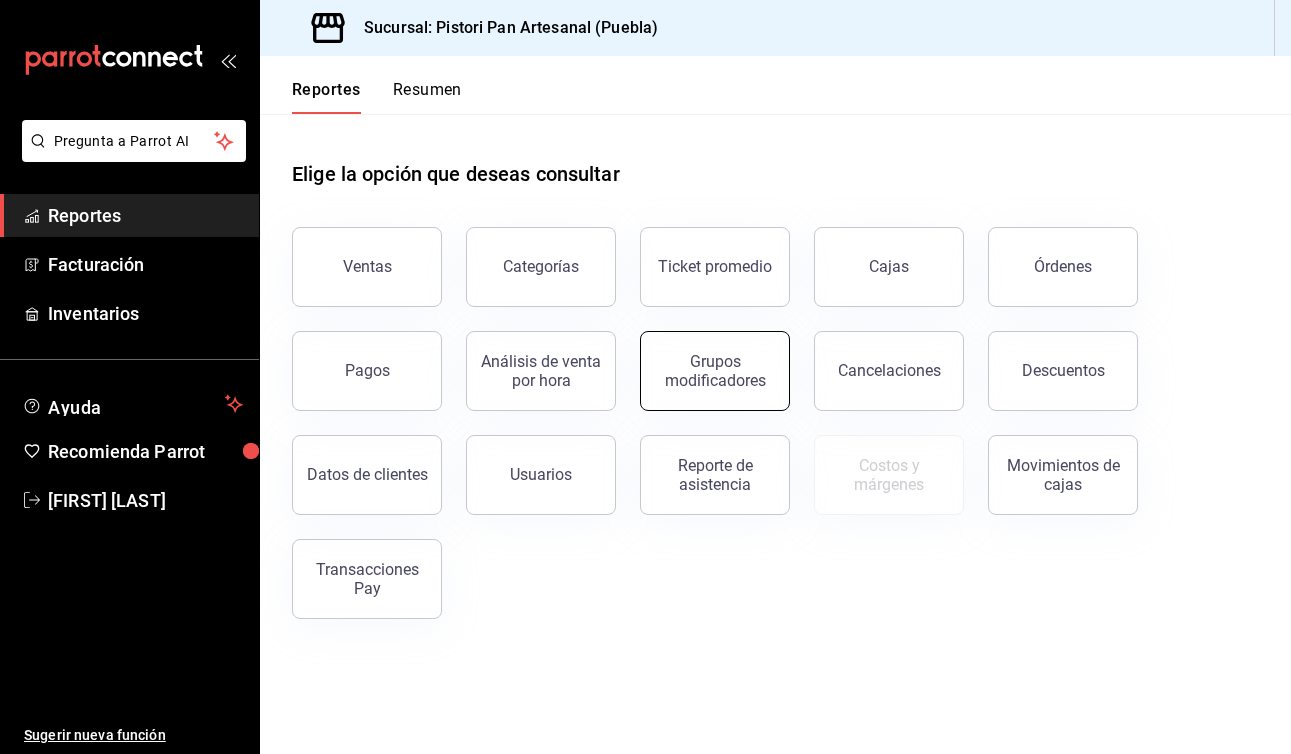 click on "Grupos modificadores" at bounding box center [715, 371] 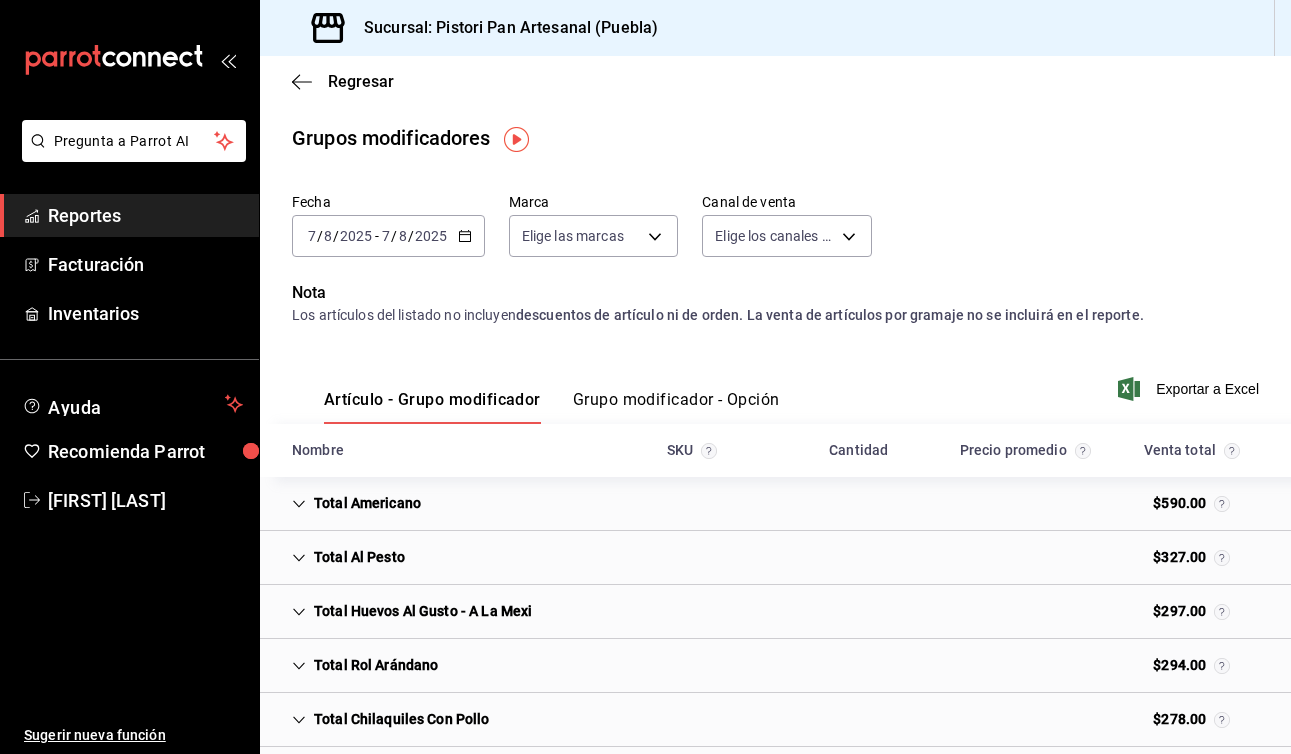 scroll, scrollTop: 0, scrollLeft: 0, axis: both 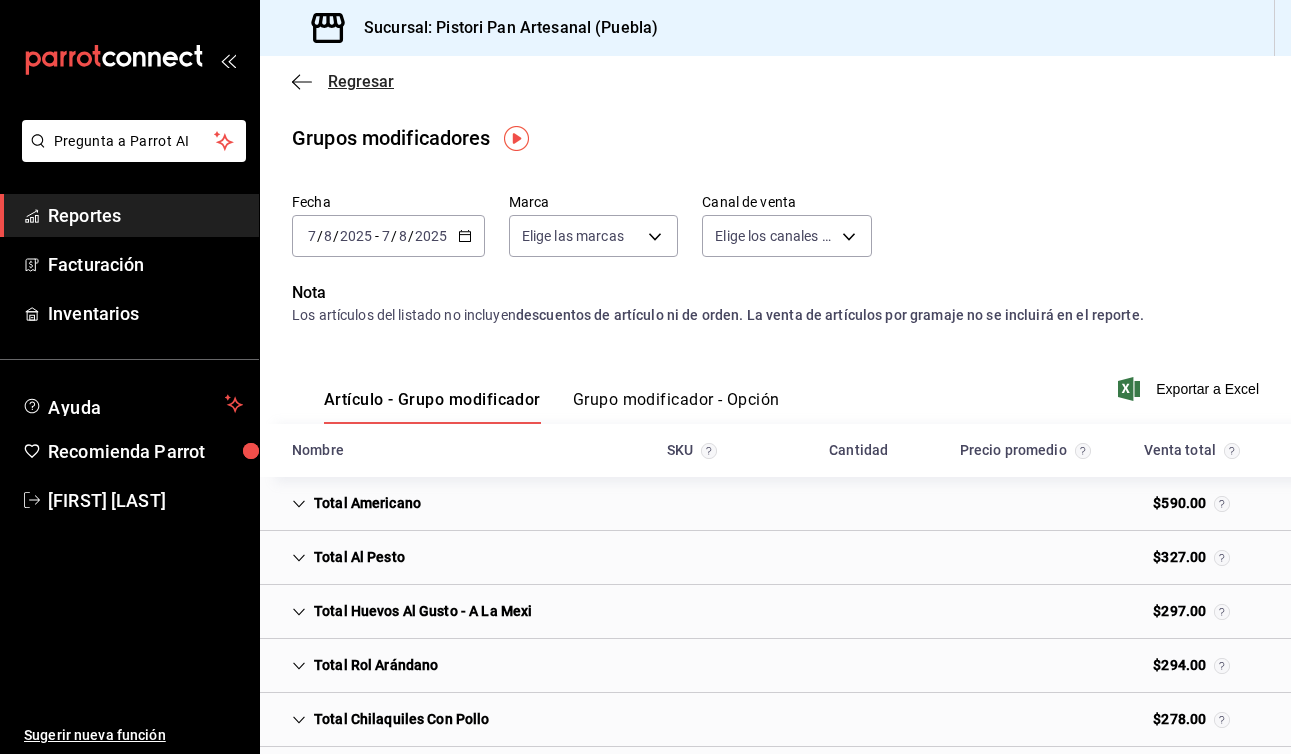 click 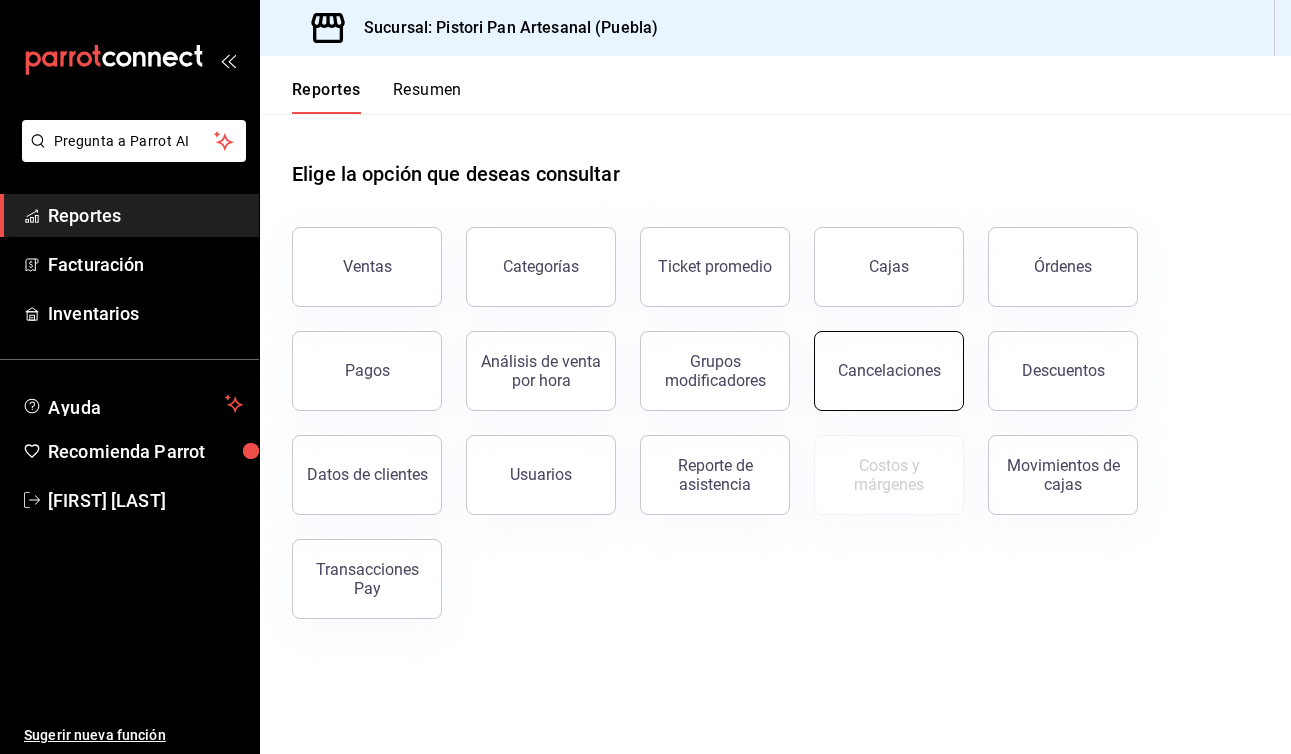 click on "Cancelaciones" at bounding box center (889, 371) 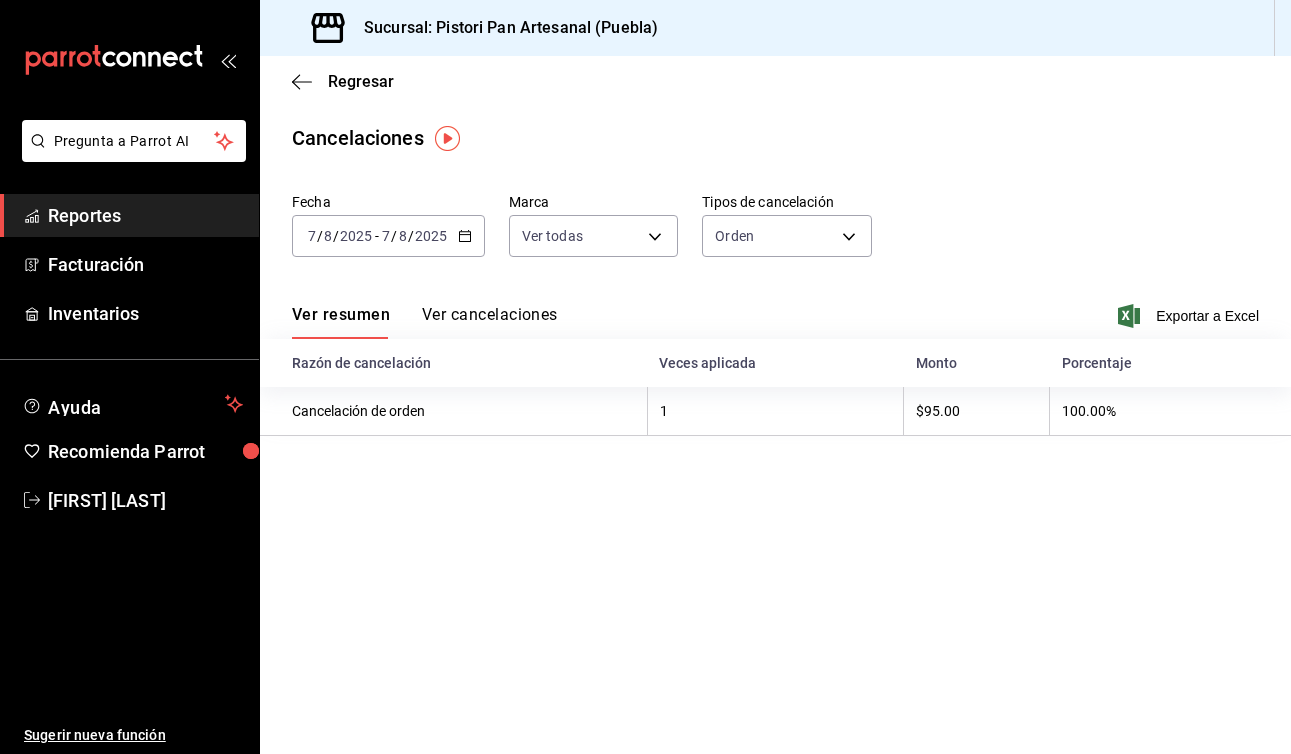 click 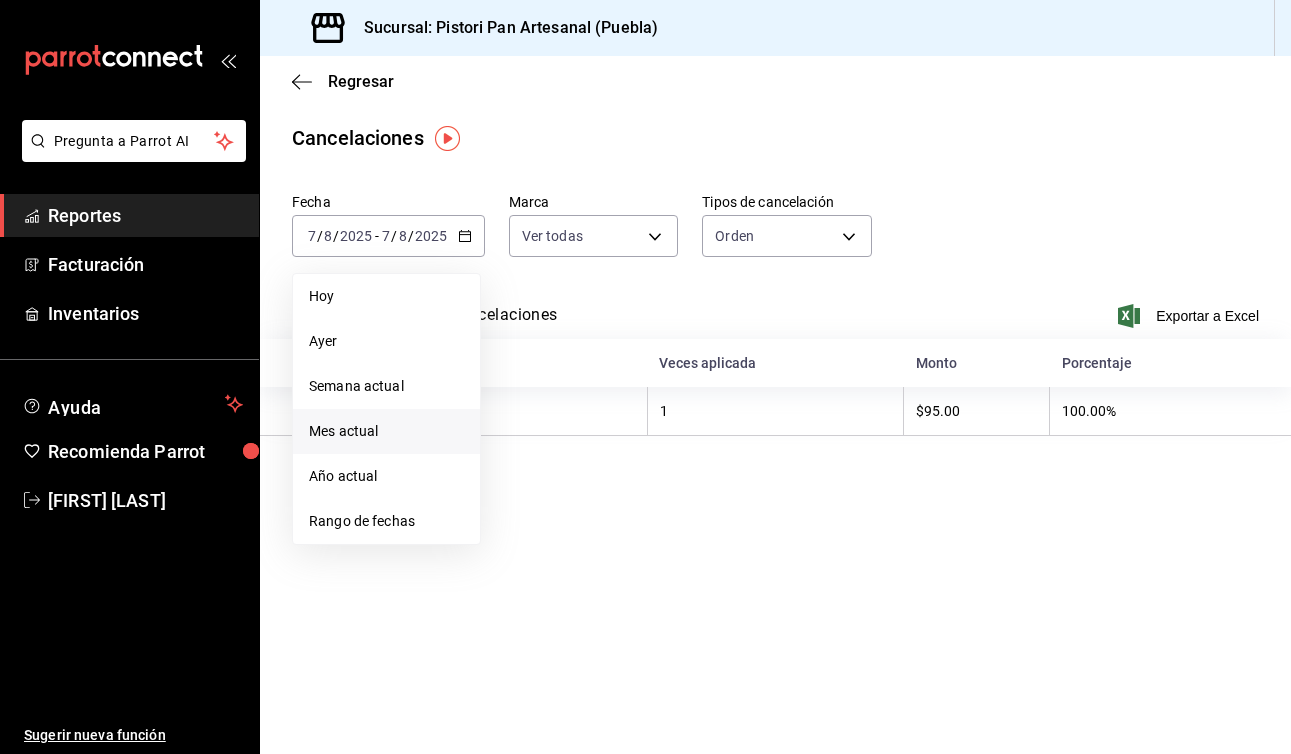 click on "Mes actual" at bounding box center (386, 431) 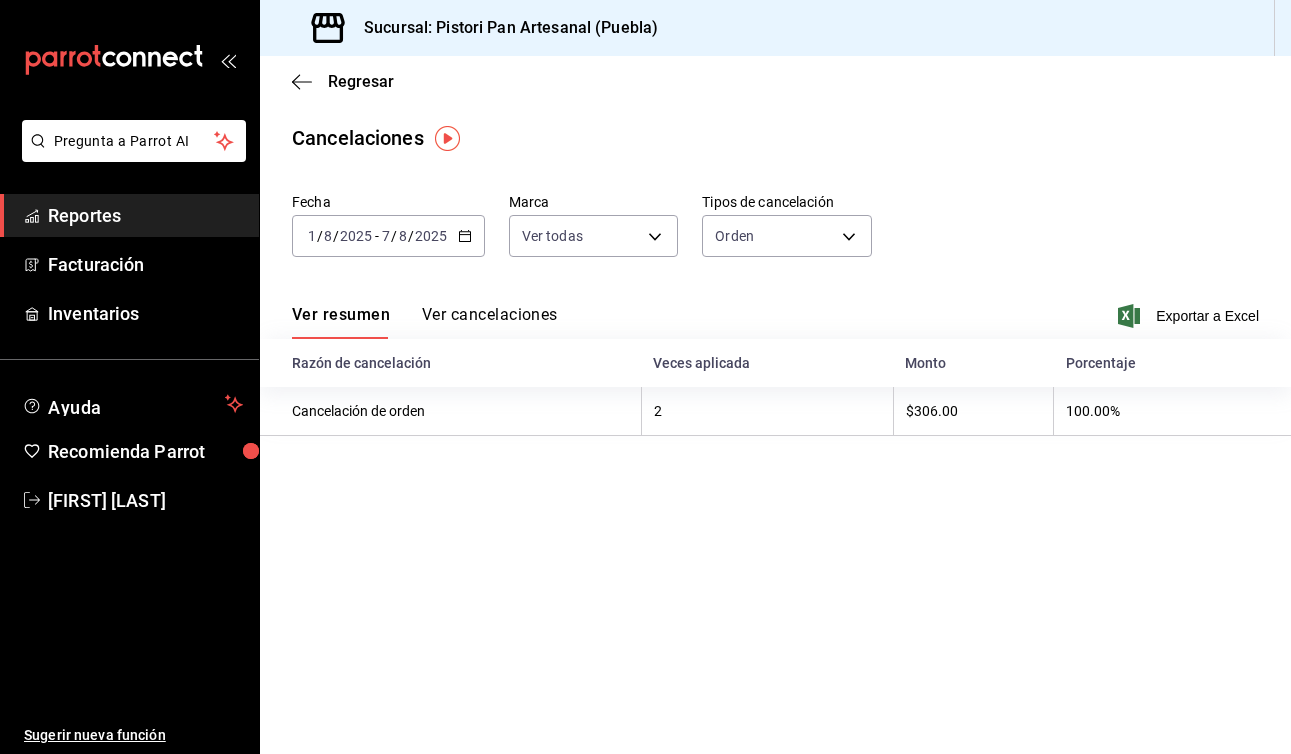 click on "Reportes" at bounding box center (145, 215) 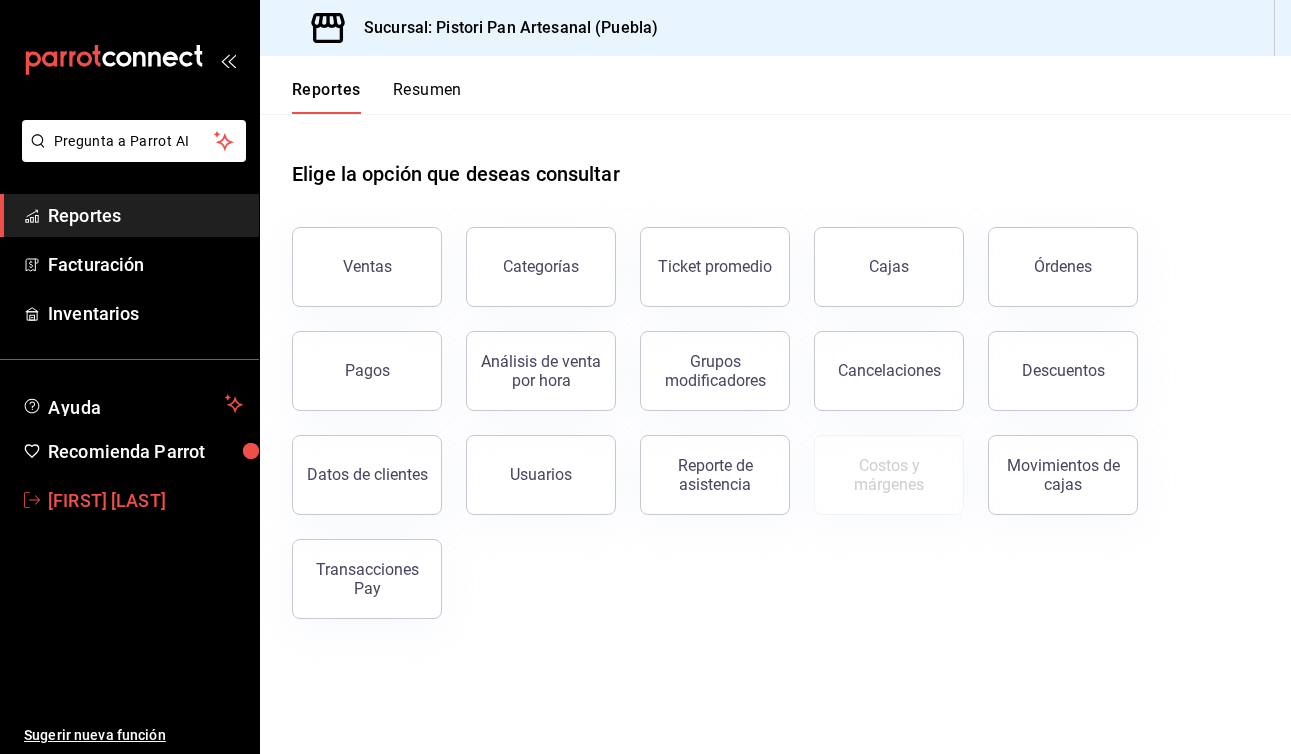 click on "Pregunta a Parrot AI Reportes   Menú   Configuración   Personal   Inventarios   Facturación   Suscripción   Ayuda Recomienda Parrot   [FIRST] [LAST]   Sugerir nueva función   Sucursal: Pistori Pan Artesanal ([CITY]) Regresar Guardar Datos personales Nombre [FIRST] Apellido   Número celular (opcional) +52 ([PHONE]) Perfil que desempeña Sin definir Accesos Selecciona a que plataformas tendrá acceso este usuario. Administrador Web Posibilidad de iniciar sesión en la oficina administrativa de un restaurante.  Acceso al Punto de venta Posibilidad de autenticarse en el POS mediante PIN.  Iniciar sesión en terminal (correo electrónico o QR) Los usuarios podrán iniciar sesión y aceptar términos y condiciones en la terminal. Acceso uso de terminal Los usuarios podrán acceder y utilizar la terminal para visualizar y procesar pagos de sus órdenes. Correo electrónico Se volverá obligatorio al tener ciertos accesos activados. Contraseña Contraseña Repetir contraseña Repetir contraseña PIN ​" at bounding box center [145, 500] 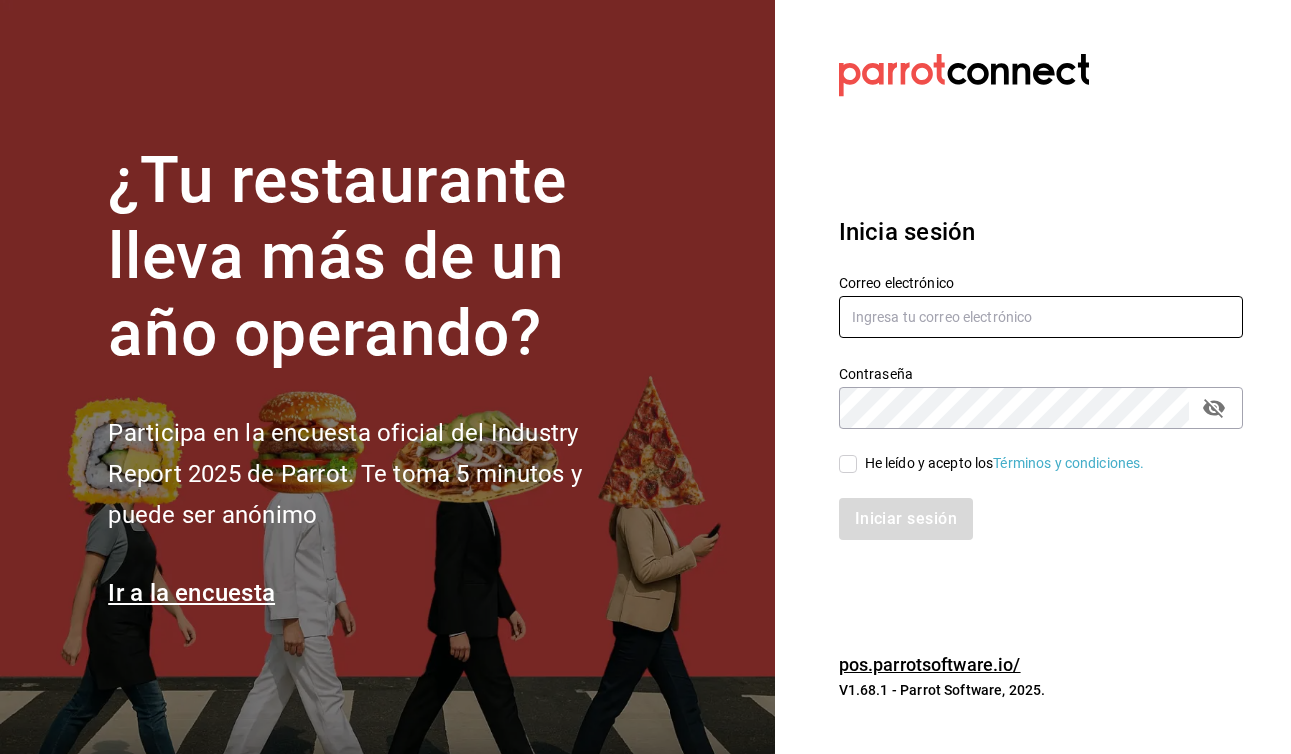 type on "[EMAIL]" 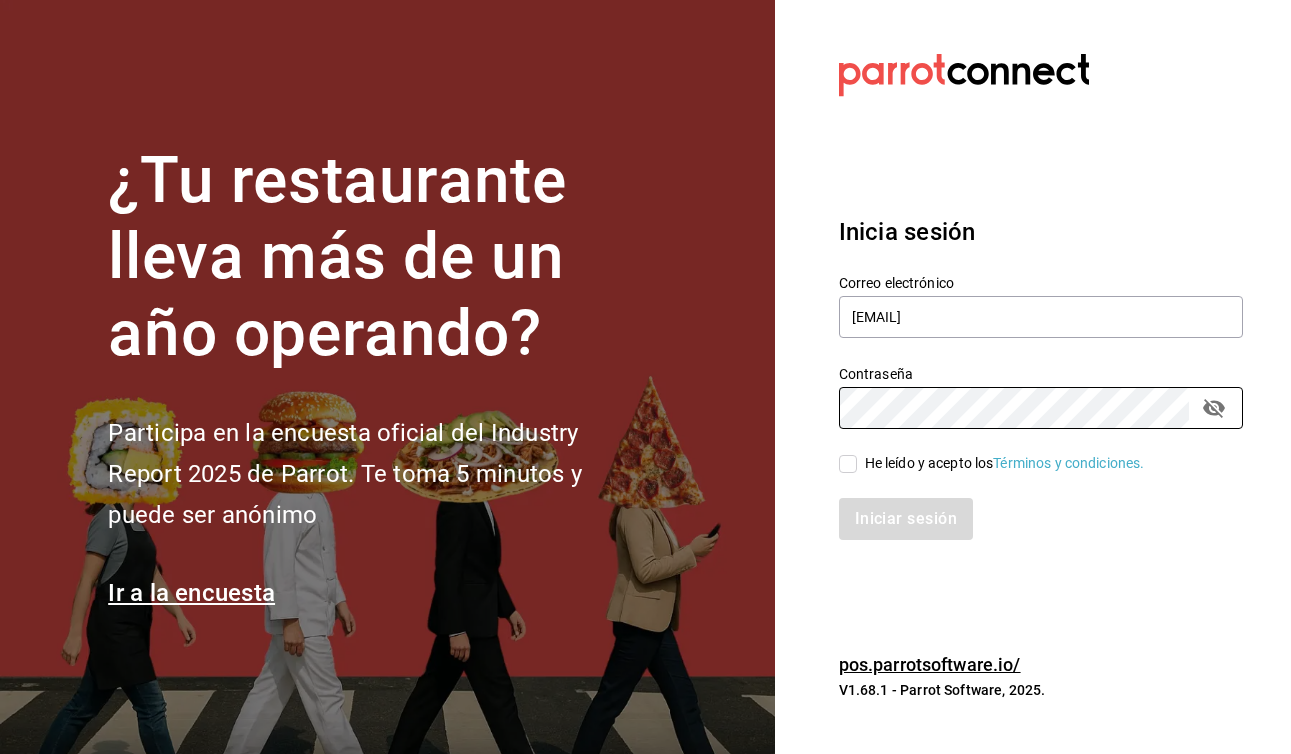 click on "He leído y acepto los  Términos y condiciones." at bounding box center (848, 464) 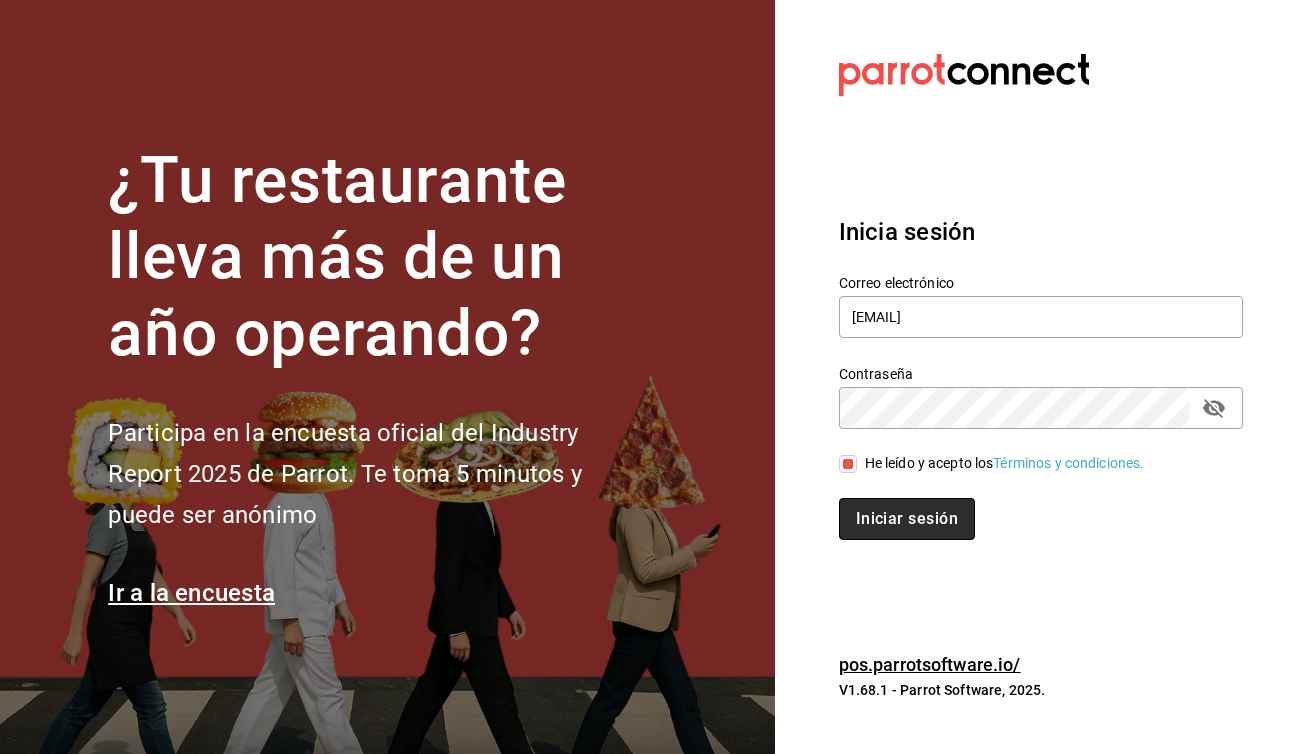 click on "Iniciar sesión" at bounding box center [907, 519] 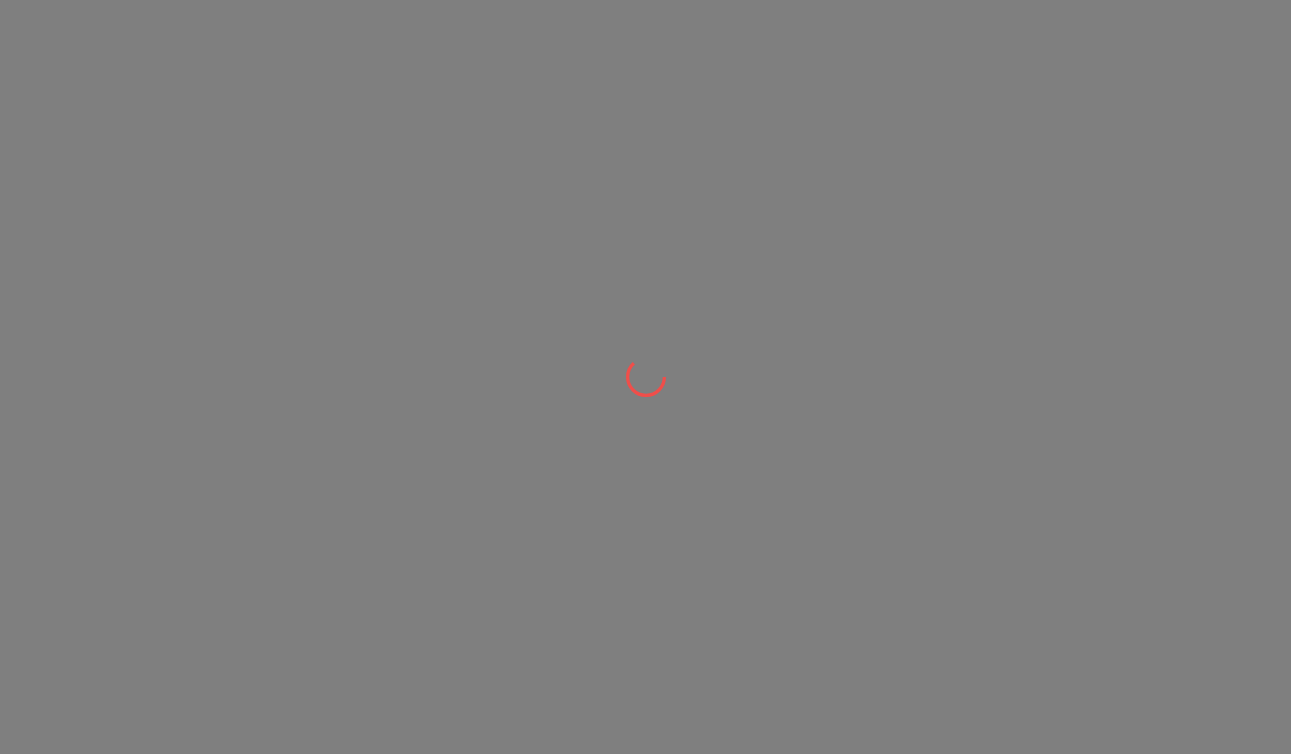 scroll, scrollTop: 0, scrollLeft: 0, axis: both 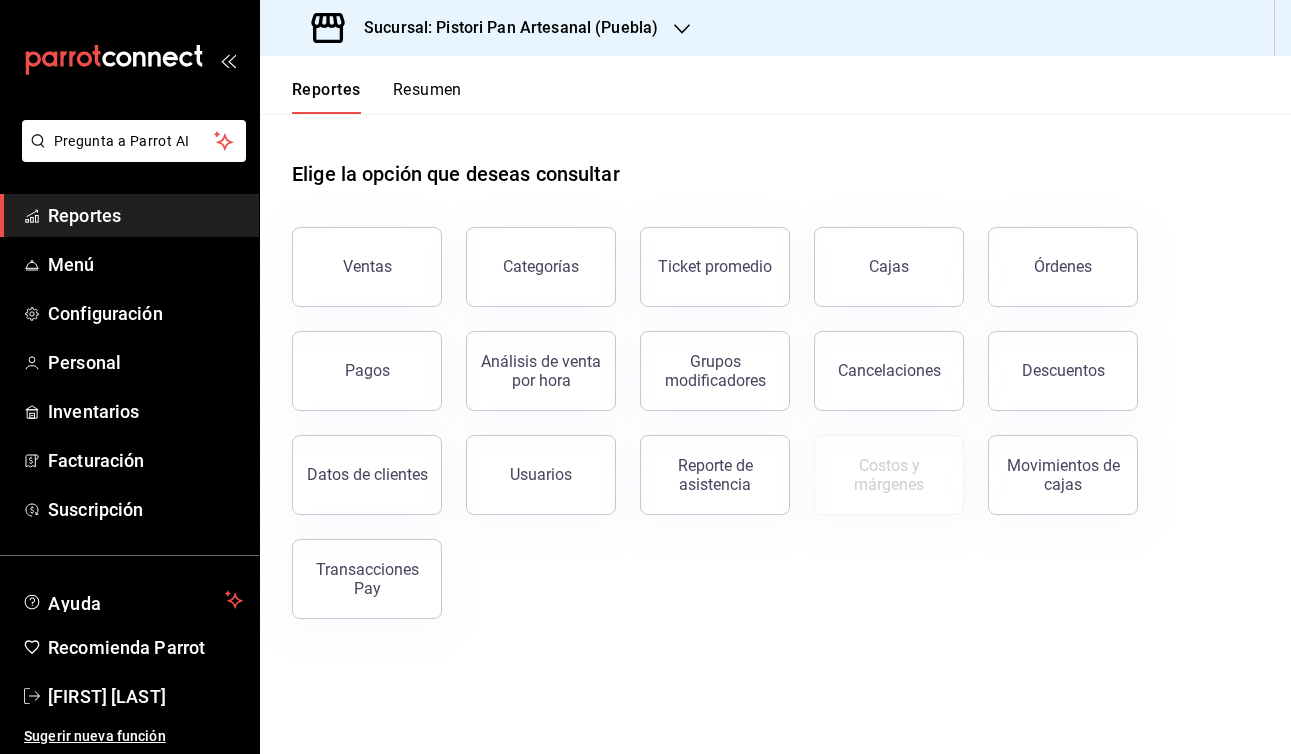 click on "Cancelaciones" at bounding box center (877, 359) 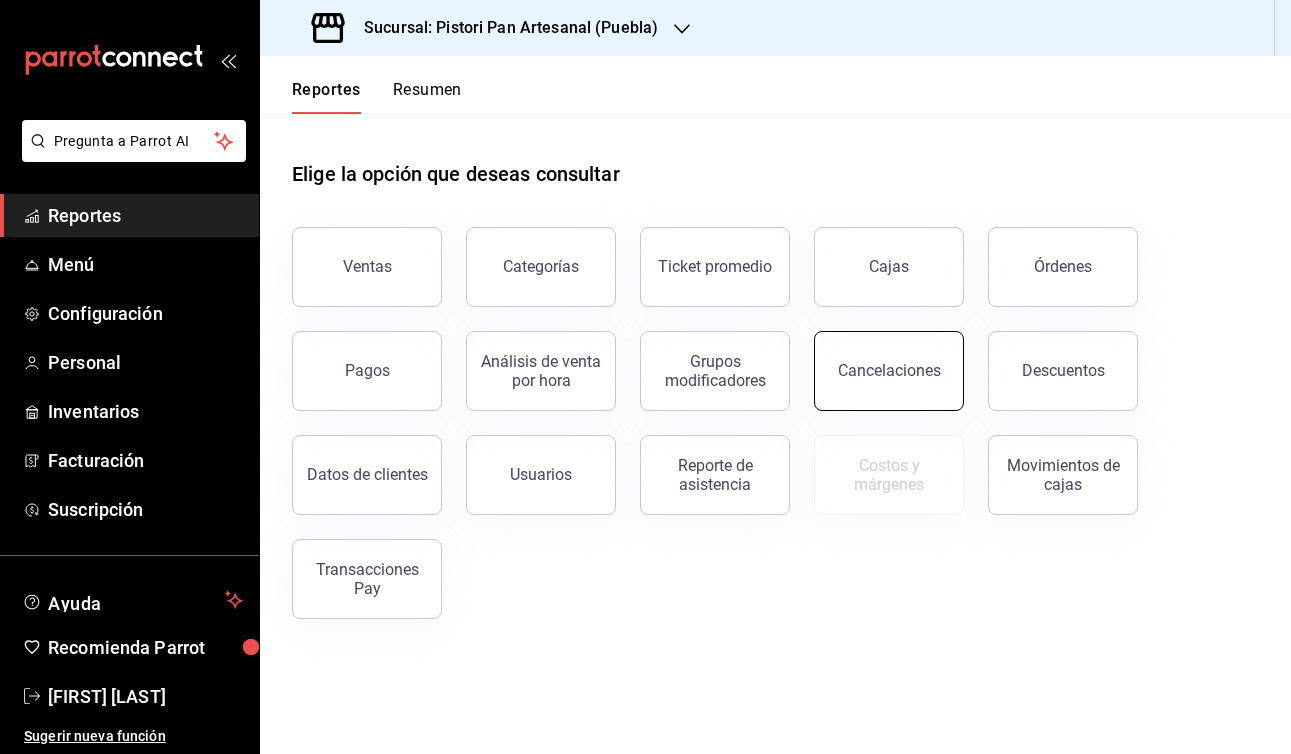 click on "Cancelaciones" at bounding box center (889, 371) 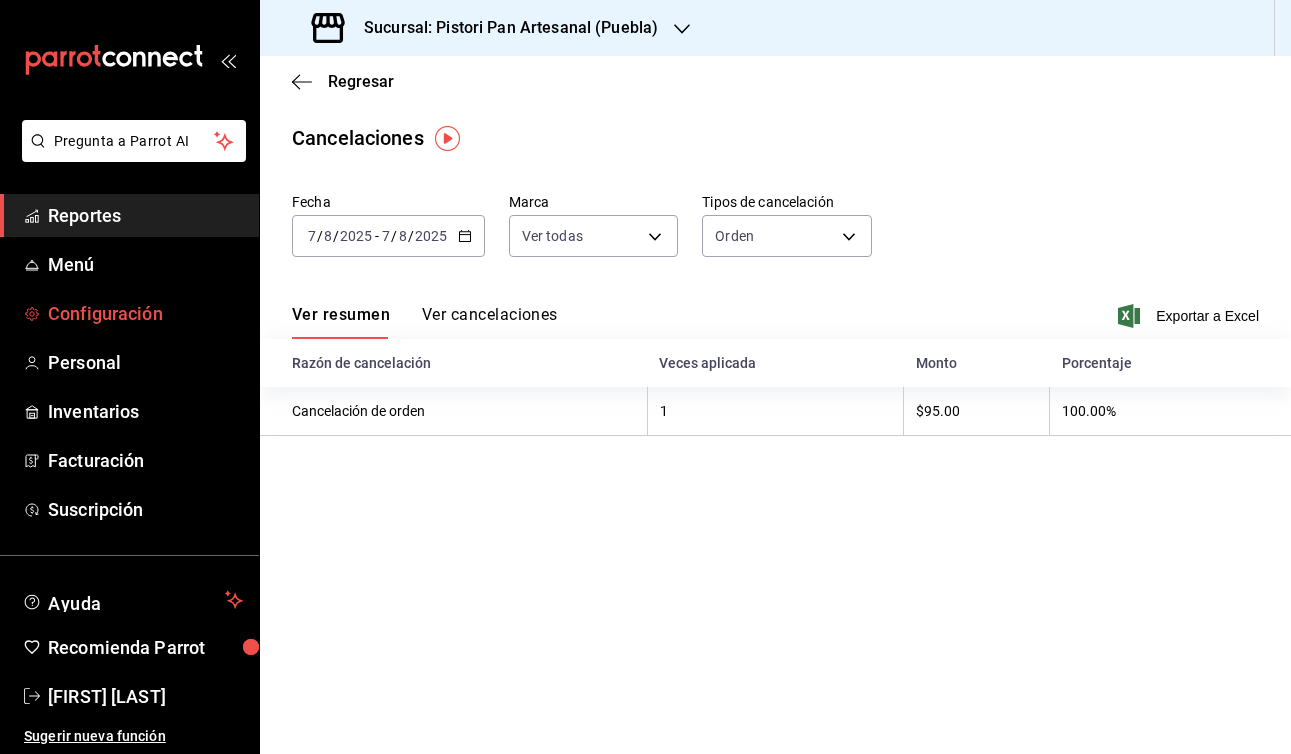 click on "Configuración" at bounding box center [145, 313] 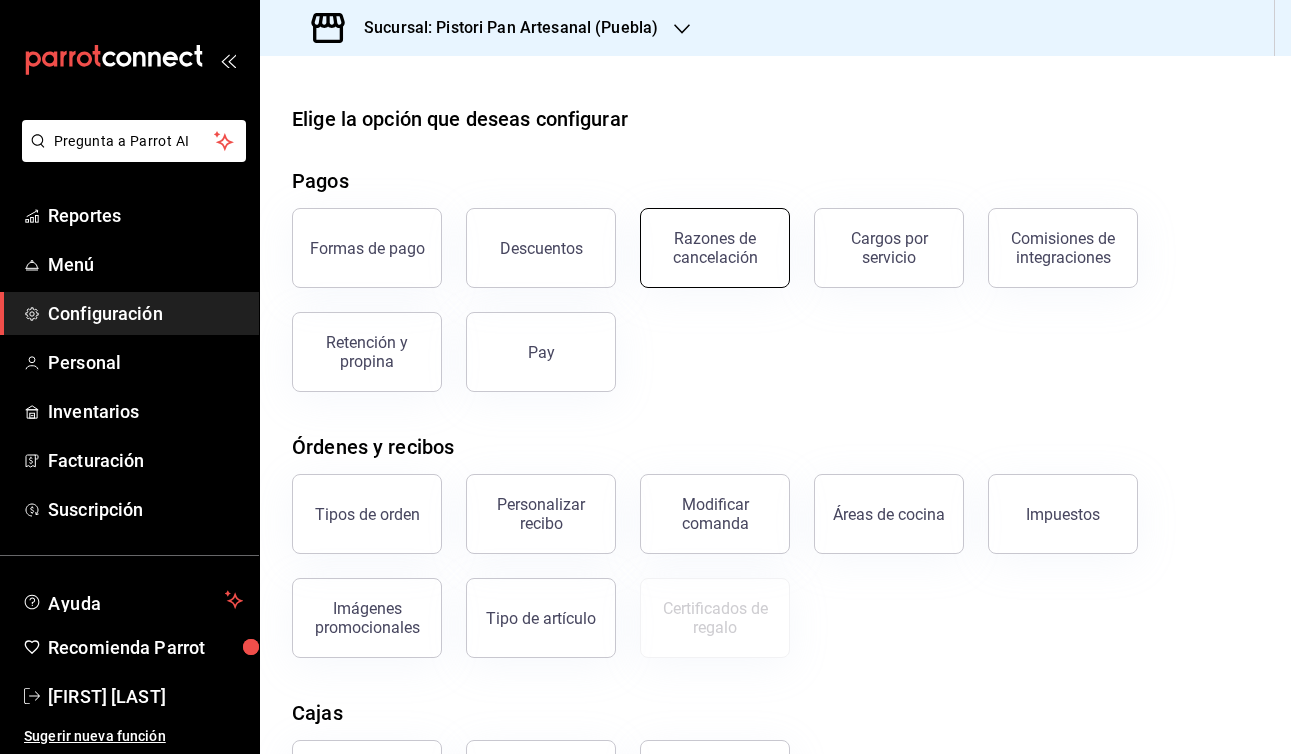 click on "Razones de cancelación" at bounding box center [715, 248] 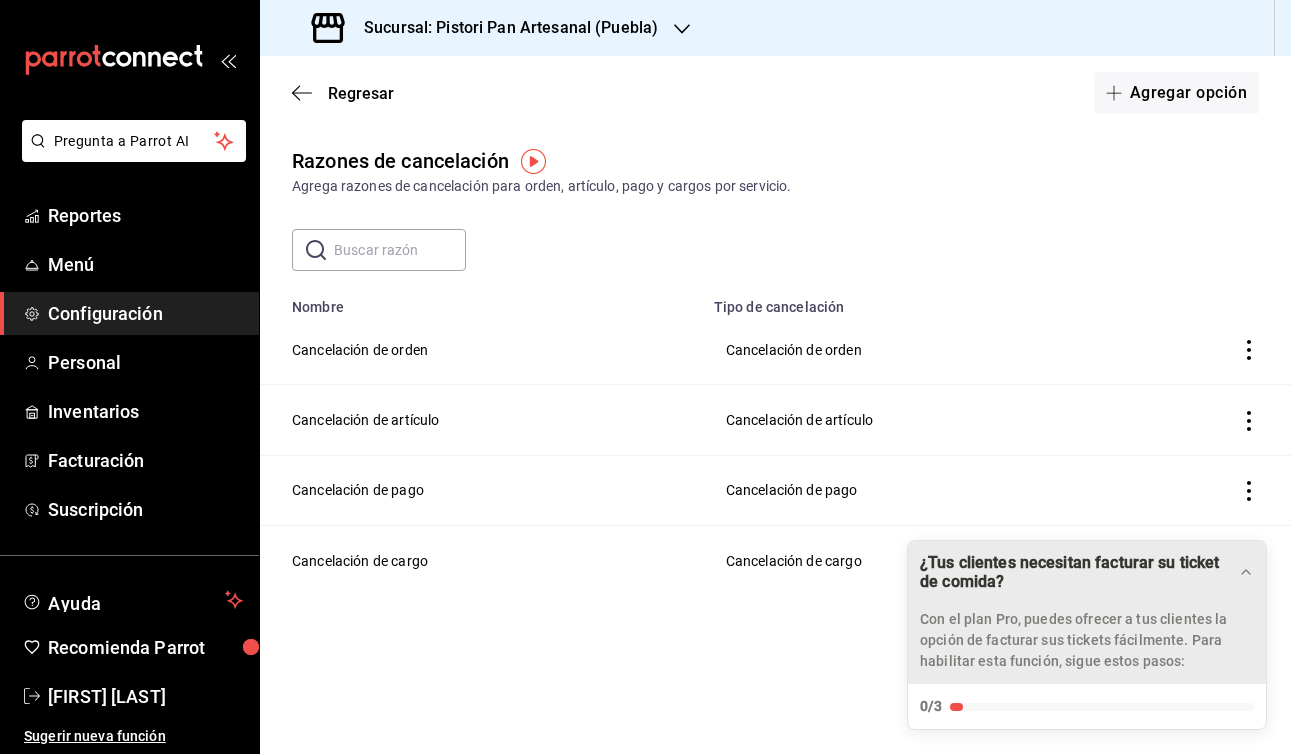 click 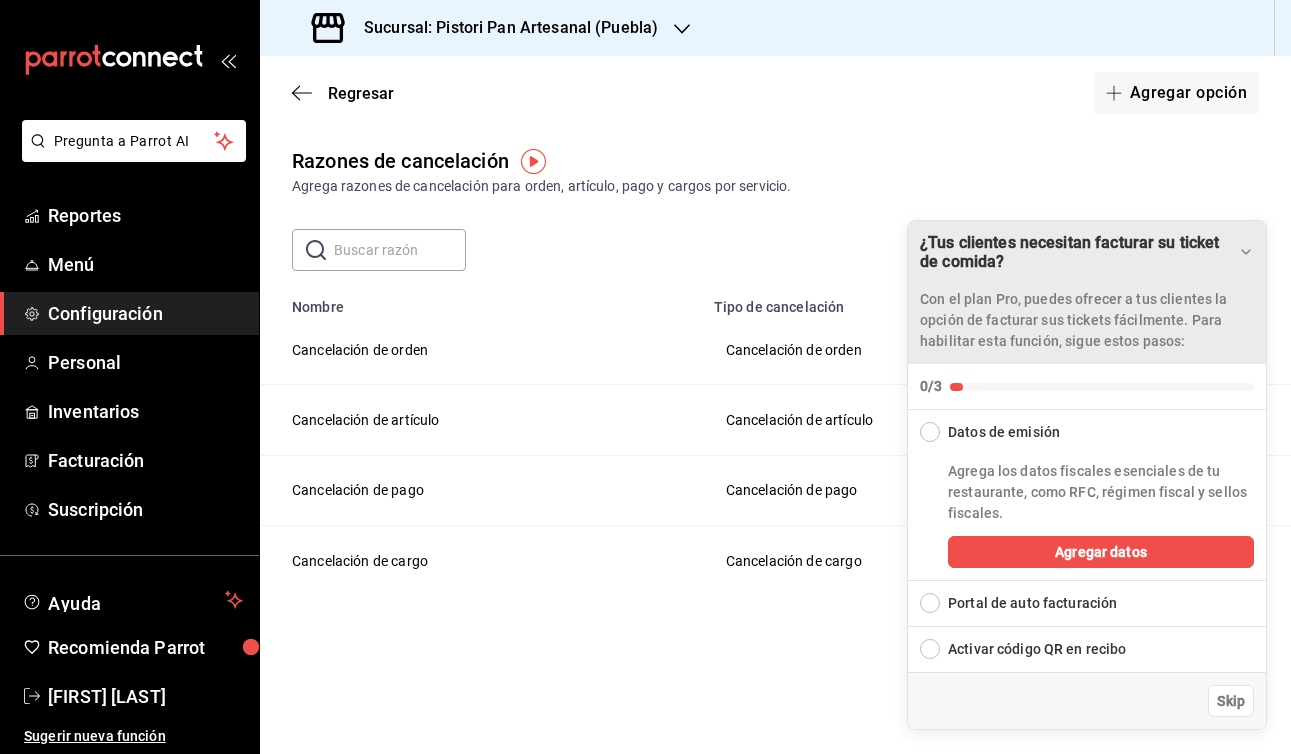 click at bounding box center [1246, 252] 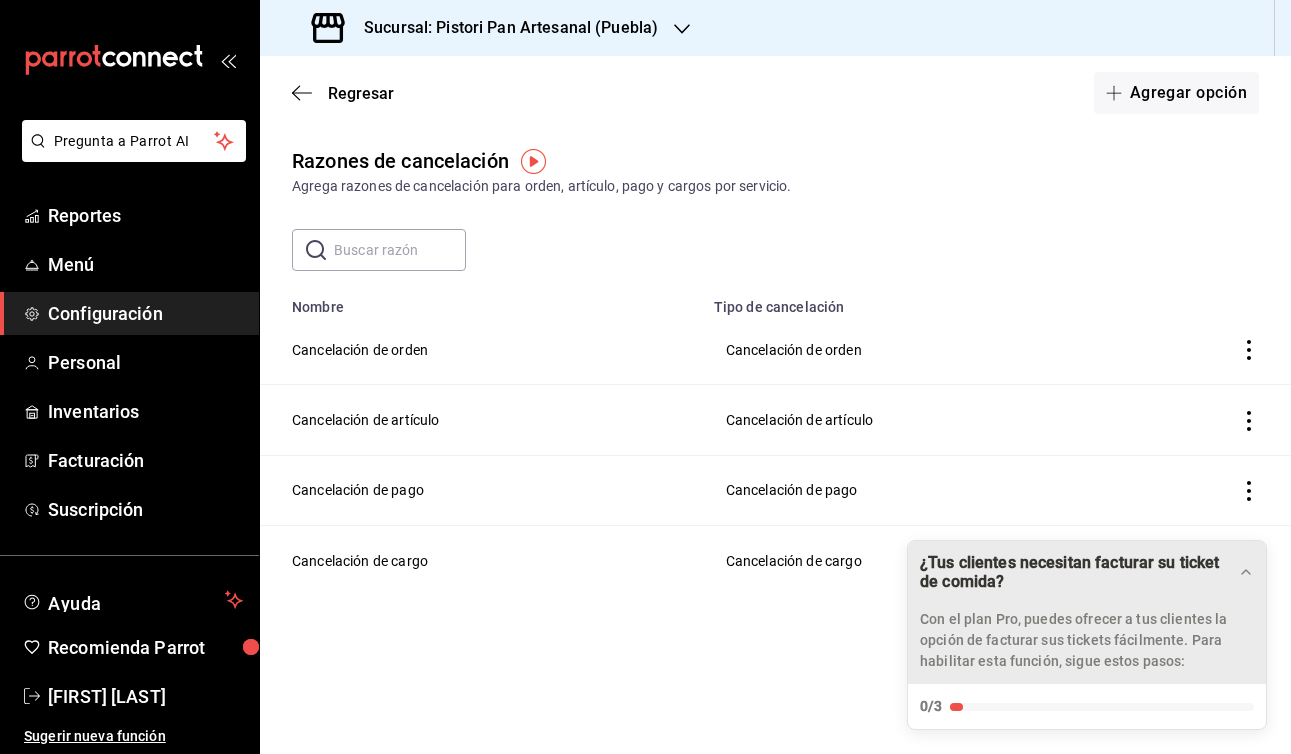 click 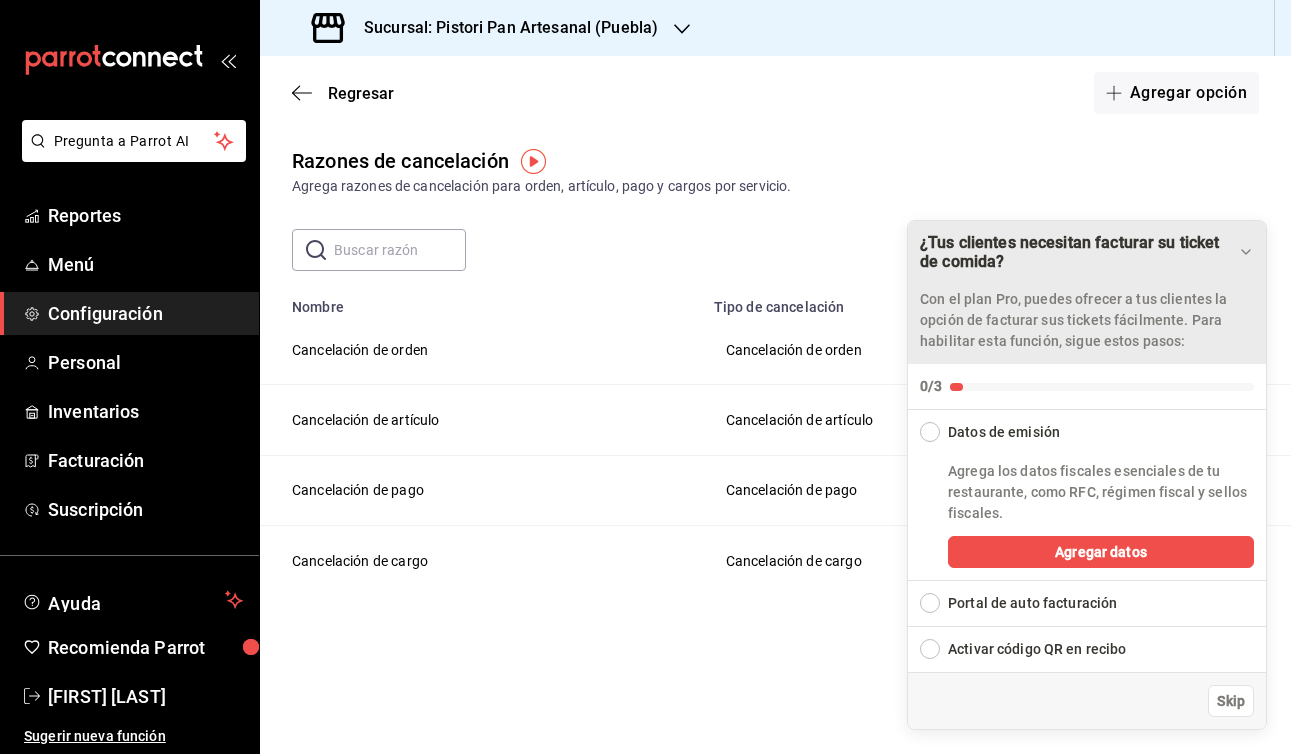 click 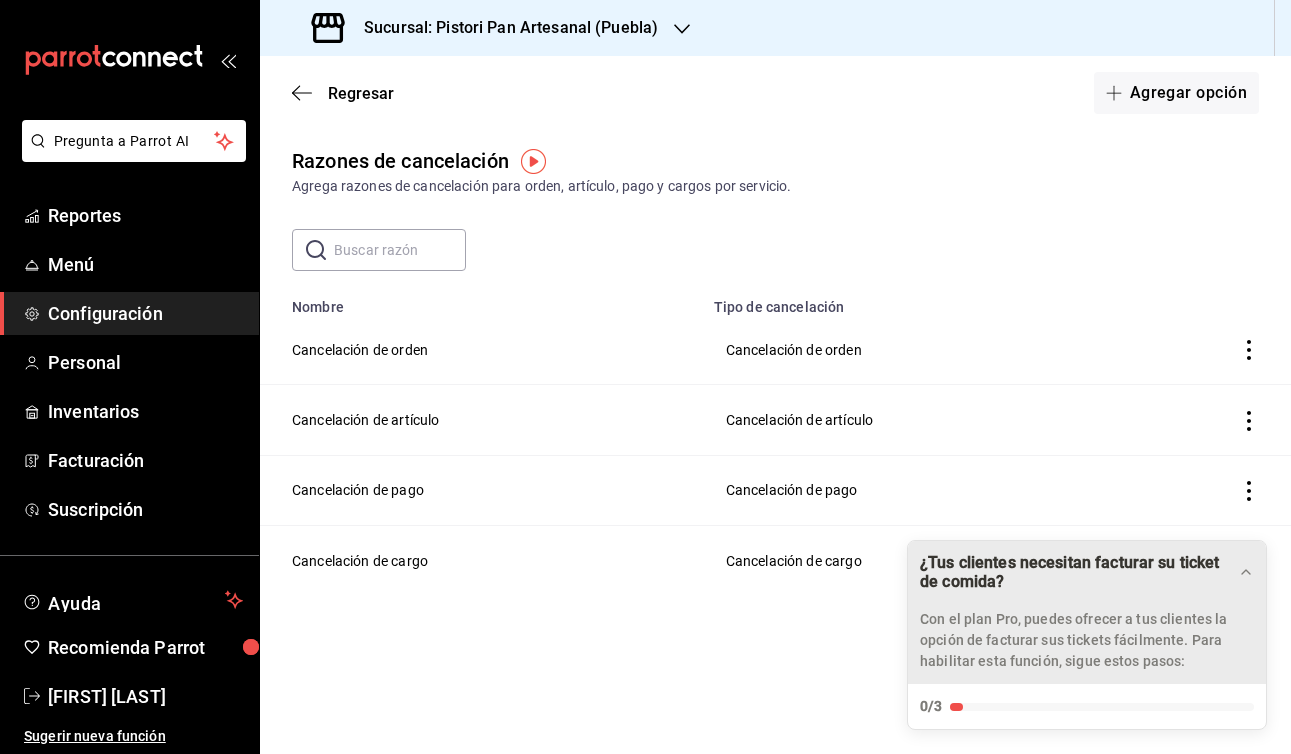 scroll, scrollTop: 0, scrollLeft: 0, axis: both 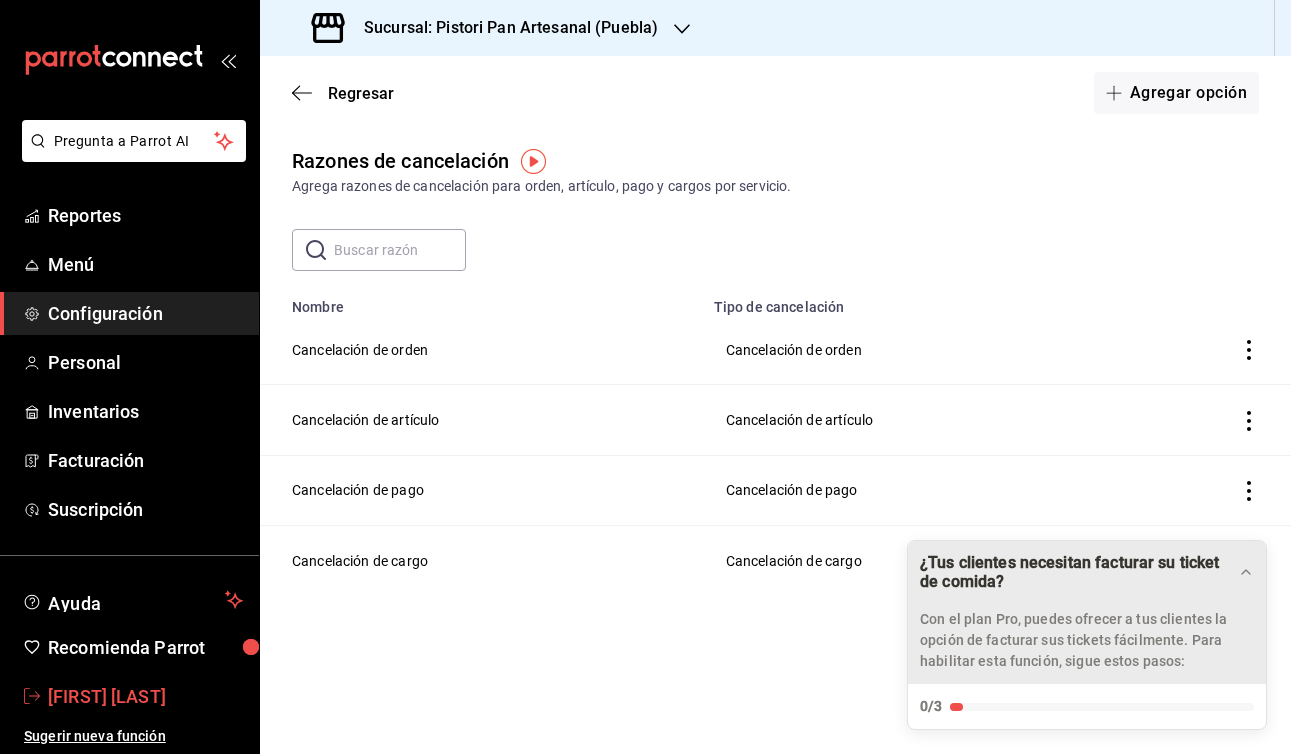 click on "Pregunta a Parrot AI Reportes   Menú   Configuración   Personal   Inventarios   Facturación   Suscripción   Ayuda Recomienda Parrot   [FIRST] [LAST]   Sugerir nueva función   Sucursal: Pistori Pan Artesanal ([CITY]) Regresar Guardar Datos personales Nombre [FIRST] Apellido   Número celular (opcional) +52 ([PHONE]) Perfil que desempeña Sin definir Accesos Selecciona a que plataformas tendrá acceso este usuario. Administrador Web Posibilidad de iniciar sesión en la oficina administrativa de un restaurante.  Acceso al Punto de venta Posibilidad de autenticarse en el POS mediante PIN.  Iniciar sesión en terminal (correo electrónico o QR) Los usuarios podrán iniciar sesión y aceptar términos y condiciones en la terminal. Acceso uso de terminal Los usuarios podrán acceder y utilizar la terminal para visualizar y procesar pagos de sus órdenes. Correo electrónico Se volverá obligatorio al tener ciertos accesos activados. Contraseña Contraseña Repetir contraseña Repetir contraseña PIN ​" at bounding box center [145, 696] 